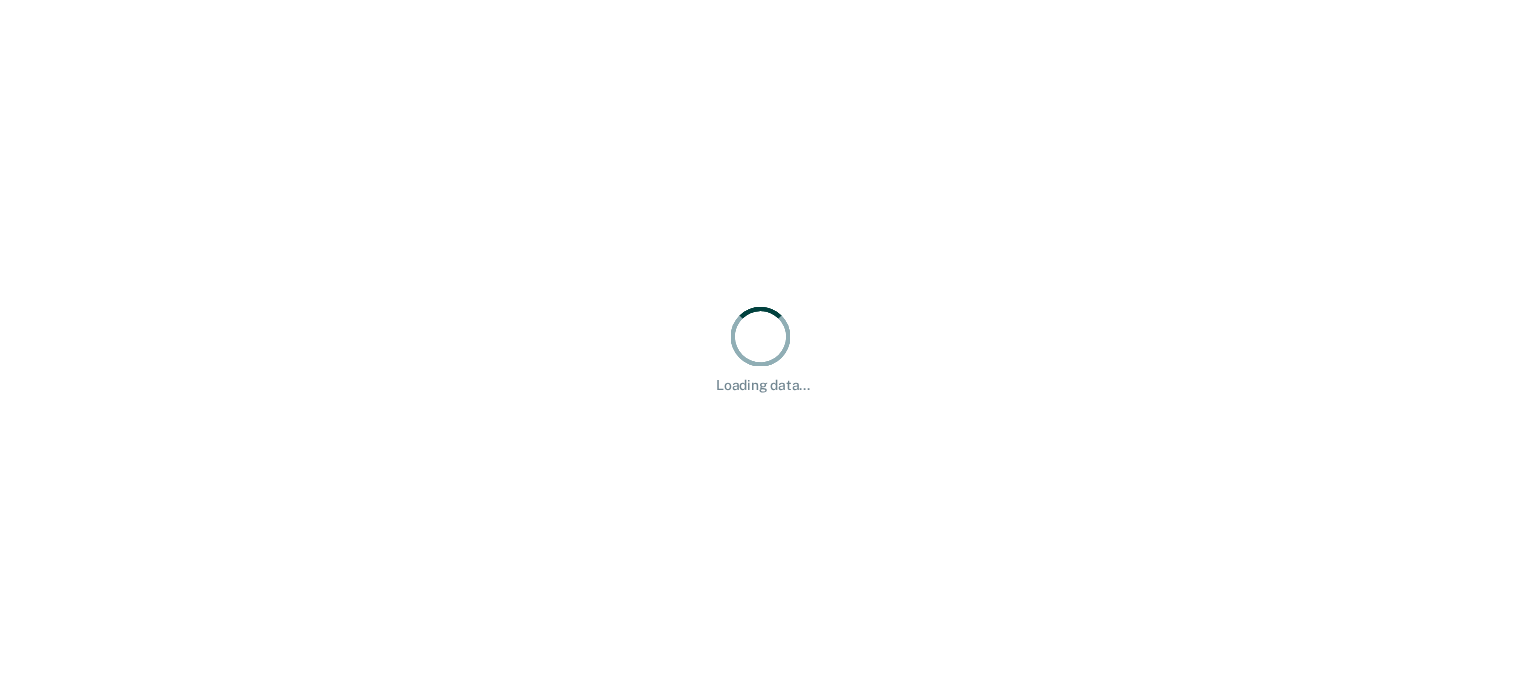 scroll, scrollTop: 0, scrollLeft: 0, axis: both 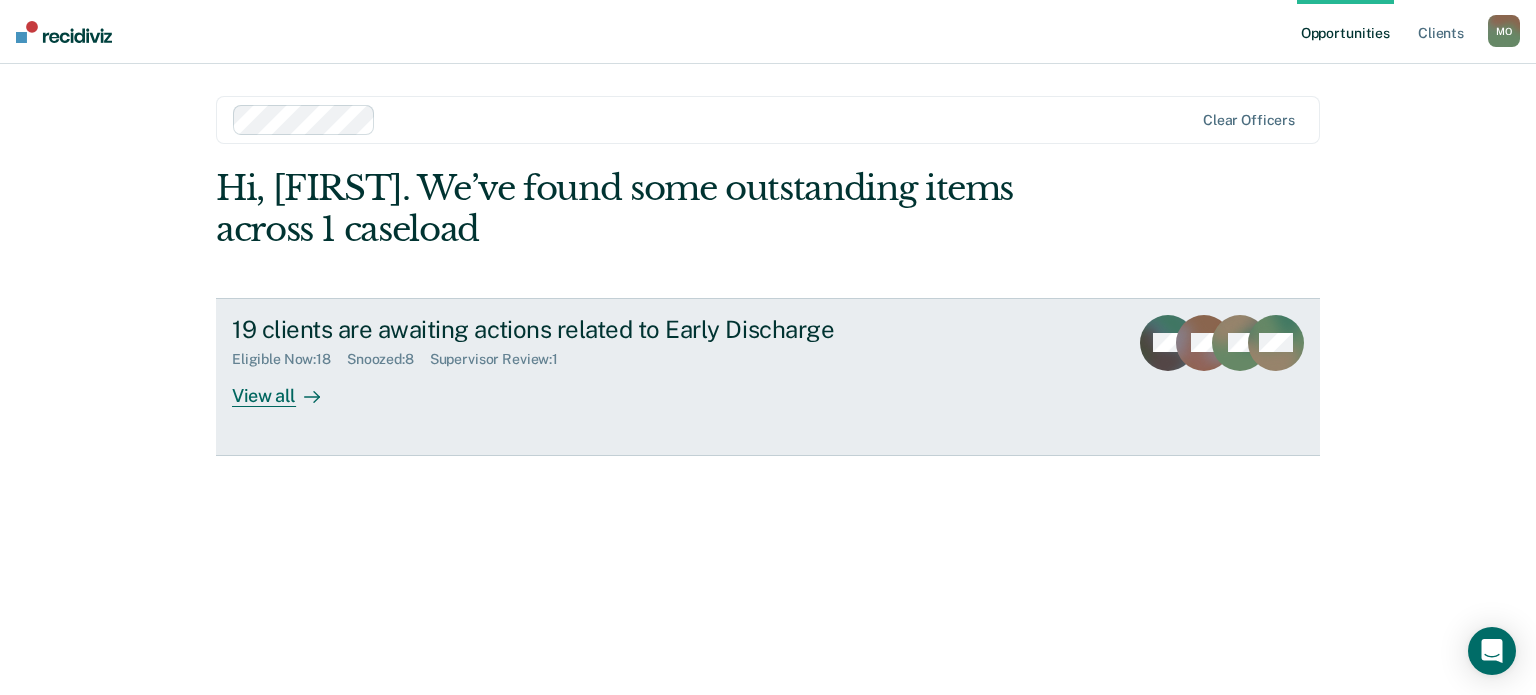 click on "View all" at bounding box center (288, 387) 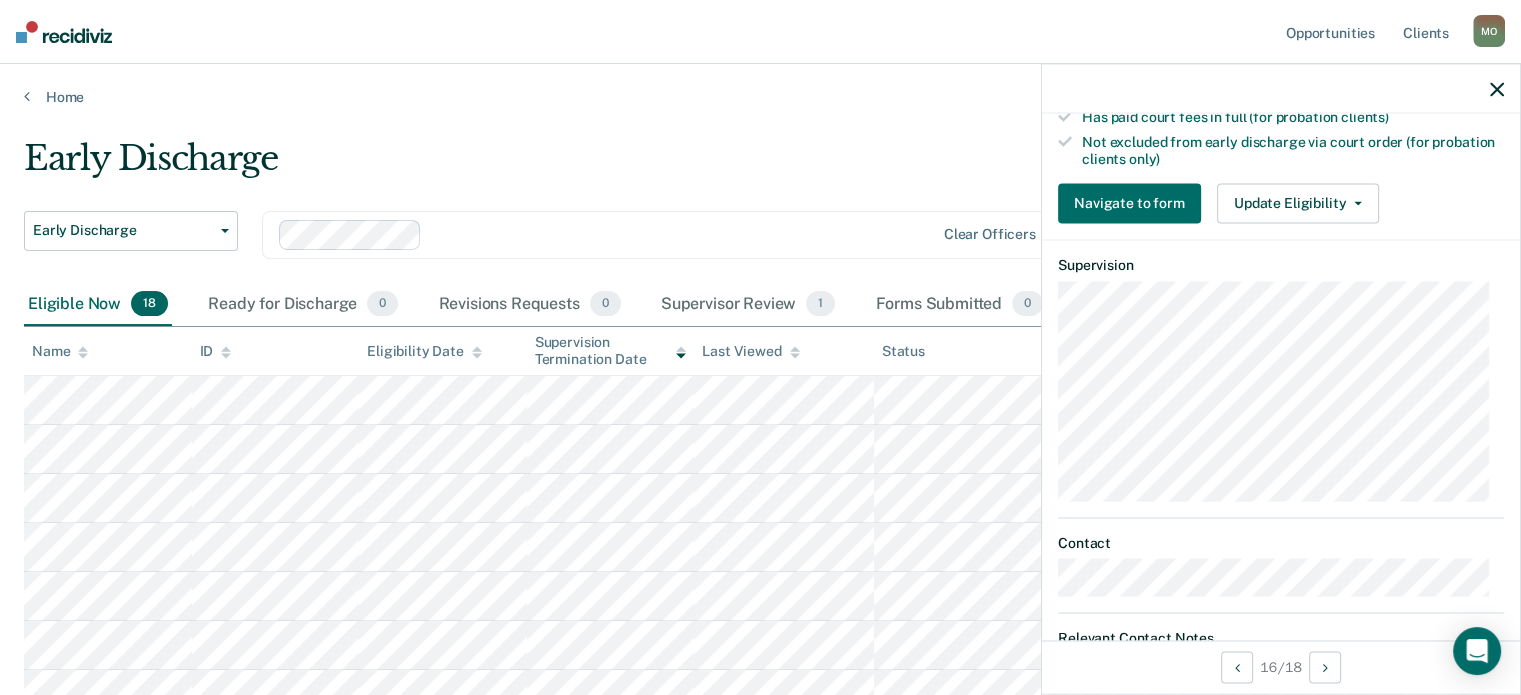 scroll, scrollTop: 655, scrollLeft: 0, axis: vertical 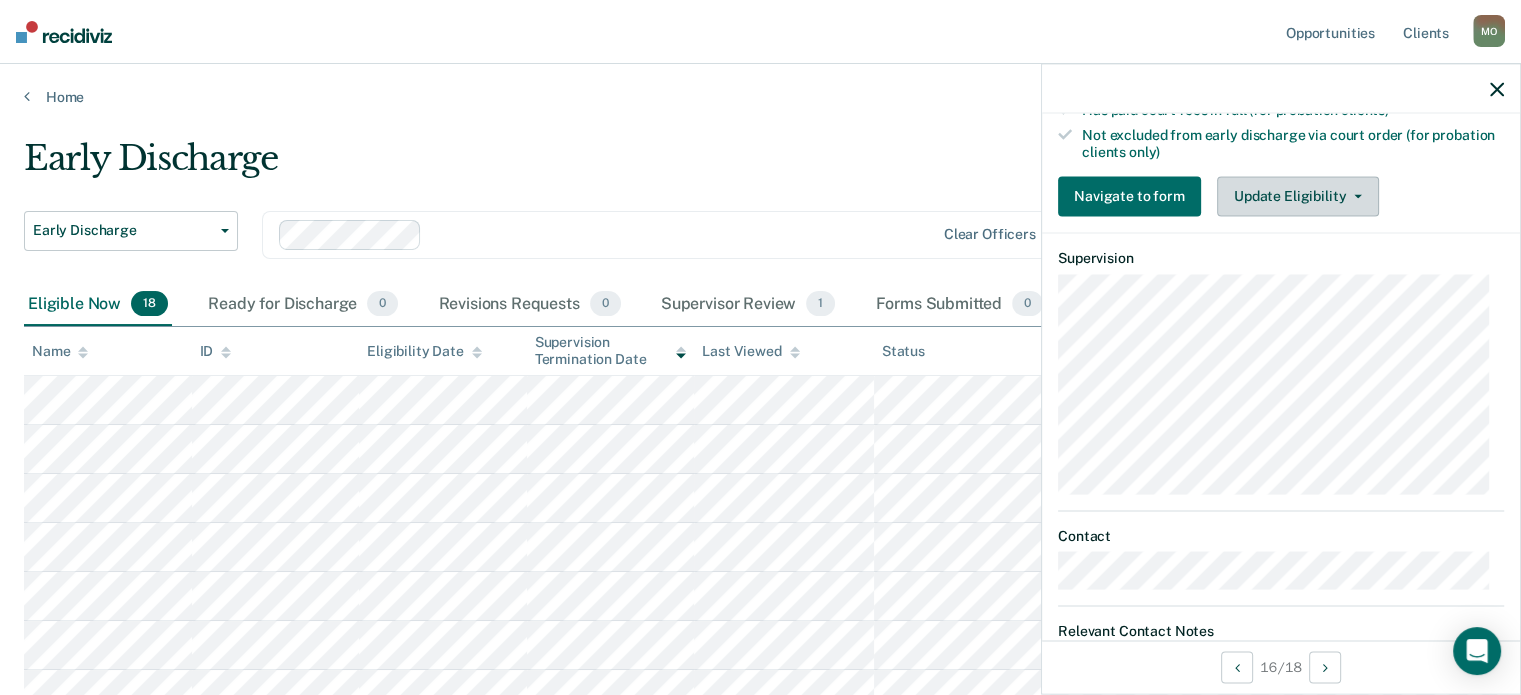 click on "Update Eligibility" at bounding box center (1298, 196) 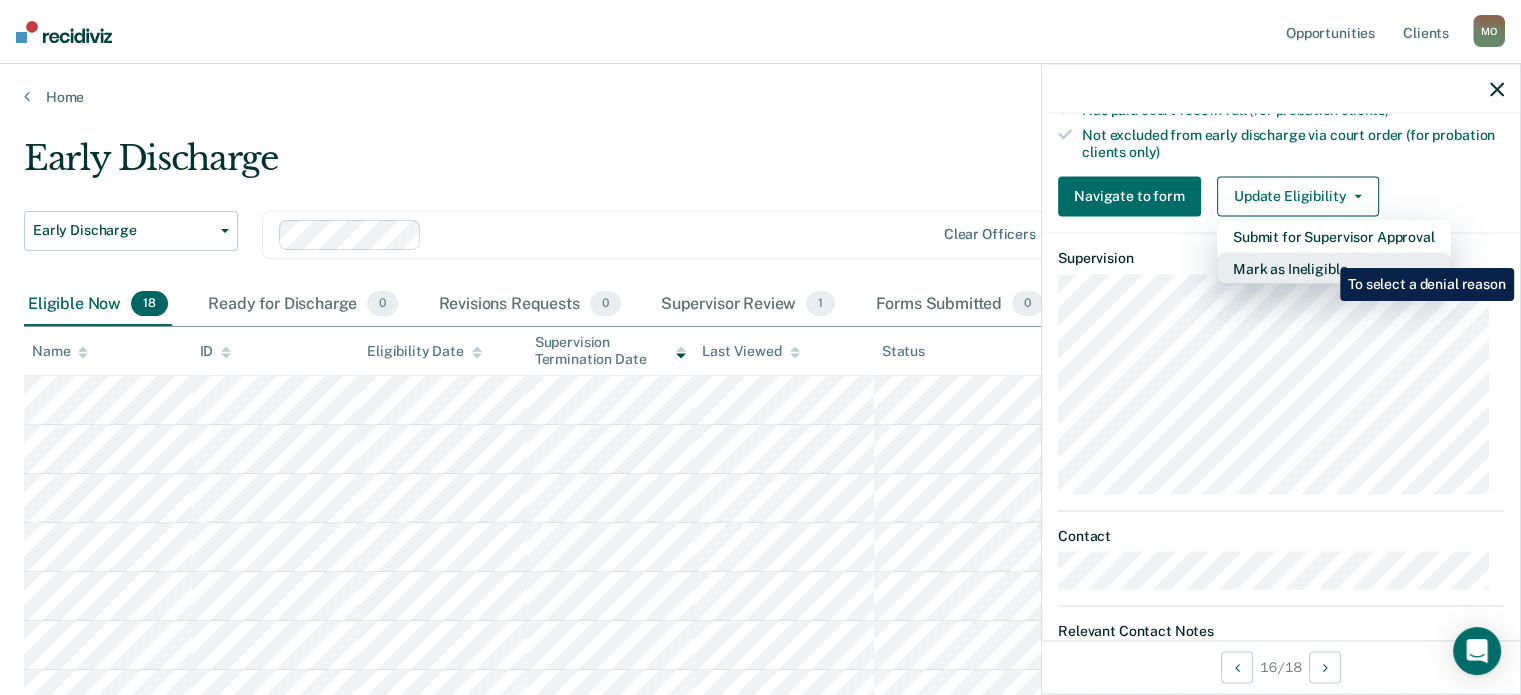 click on "Mark as Ineligible" at bounding box center [1334, 268] 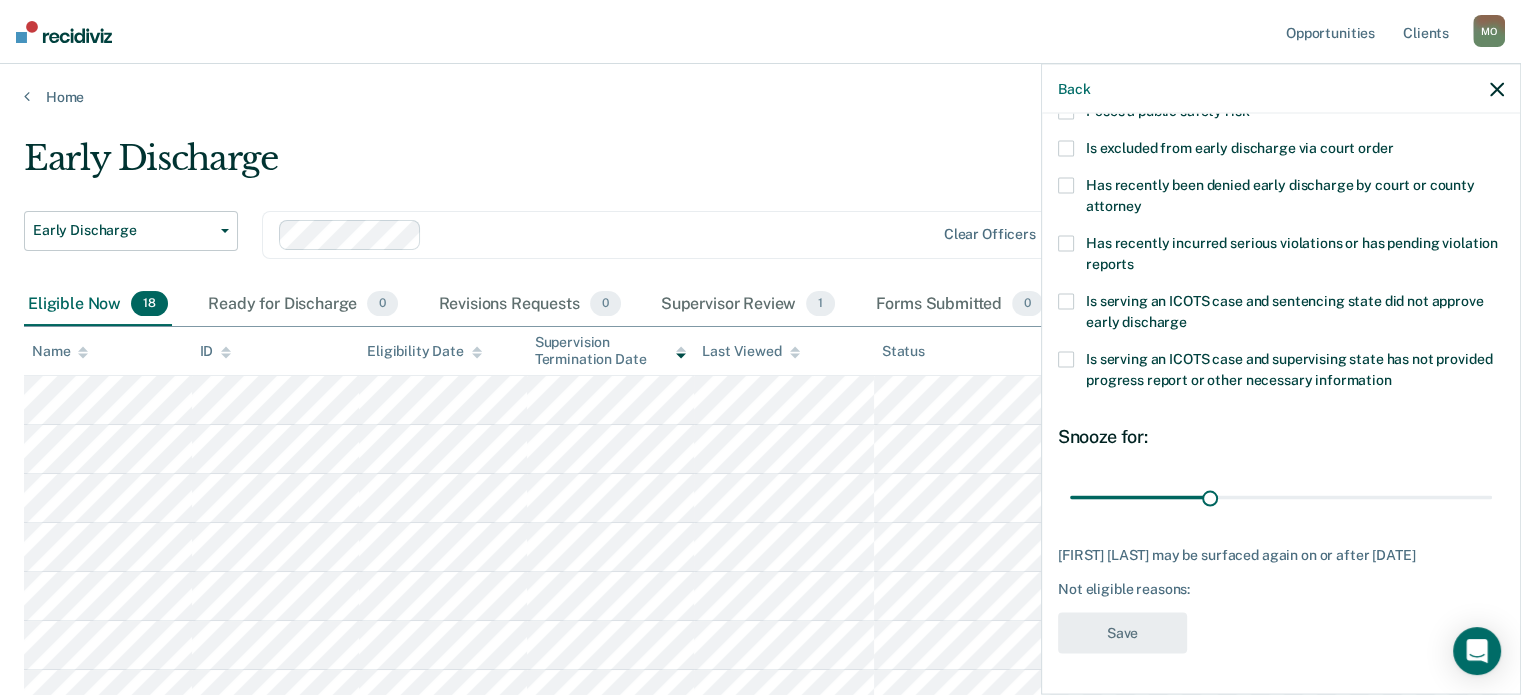 scroll, scrollTop: 307, scrollLeft: 0, axis: vertical 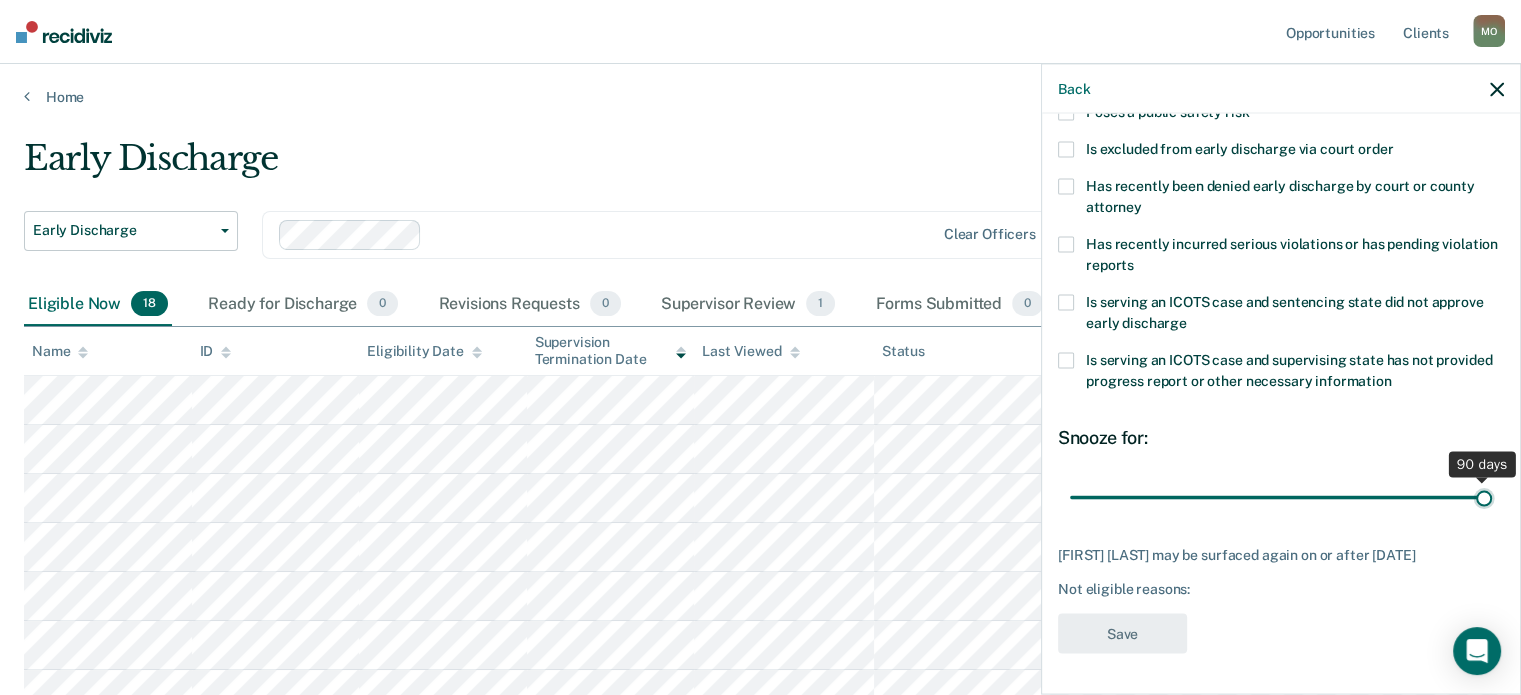 drag, startPoint x: 1209, startPoint y: 497, endPoint x: 1505, endPoint y: 483, distance: 296.3309 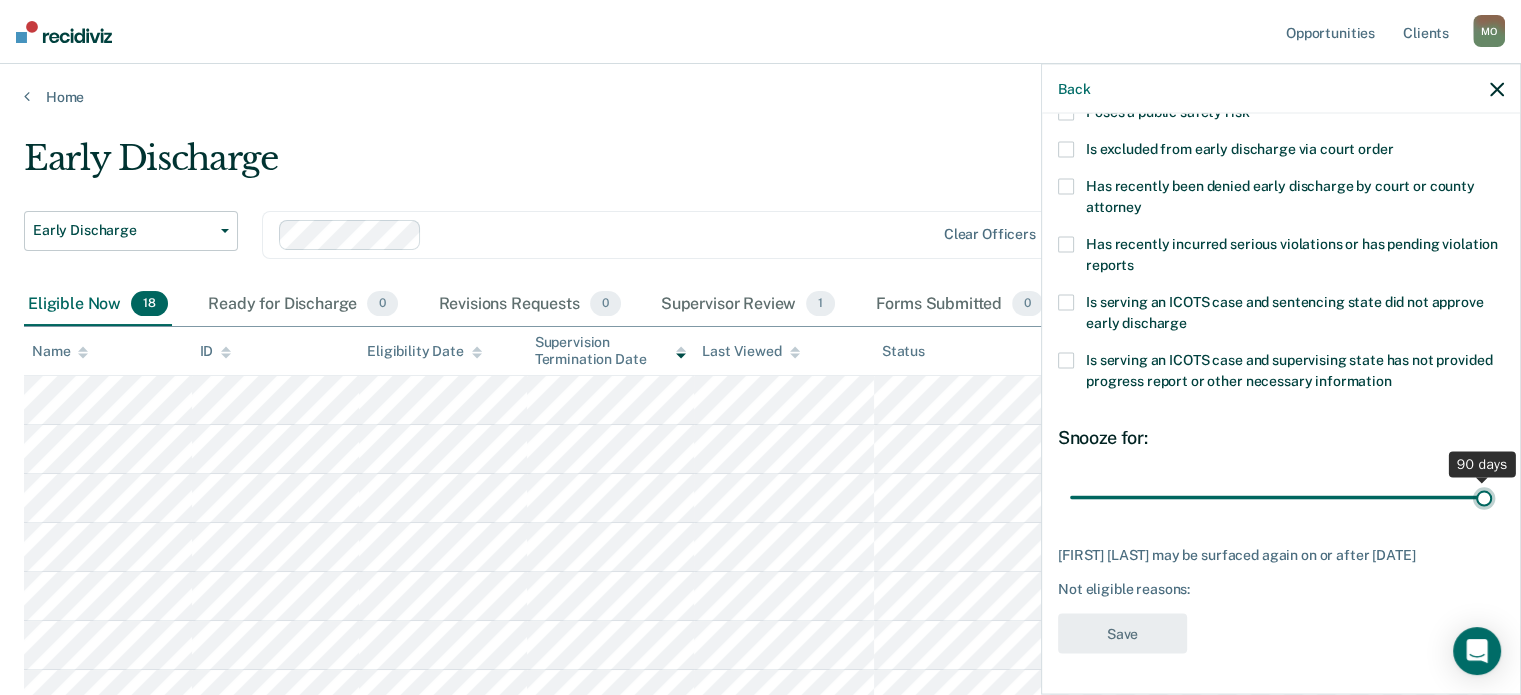 type on "90" 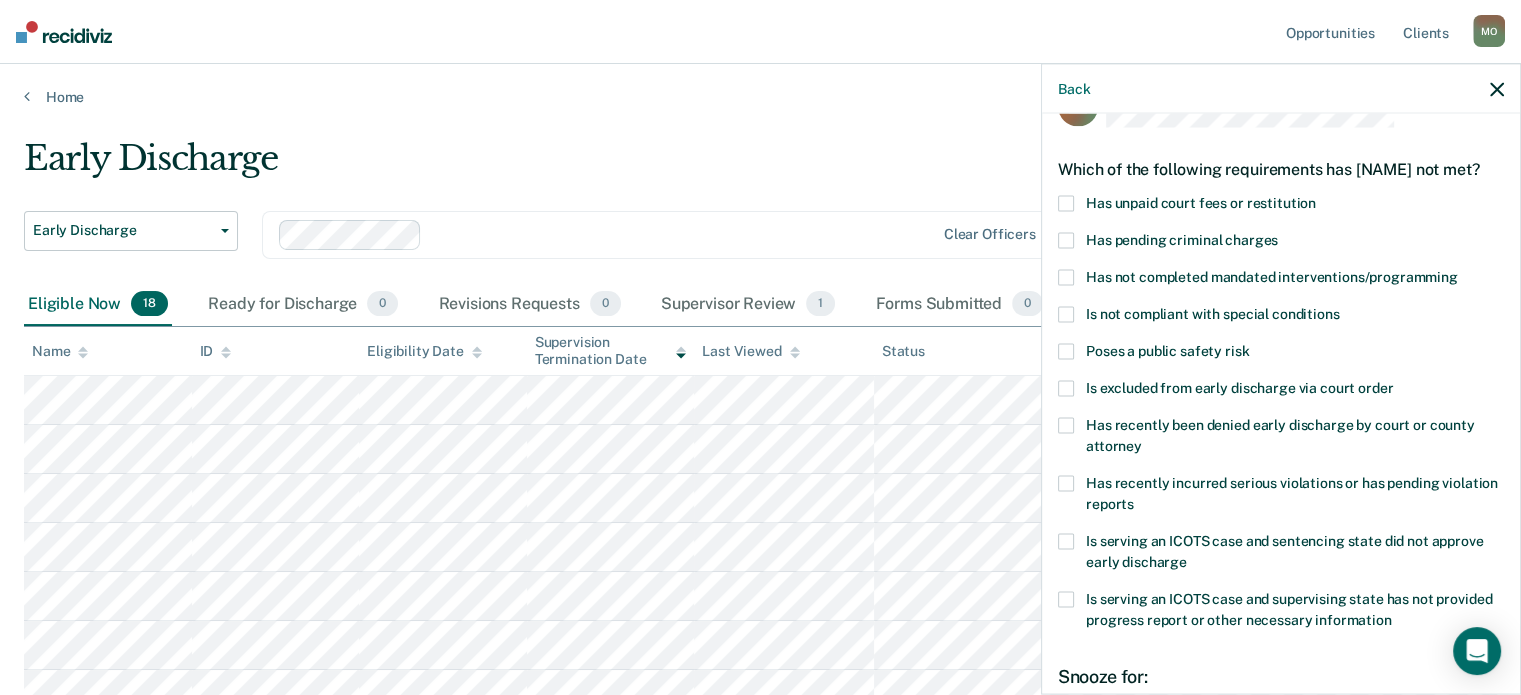 scroll, scrollTop: 49, scrollLeft: 0, axis: vertical 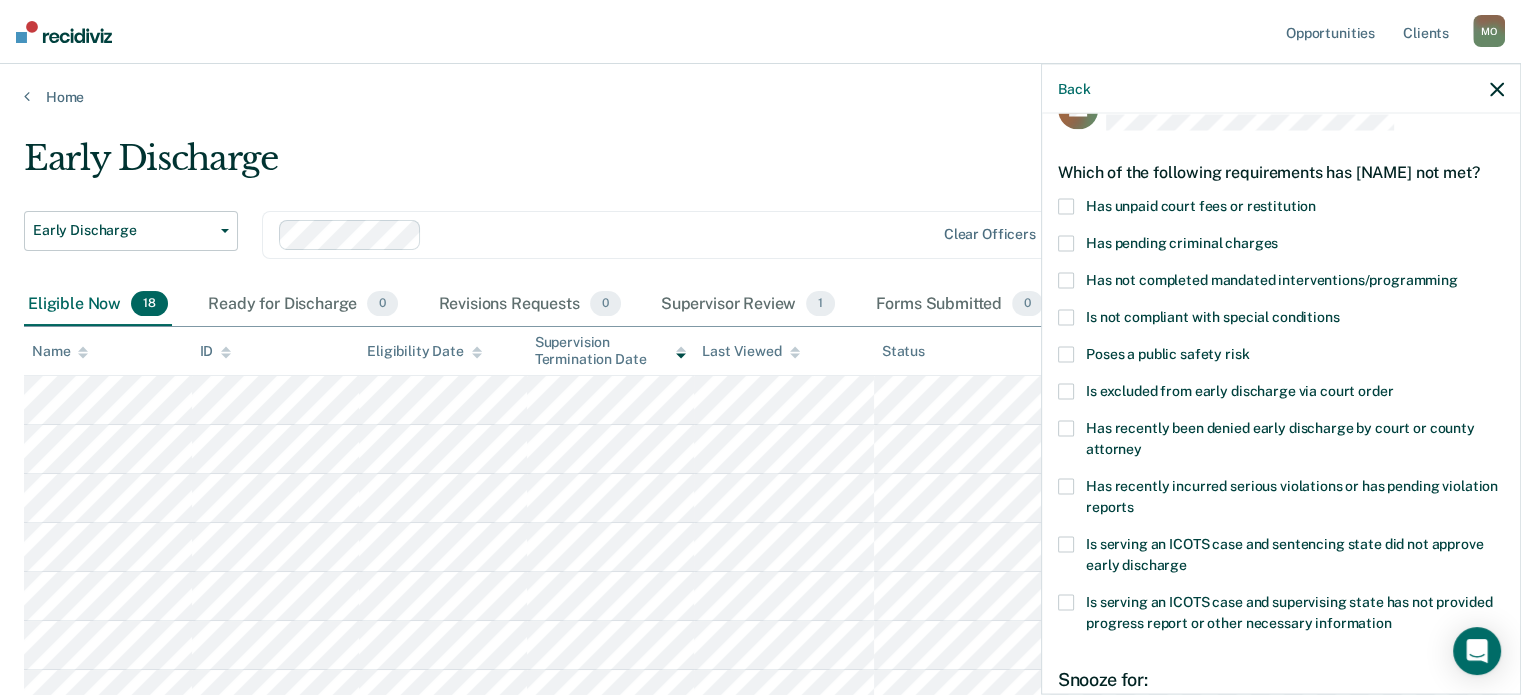 click on "Has not completed mandated interventions/programming" at bounding box center [1272, 279] 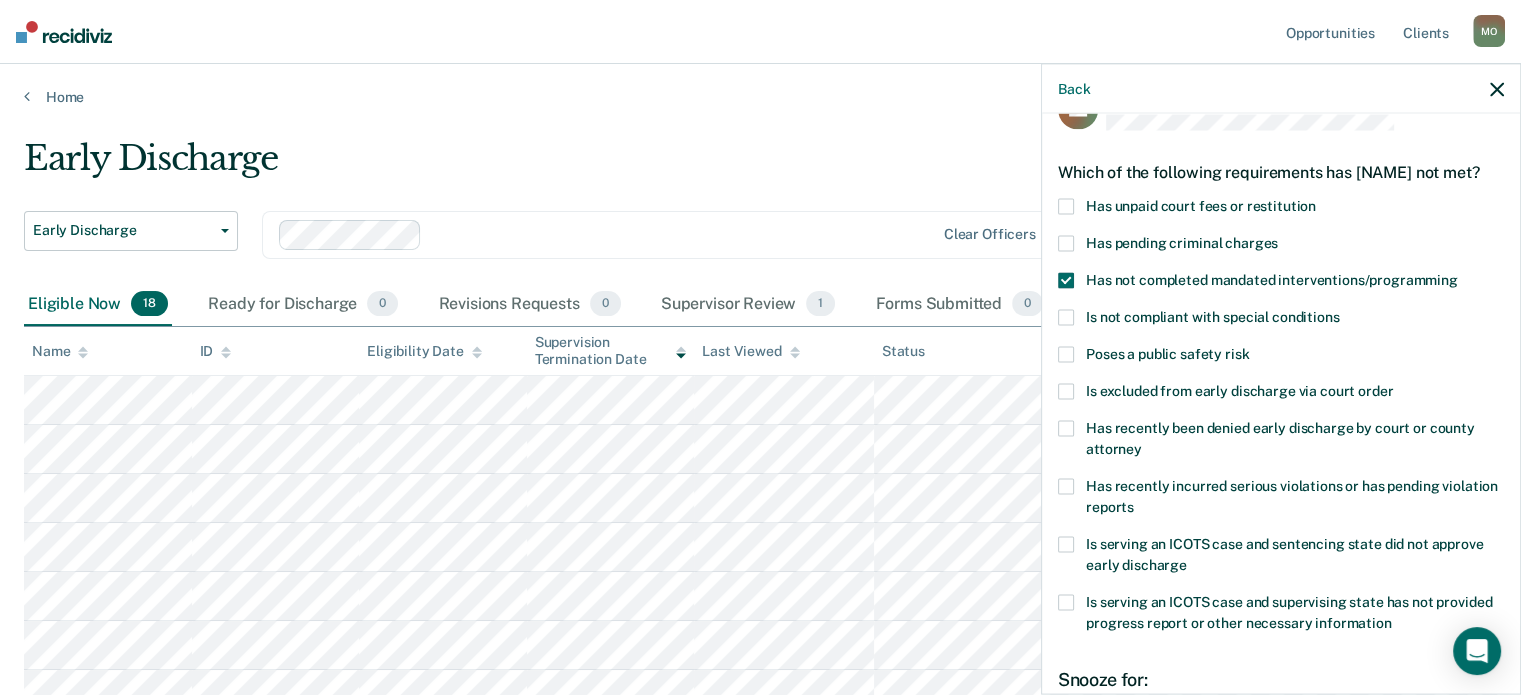 scroll, scrollTop: 307, scrollLeft: 0, axis: vertical 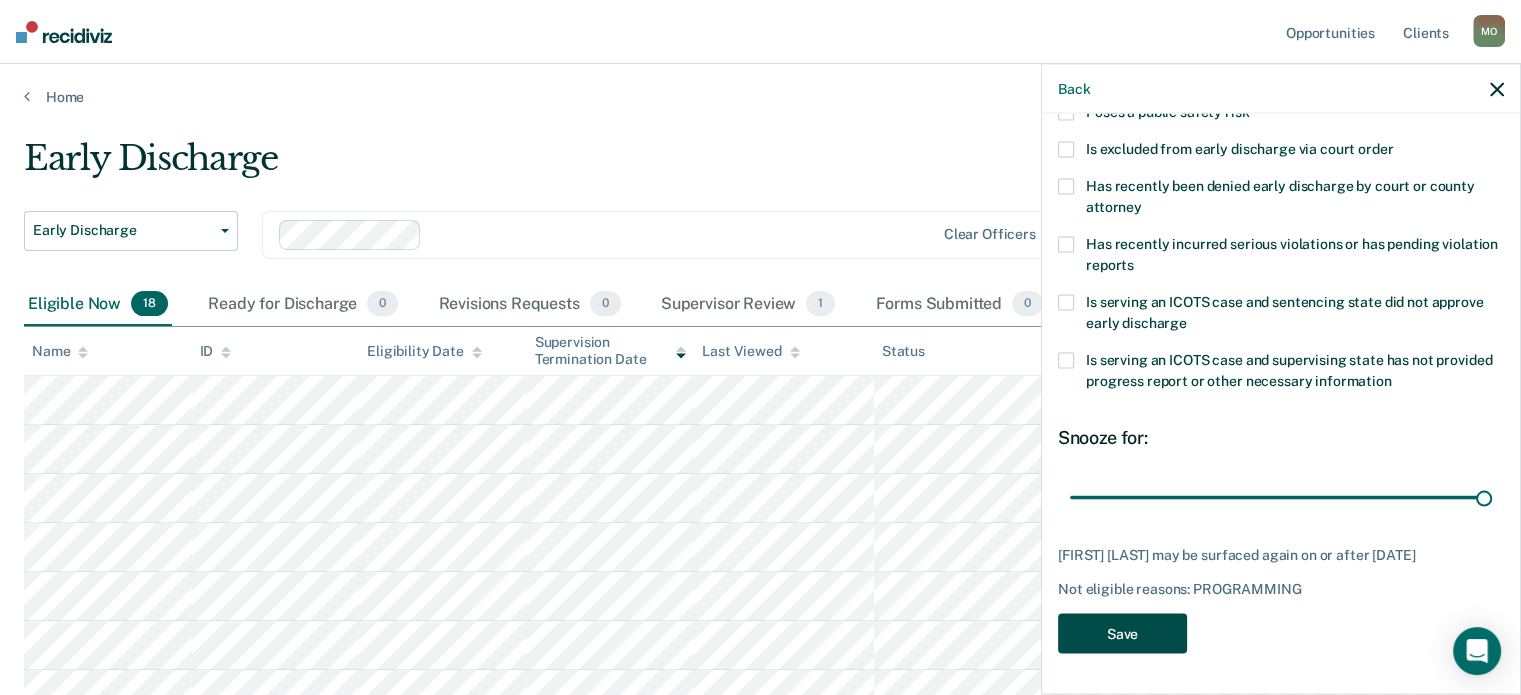 click on "Save" at bounding box center [1122, 633] 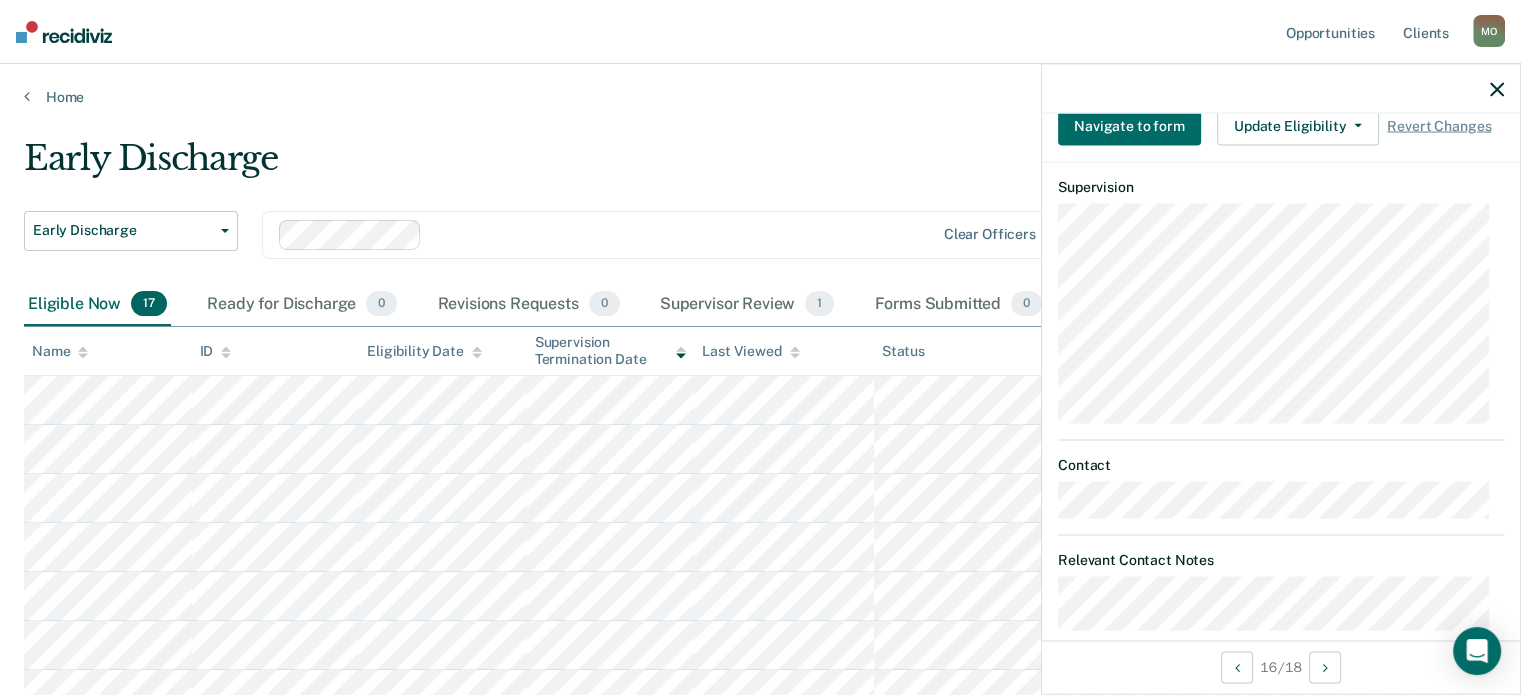 scroll, scrollTop: 881, scrollLeft: 0, axis: vertical 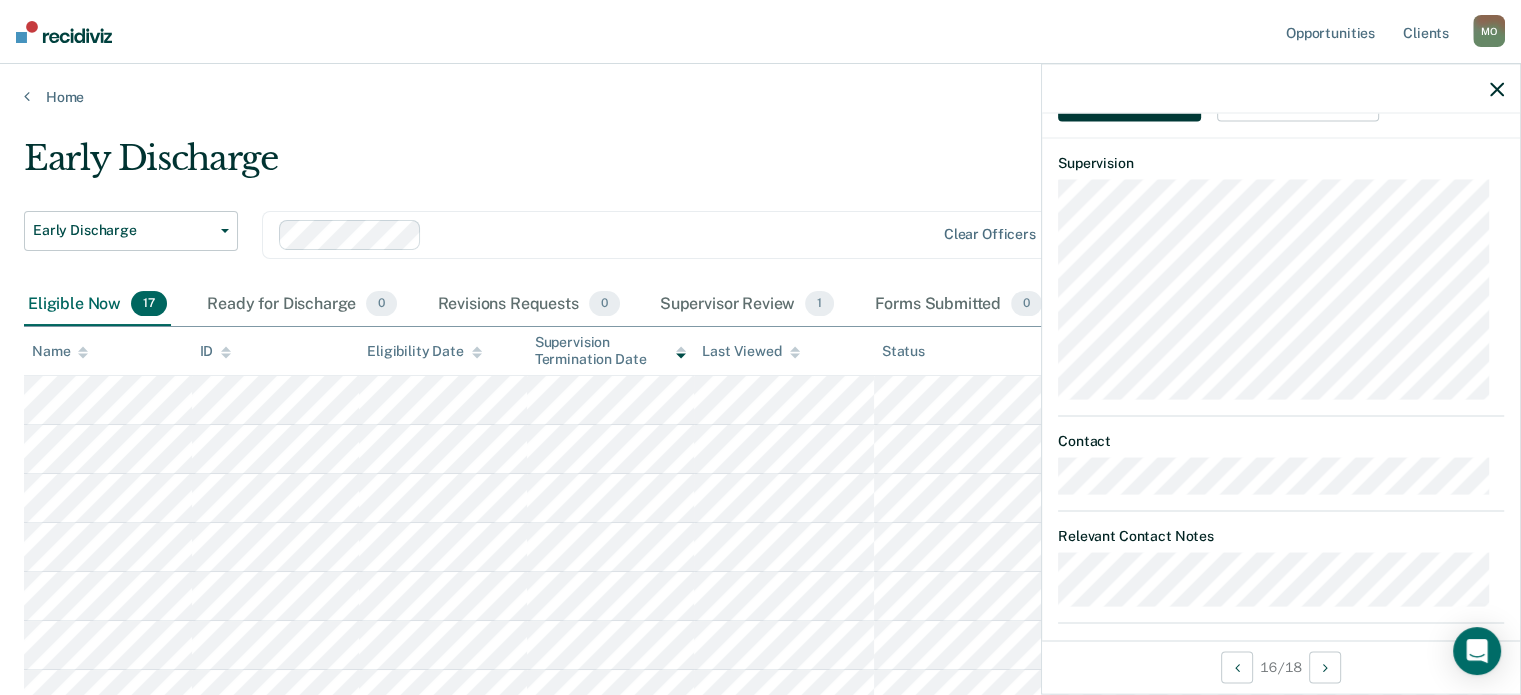 click on "Navigate to form" at bounding box center (1129, 101) 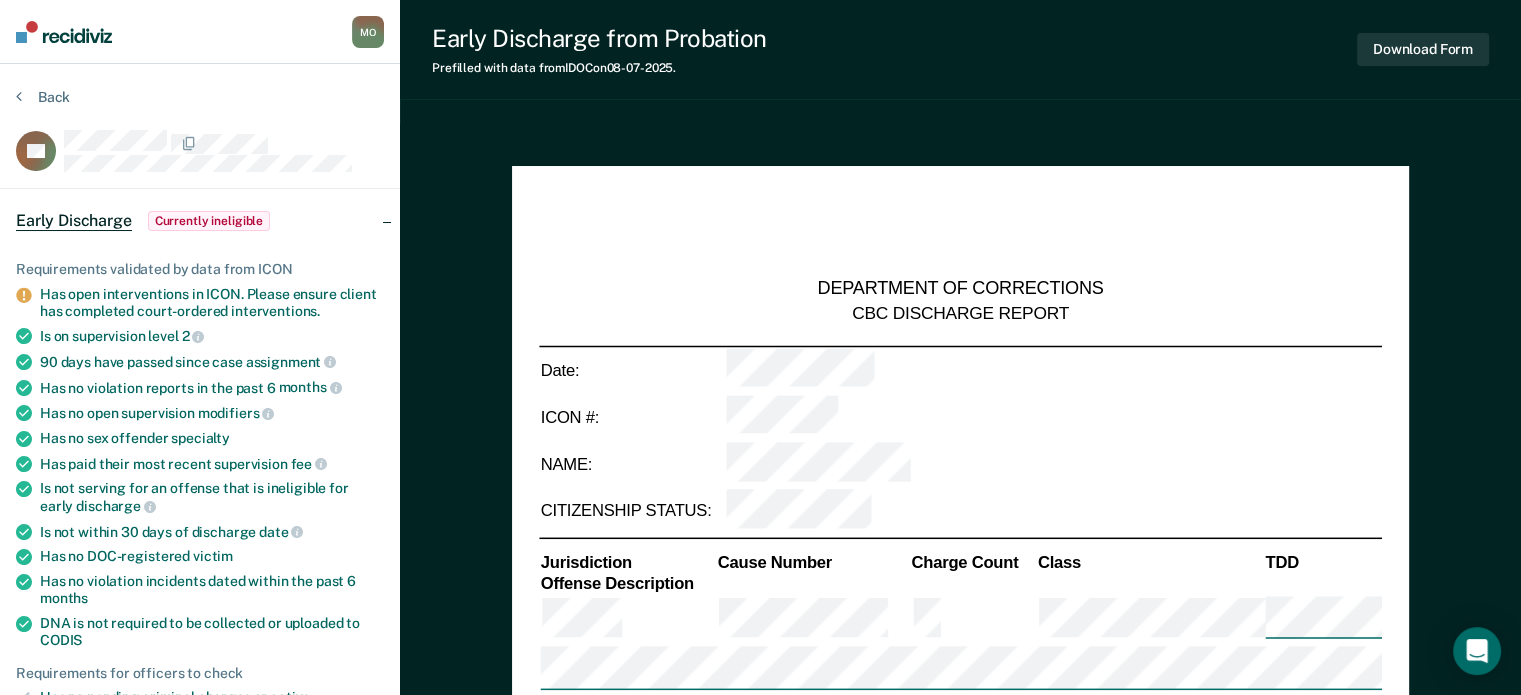 type on "x" 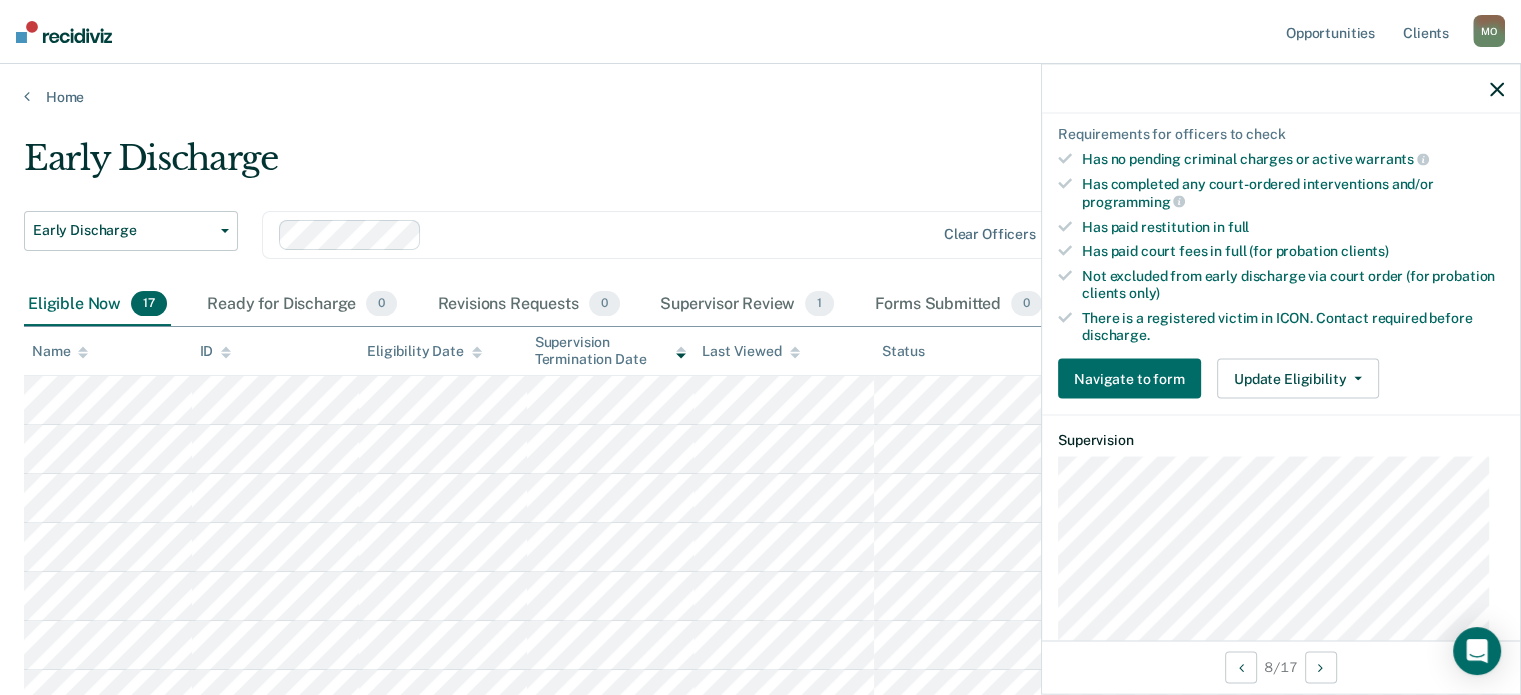 scroll, scrollTop: 494, scrollLeft: 0, axis: vertical 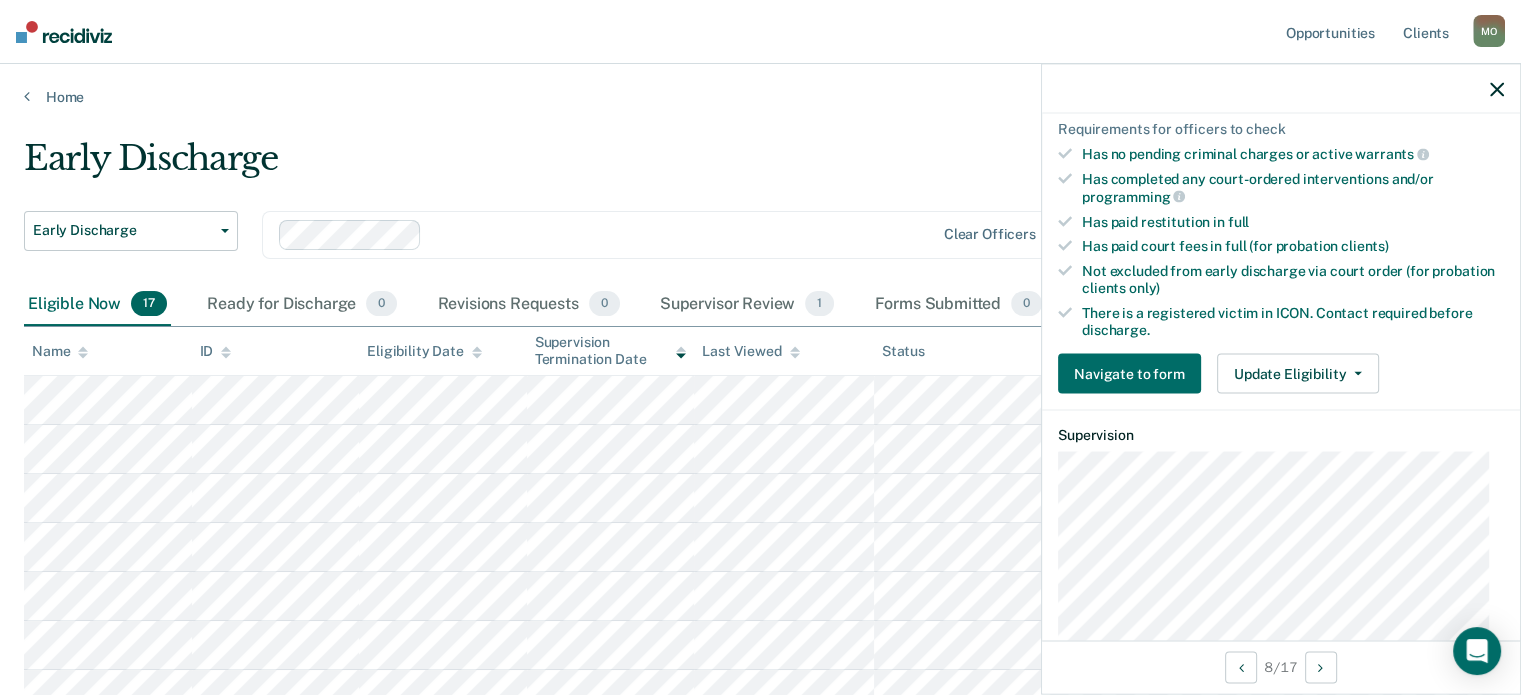 click on "PP   Early Discharge Eligible Now Requirements validated by data from ICON There are one or more registered victims in this case. Please complete victim notification. Is on supervision level   2   90 days have passed since case   assignment   Has no violation reports in the past 6   months   Has no open supervision   modifiers   Has no sex offender   specialty Has paid their most recent supervision   fee   Is not serving for an offense that is ineligible for early   discharge   Is not within 30 days of discharge   date   Has no violation incidents dated within the past 6   months DNA has been collected and successfully uploaded to   CODIS Requirements for officers to check Has no pending criminal charges or active   warrants   Has completed any court-ordered interventions and/or   programming   Has paid restitution in   full Has paid court fees in full (for probation   clients) Not excluded from early discharge via court order (for probation clients   only)   discharge. Navigate to form Update Eligibility" at bounding box center [1281, 380] 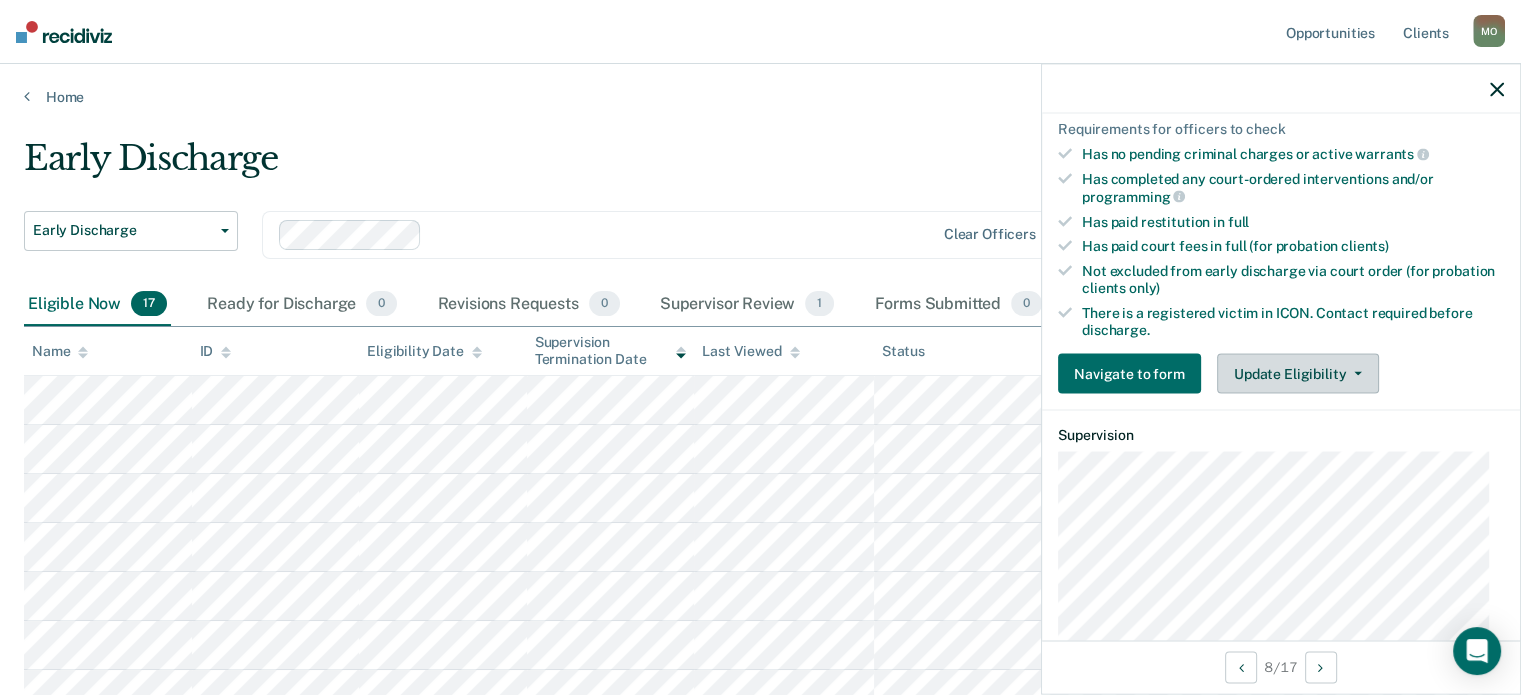 click on "Update Eligibility" at bounding box center [1298, 374] 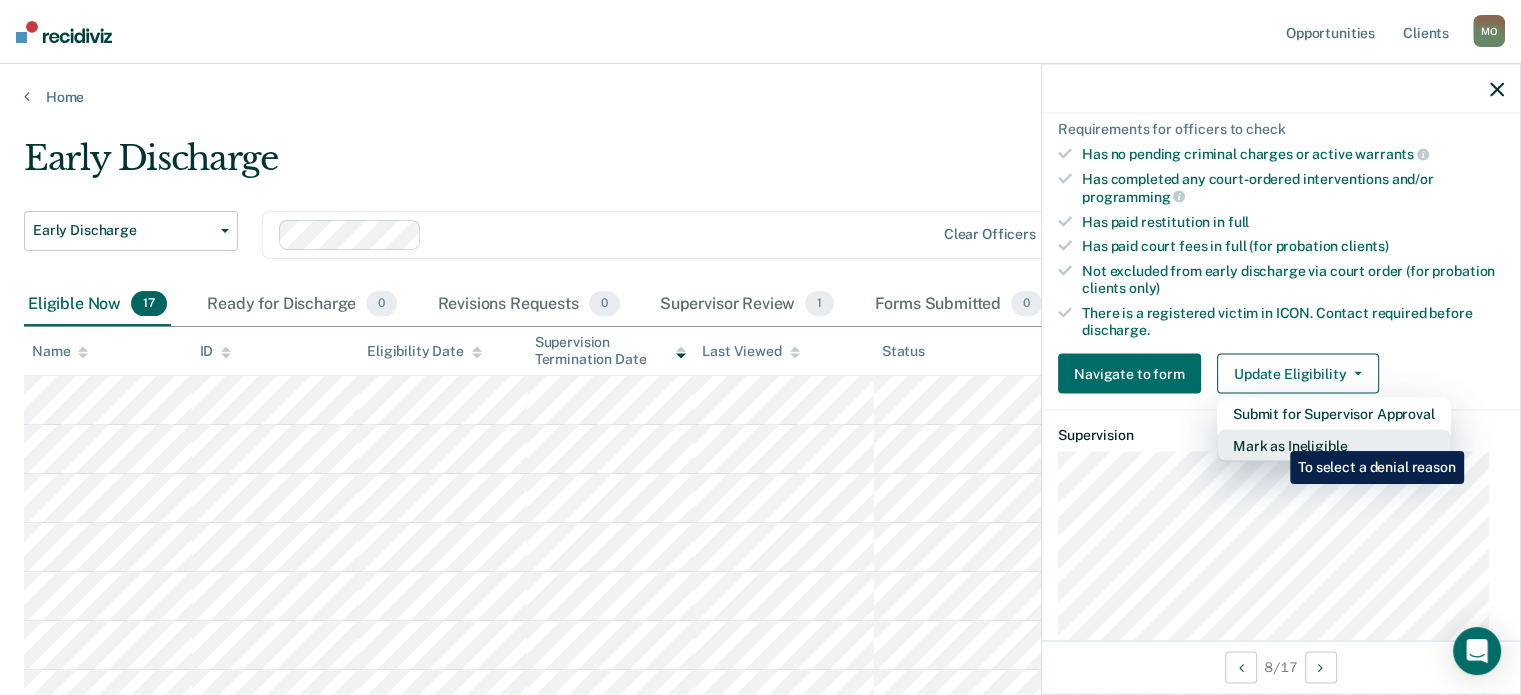 click on "Mark as Ineligible" at bounding box center [1334, 446] 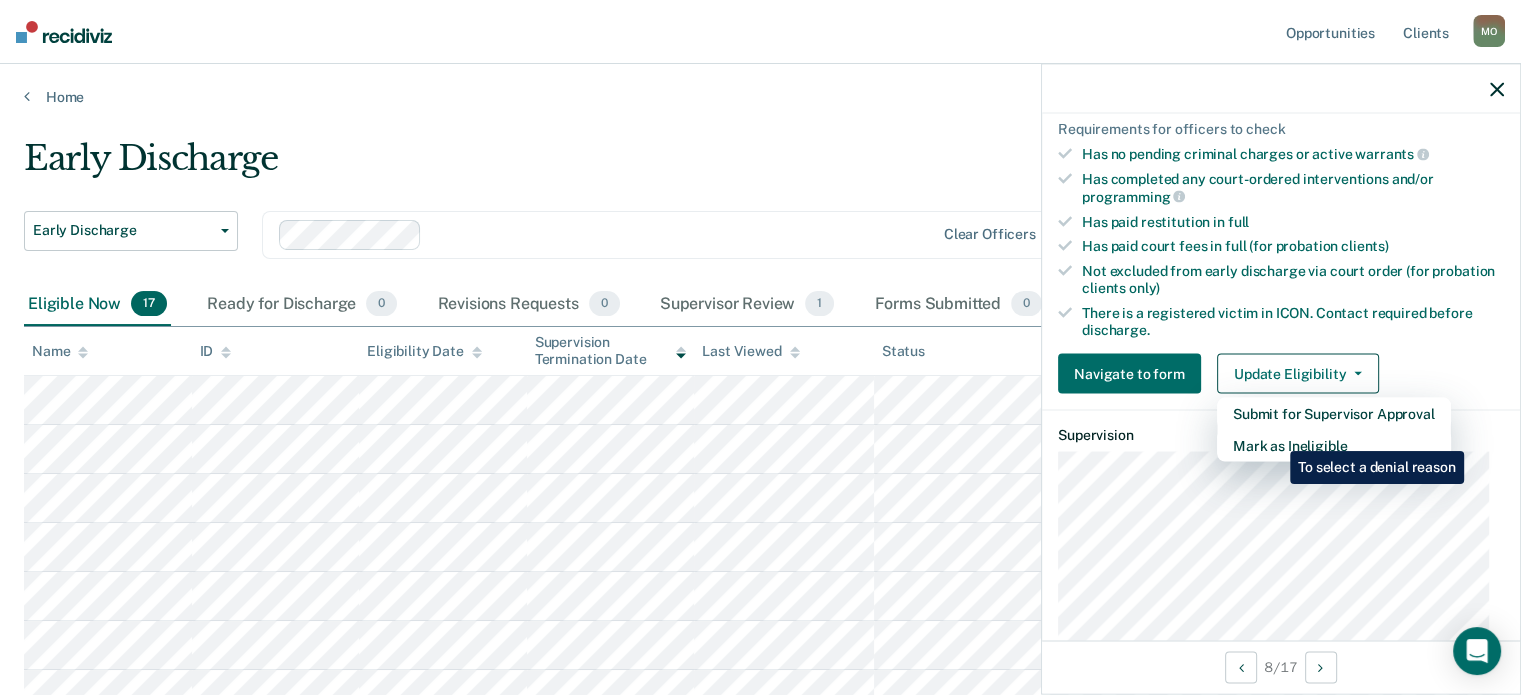scroll, scrollTop: 307, scrollLeft: 0, axis: vertical 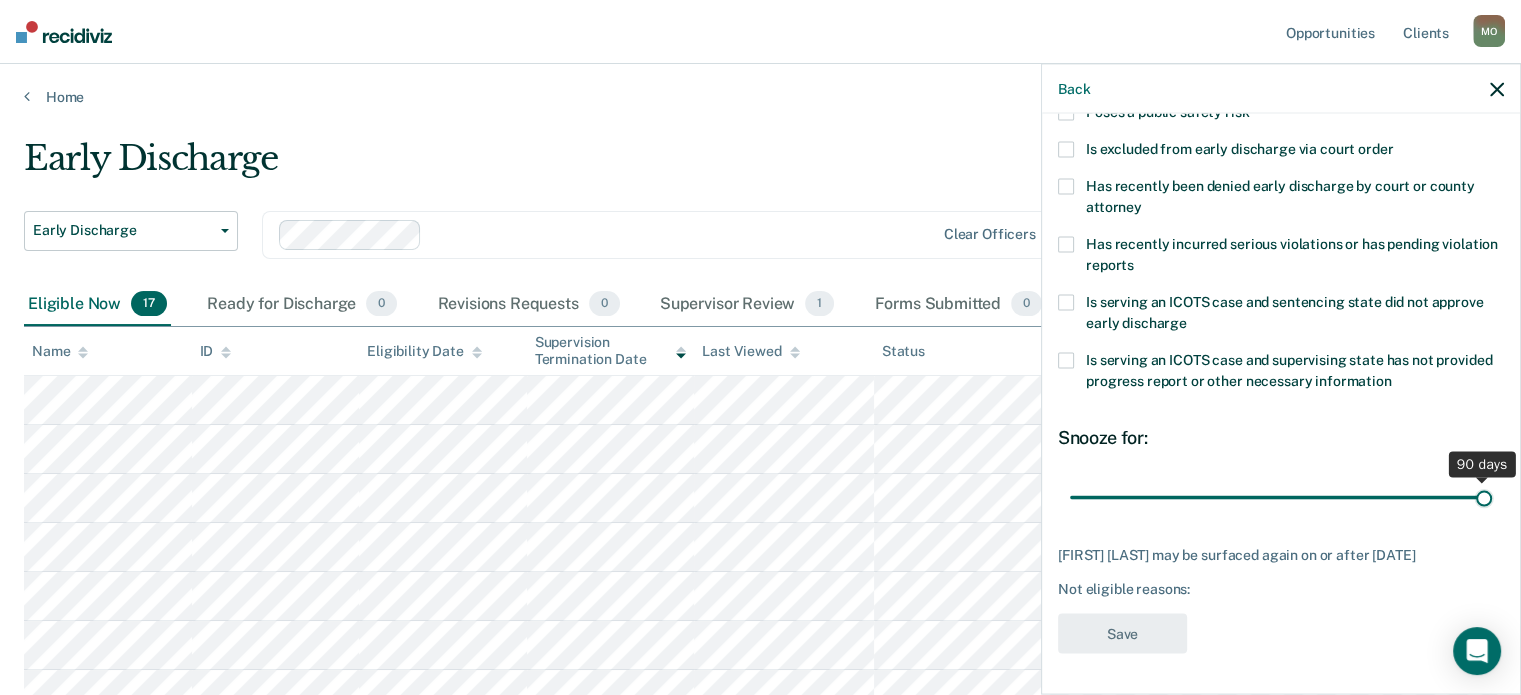 drag, startPoint x: 1208, startPoint y: 492, endPoint x: 1503, endPoint y: 465, distance: 296.233 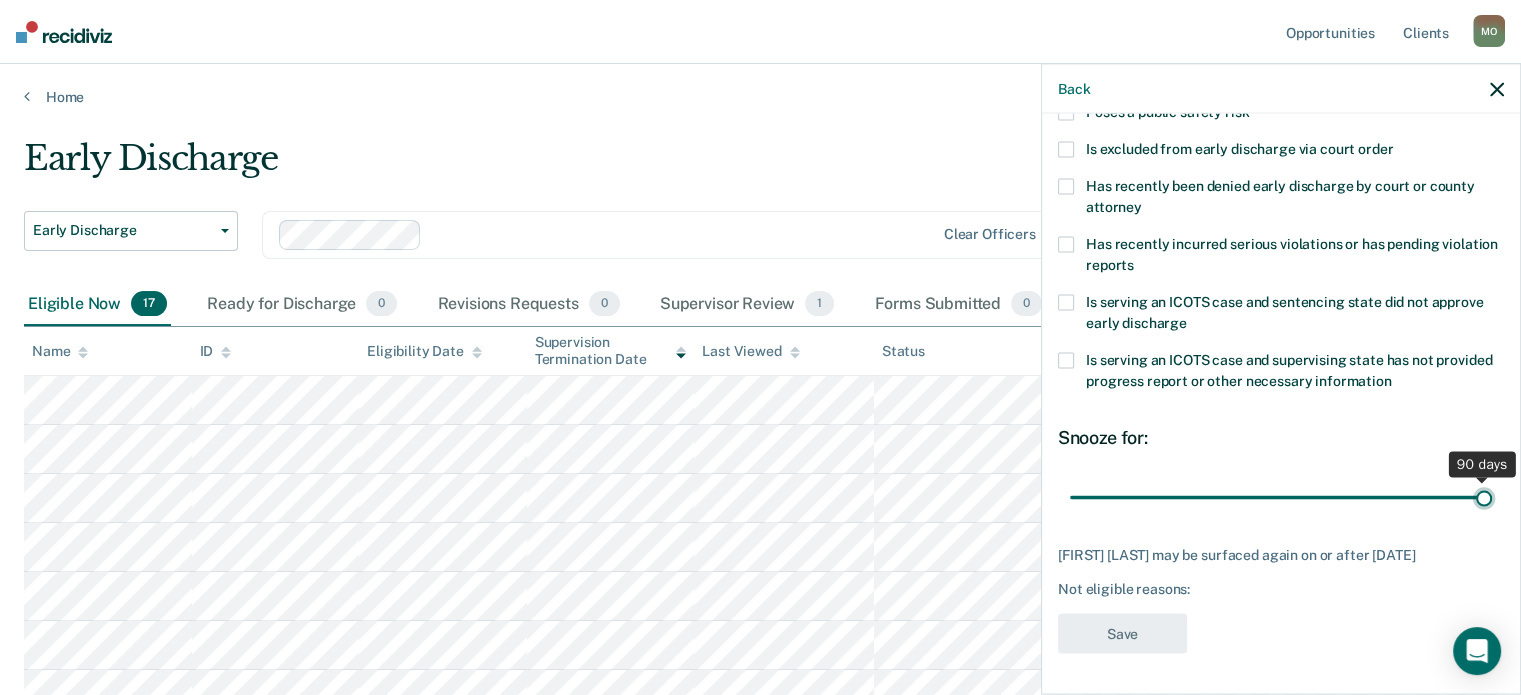 type on "90" 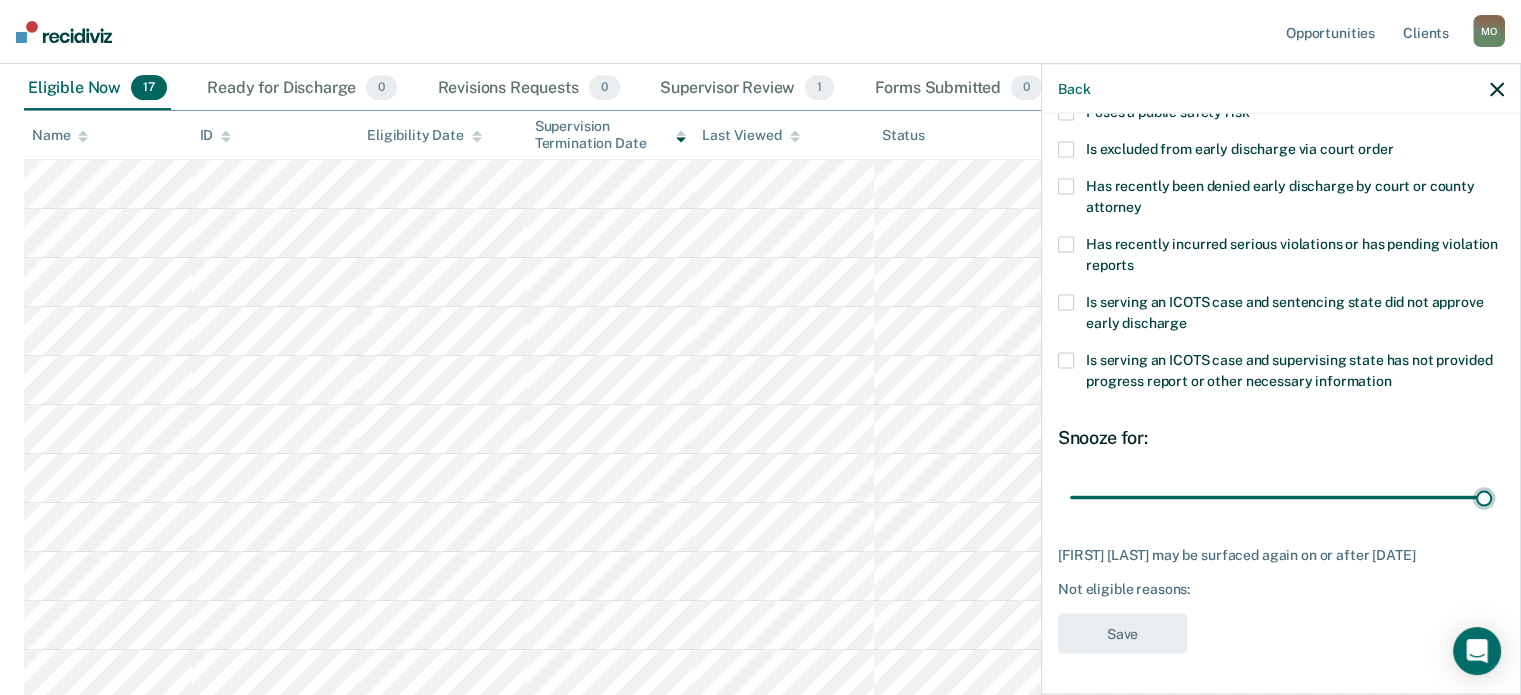 scroll, scrollTop: 228, scrollLeft: 0, axis: vertical 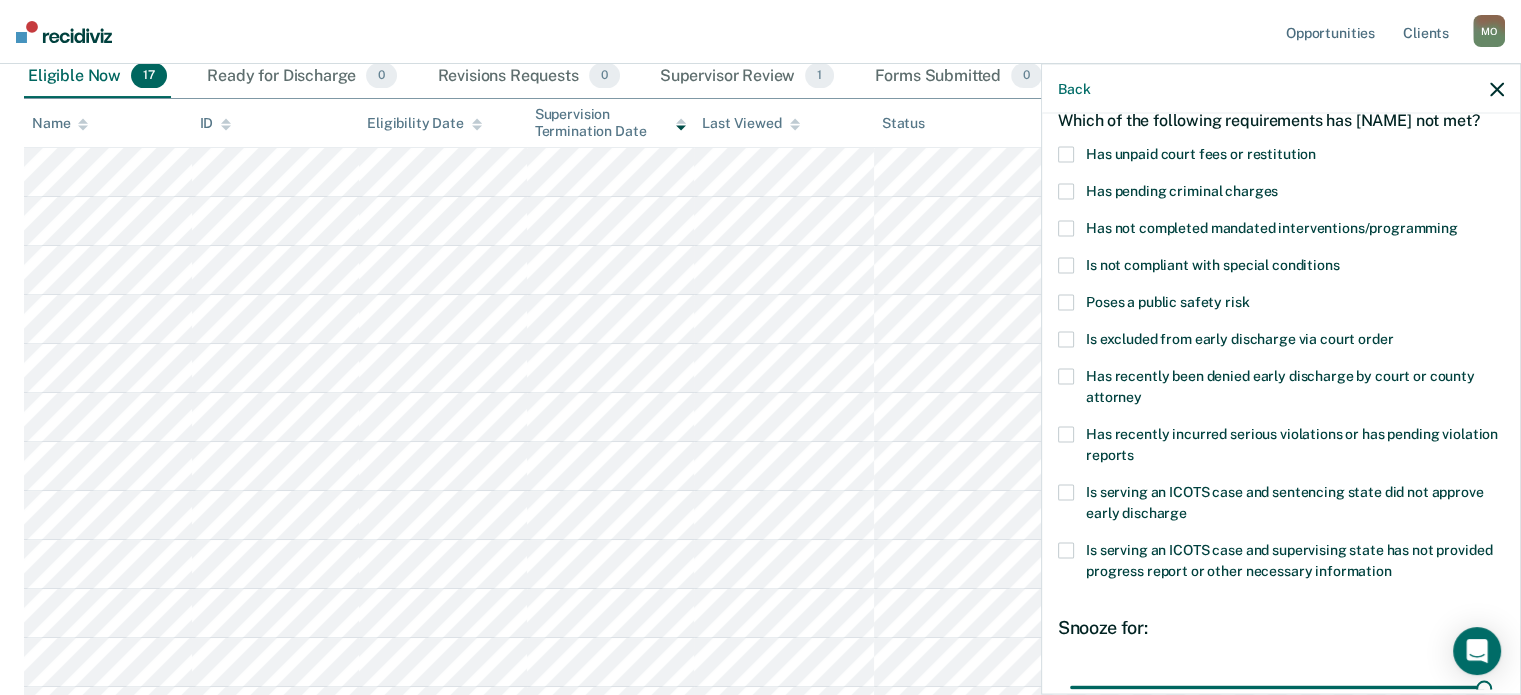 click on "Has unpaid court fees or restitution" at bounding box center [1201, 153] 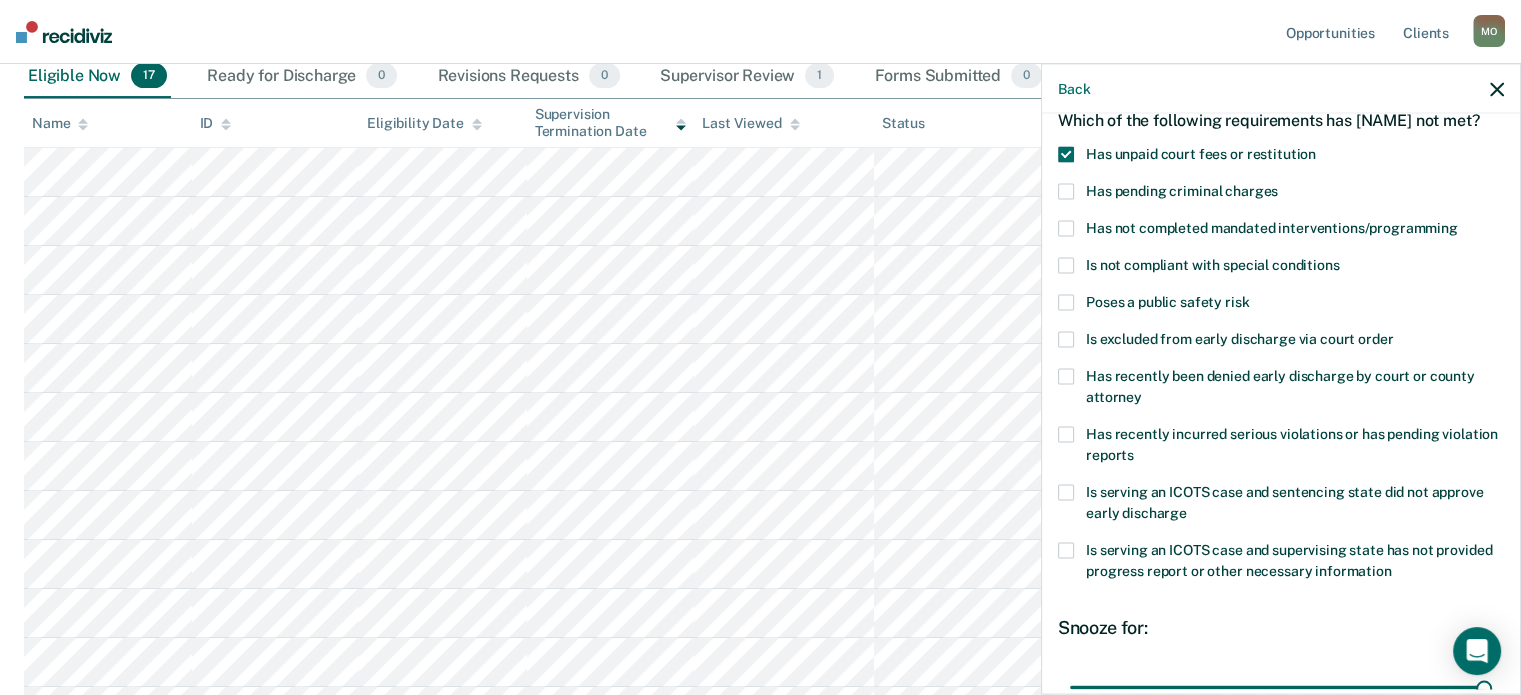 scroll, scrollTop: 307, scrollLeft: 0, axis: vertical 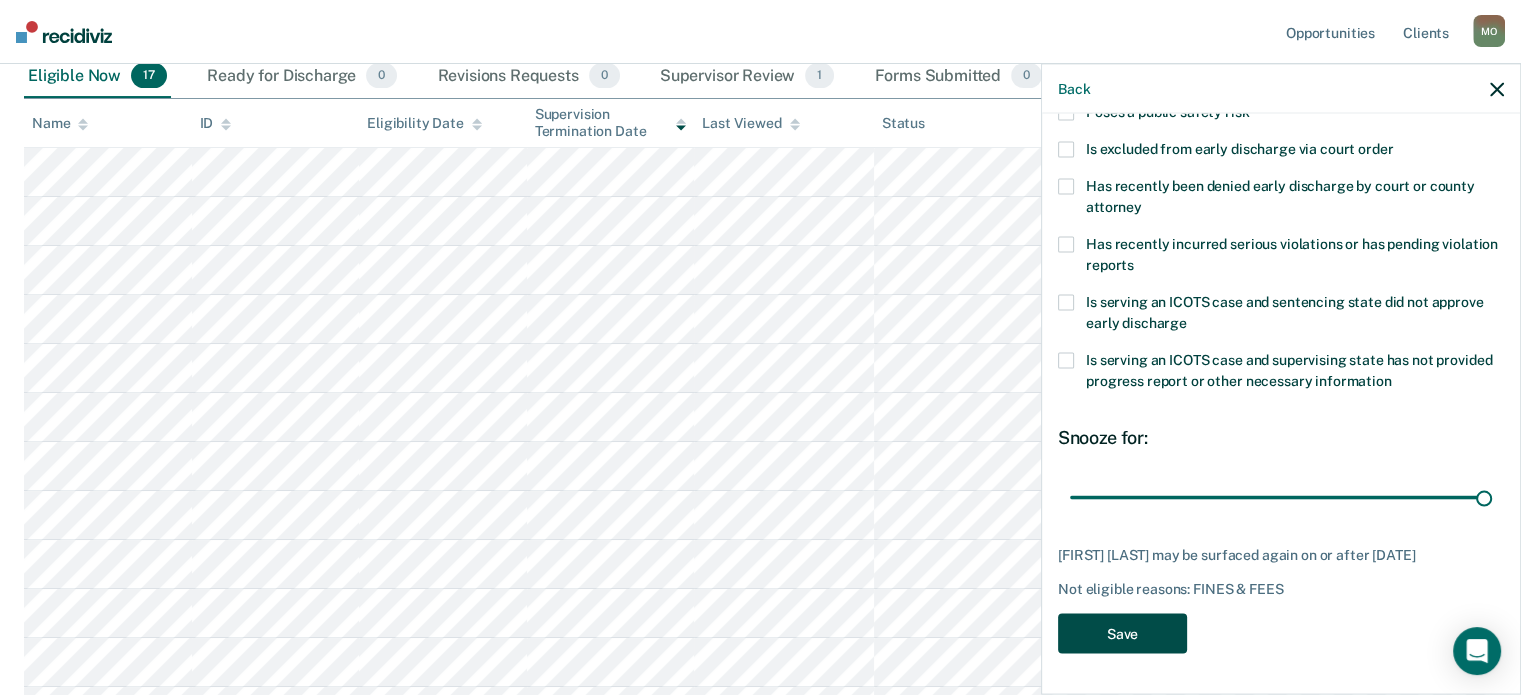 click on "Save" at bounding box center [1122, 633] 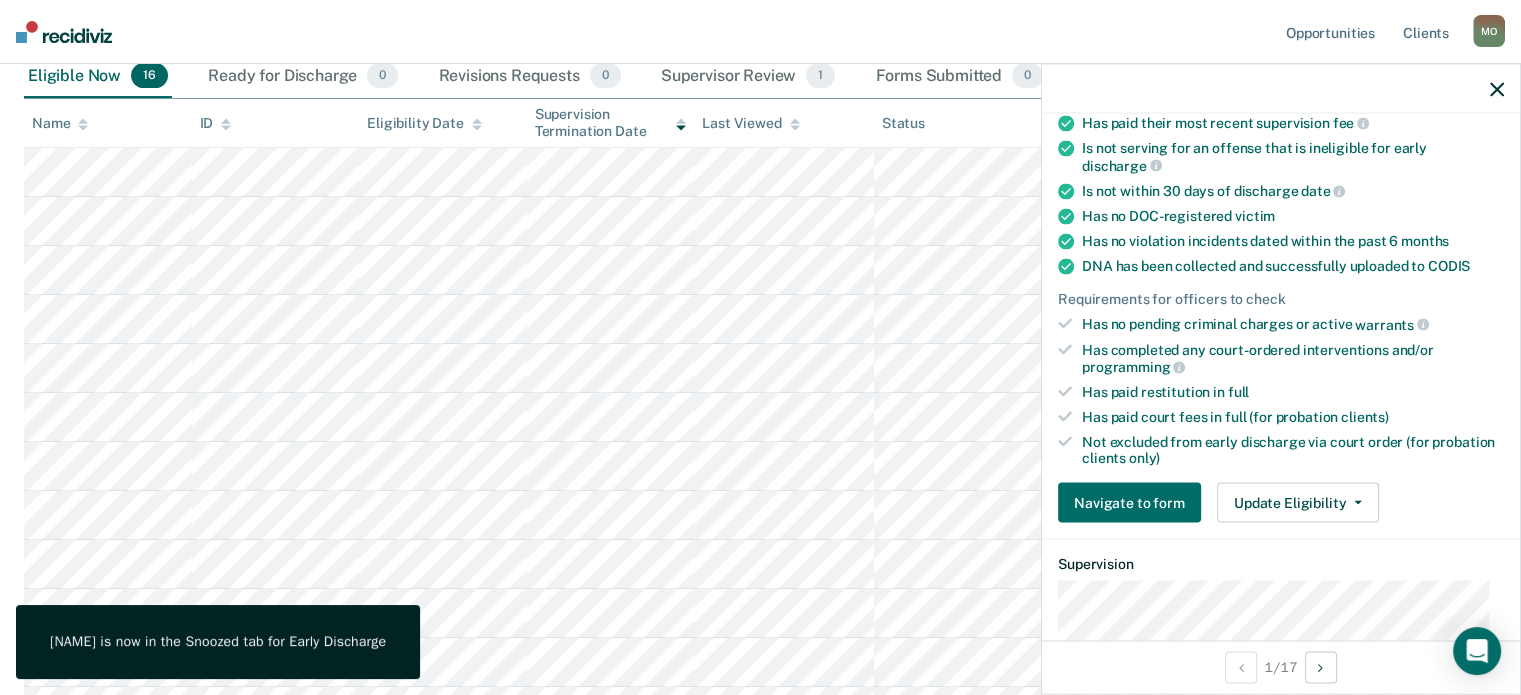 scroll, scrollTop: 265, scrollLeft: 0, axis: vertical 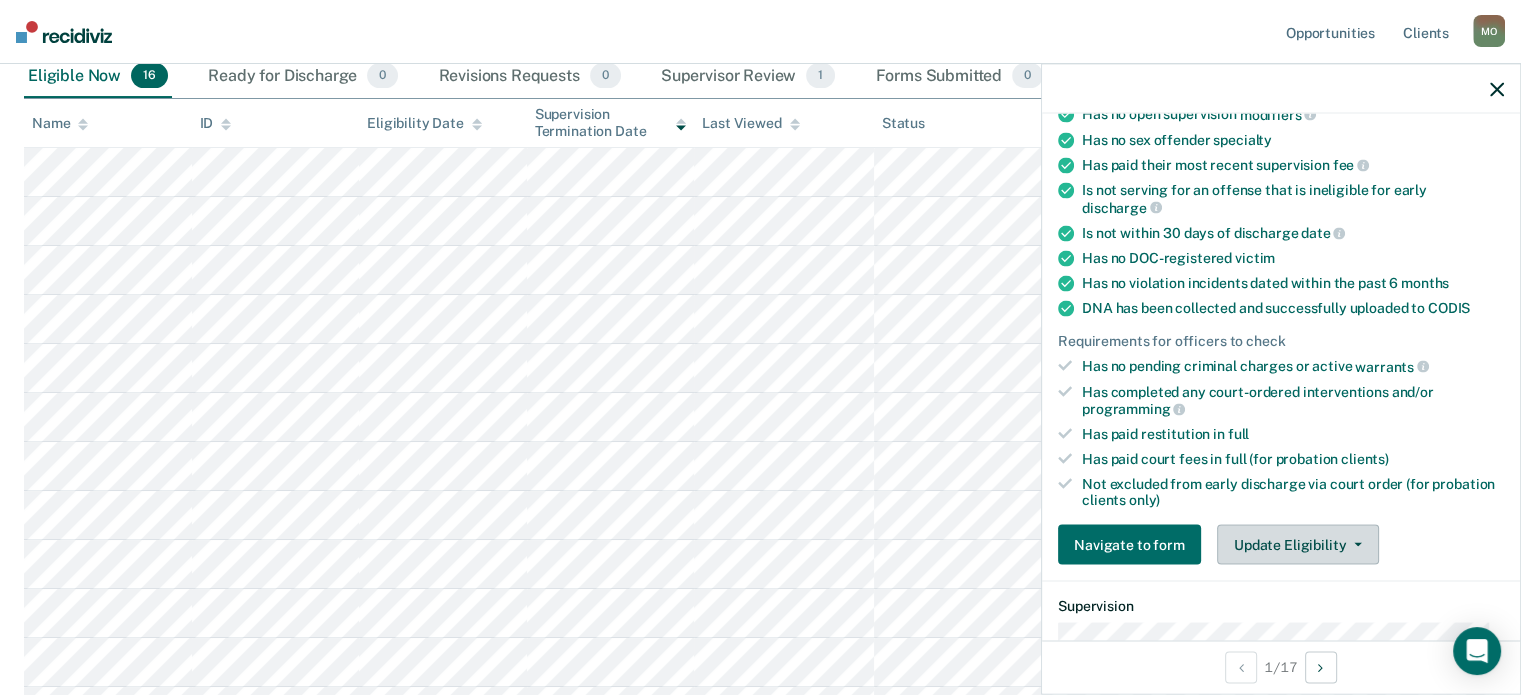 click on "Update Eligibility" at bounding box center (1298, 545) 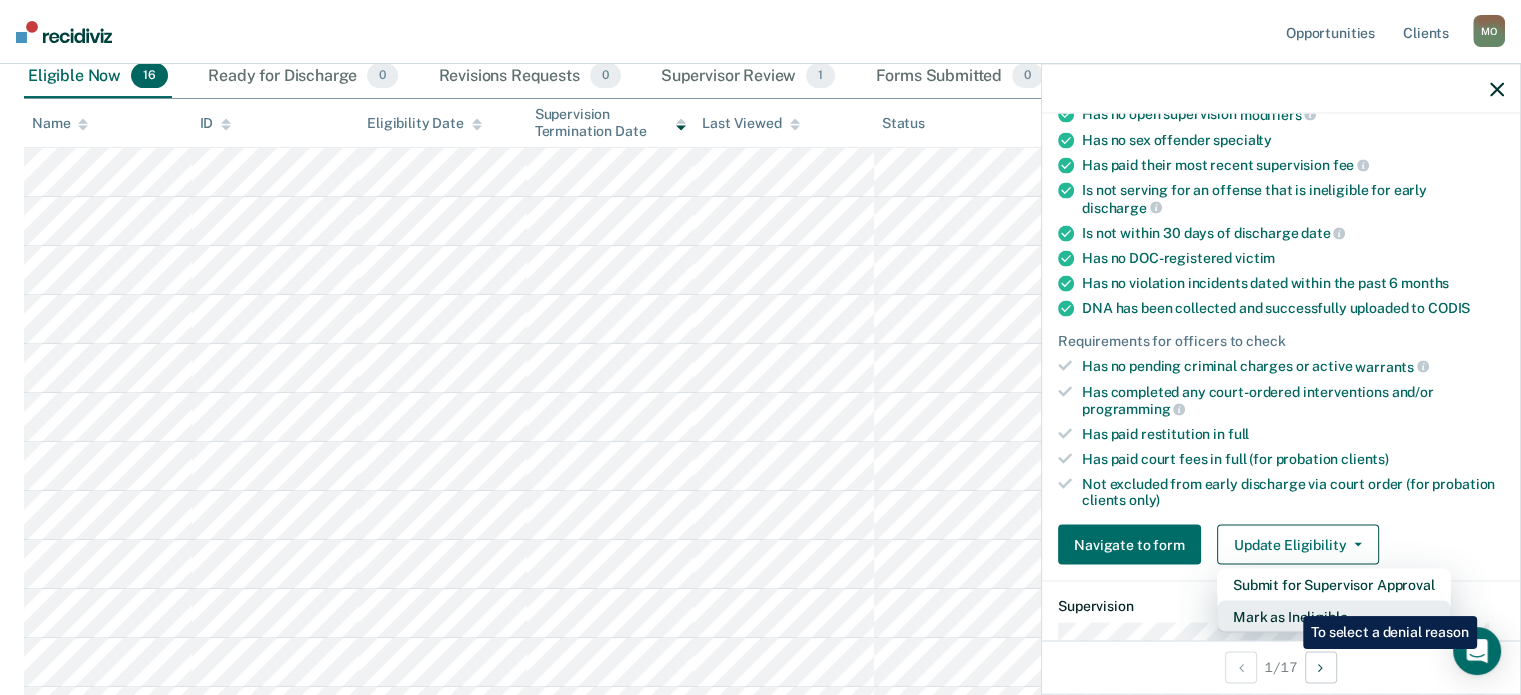 click on "Mark as Ineligible" at bounding box center (1334, 617) 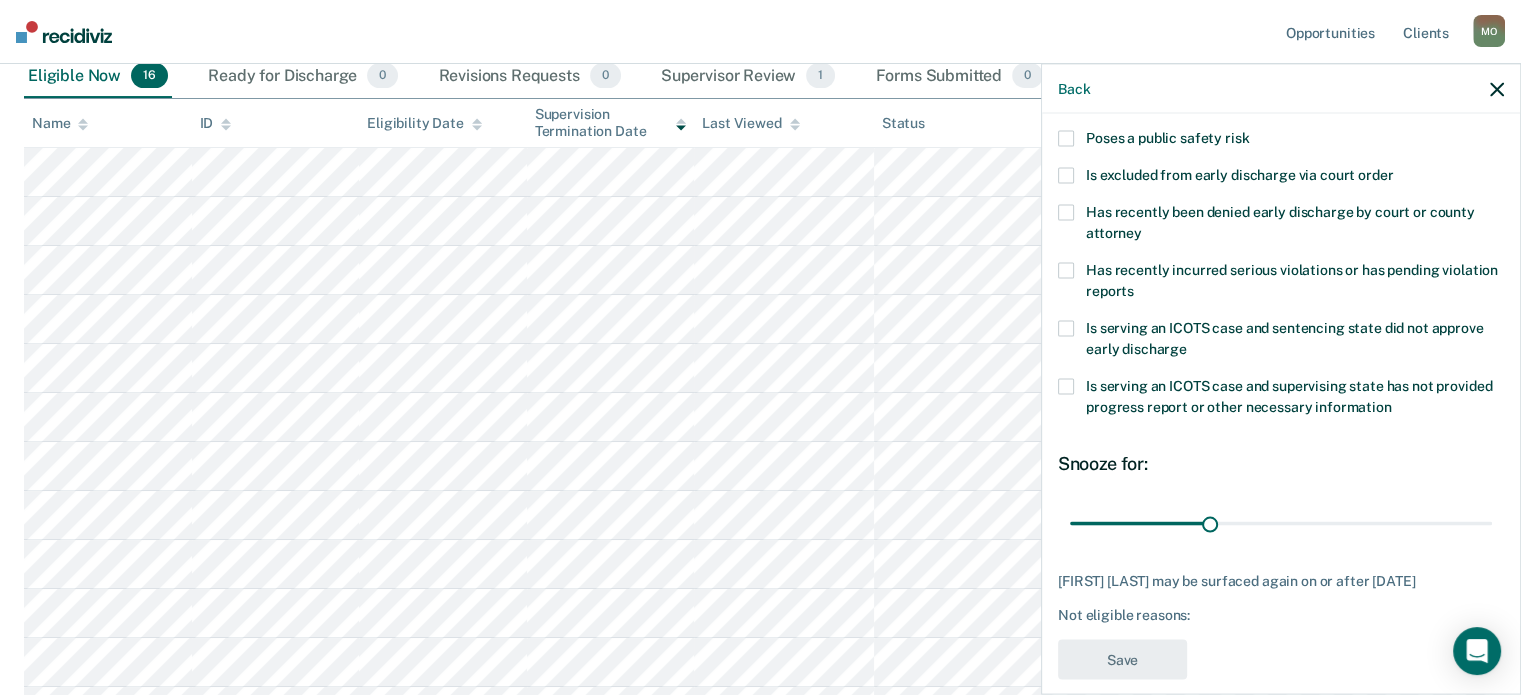 scroll, scrollTop: 0, scrollLeft: 0, axis: both 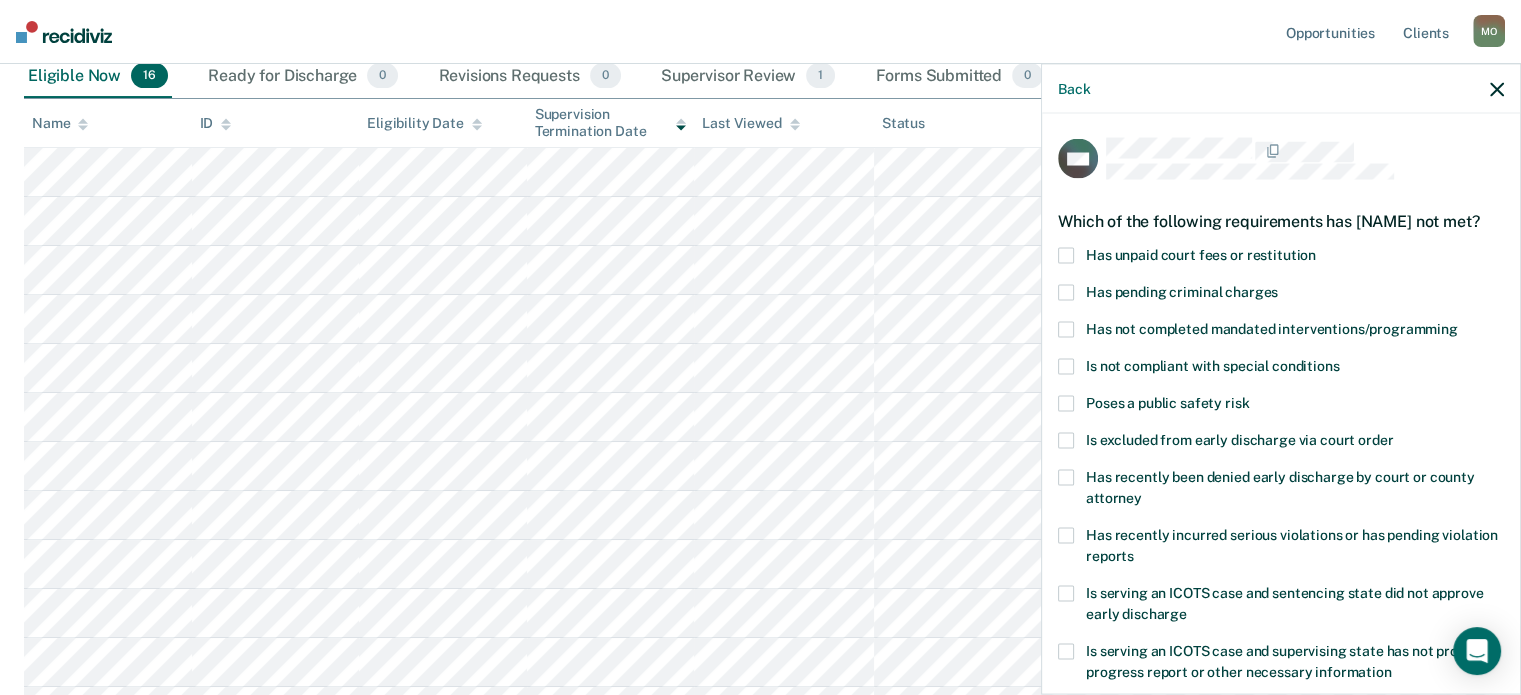 click on "Has unpaid court fees or restitution" at bounding box center (1201, 254) 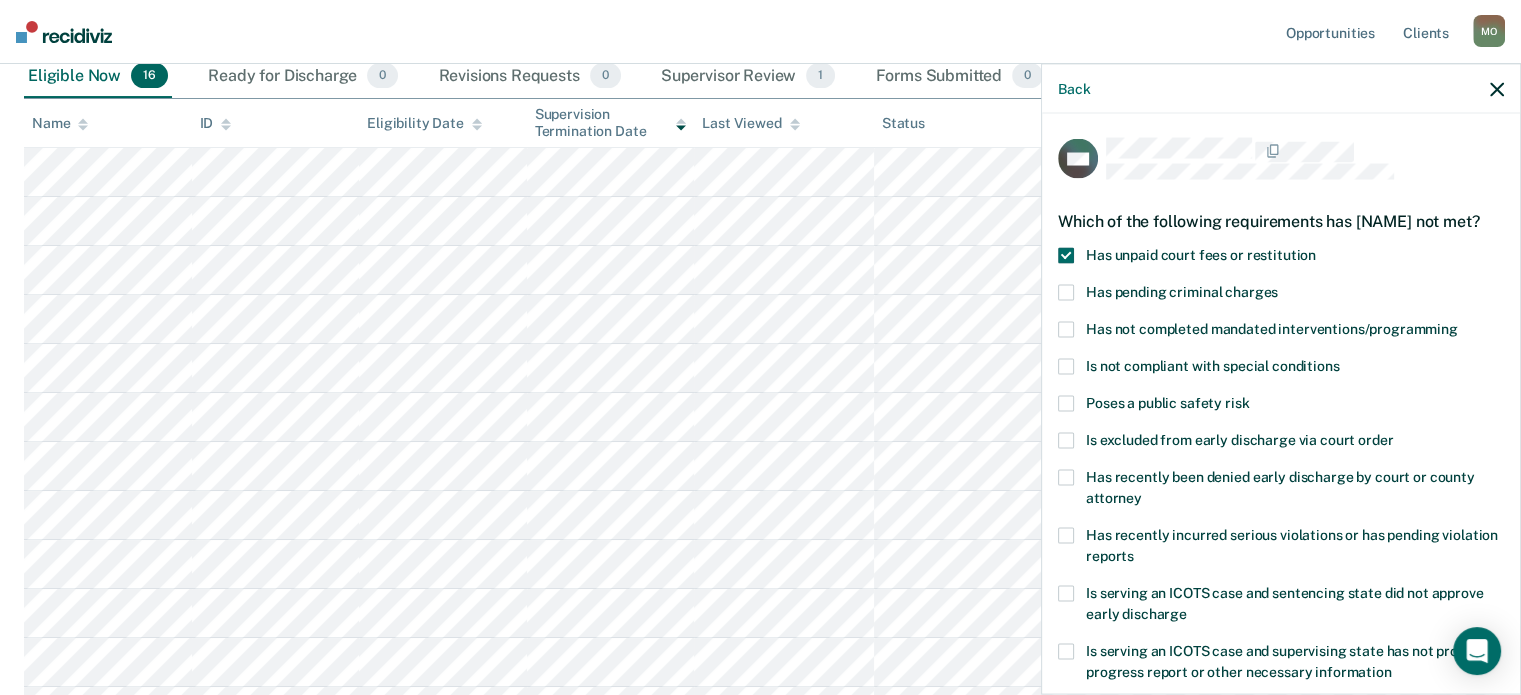 scroll, scrollTop: 324, scrollLeft: 0, axis: vertical 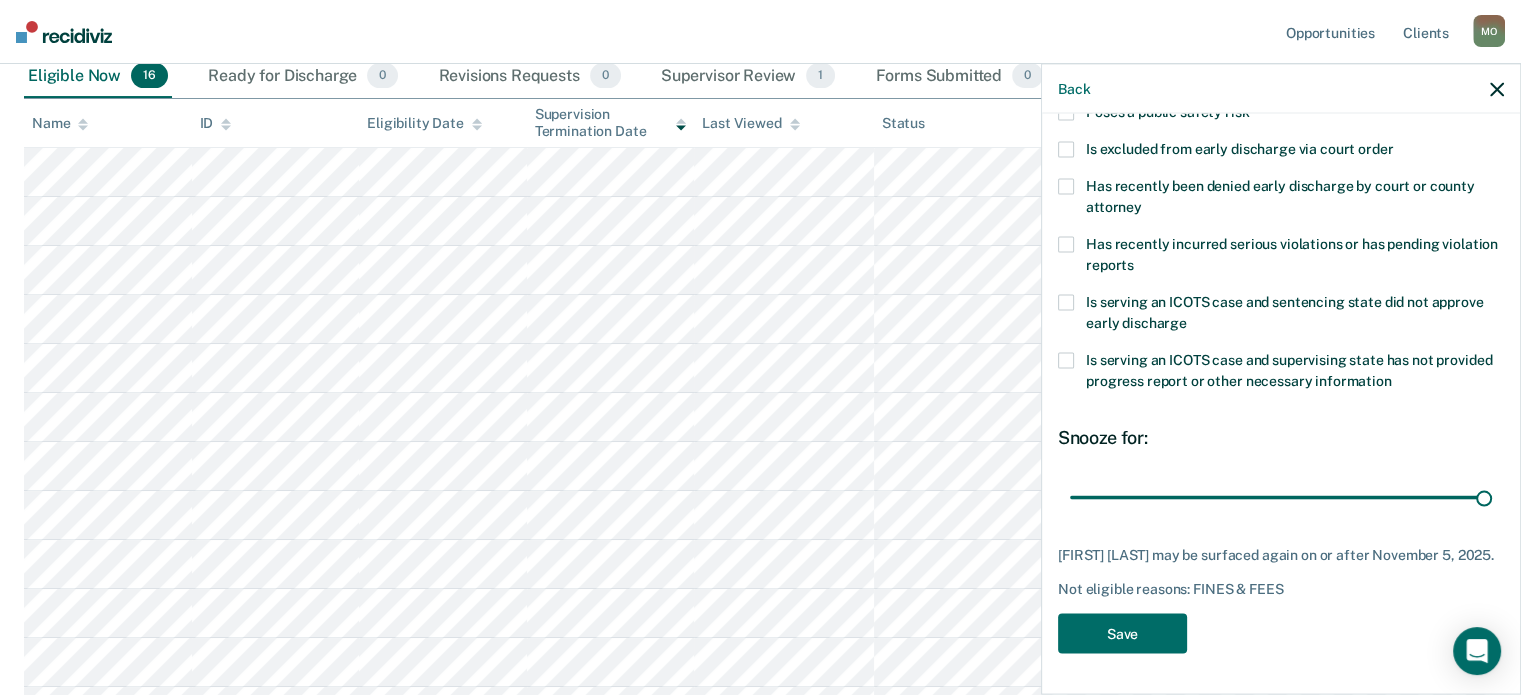 drag, startPoint x: 1206, startPoint y: 481, endPoint x: 1492, endPoint y: 485, distance: 286.02798 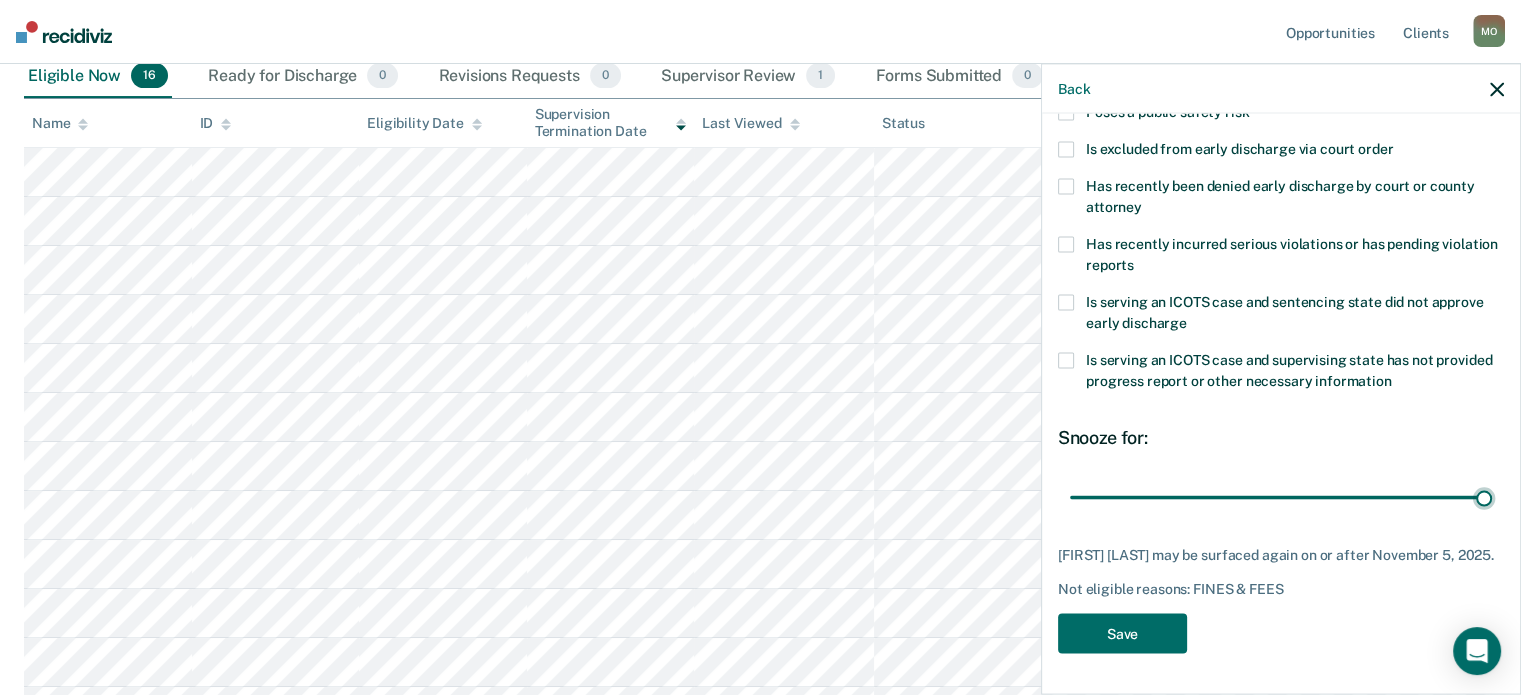 type on "90" 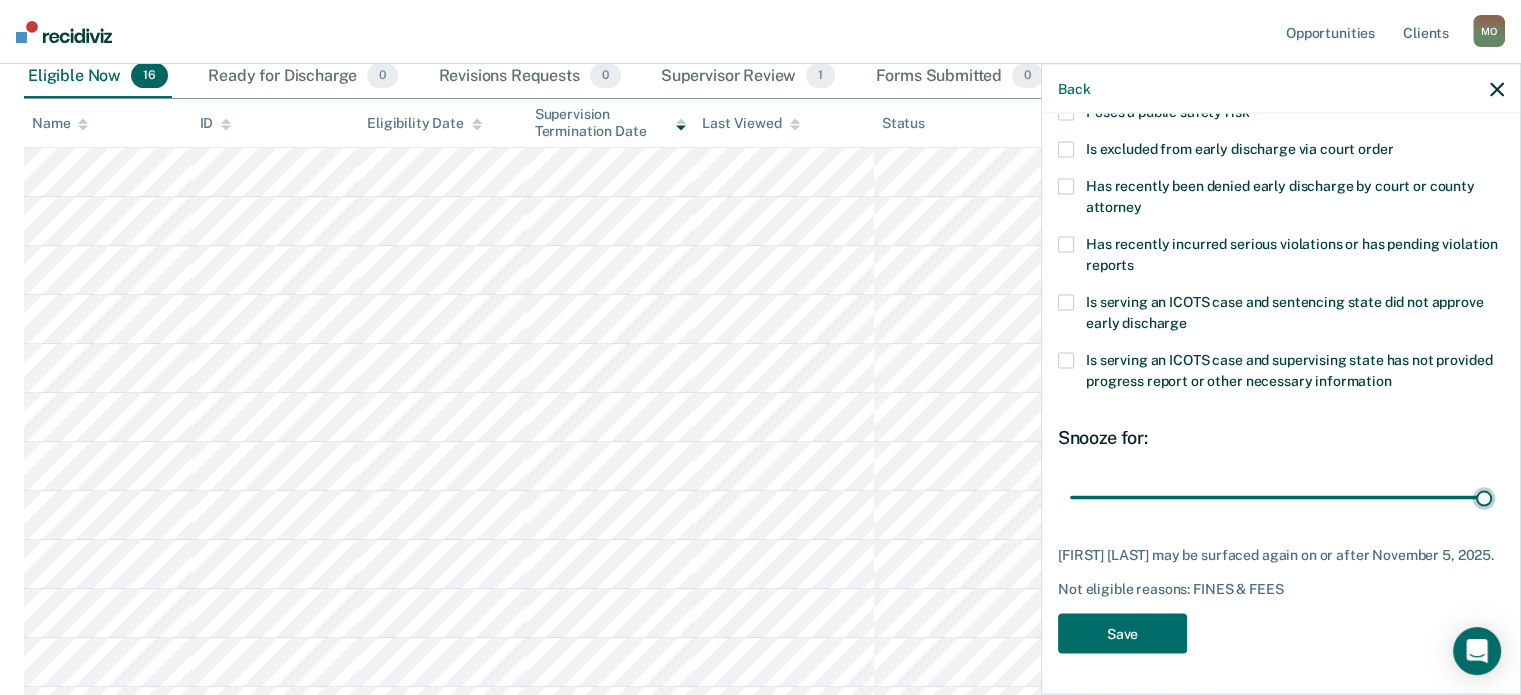 click at bounding box center (1281, 497) 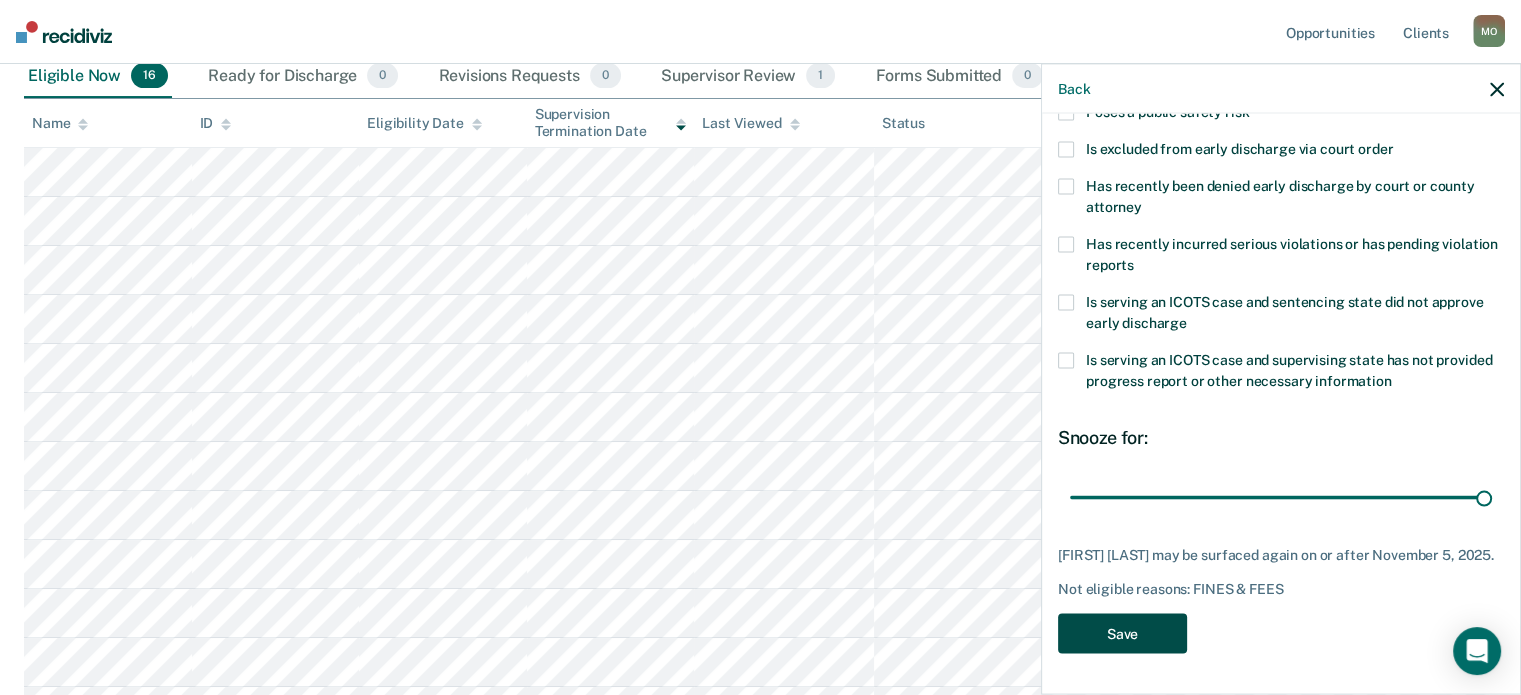 click on "Save" at bounding box center (1122, 633) 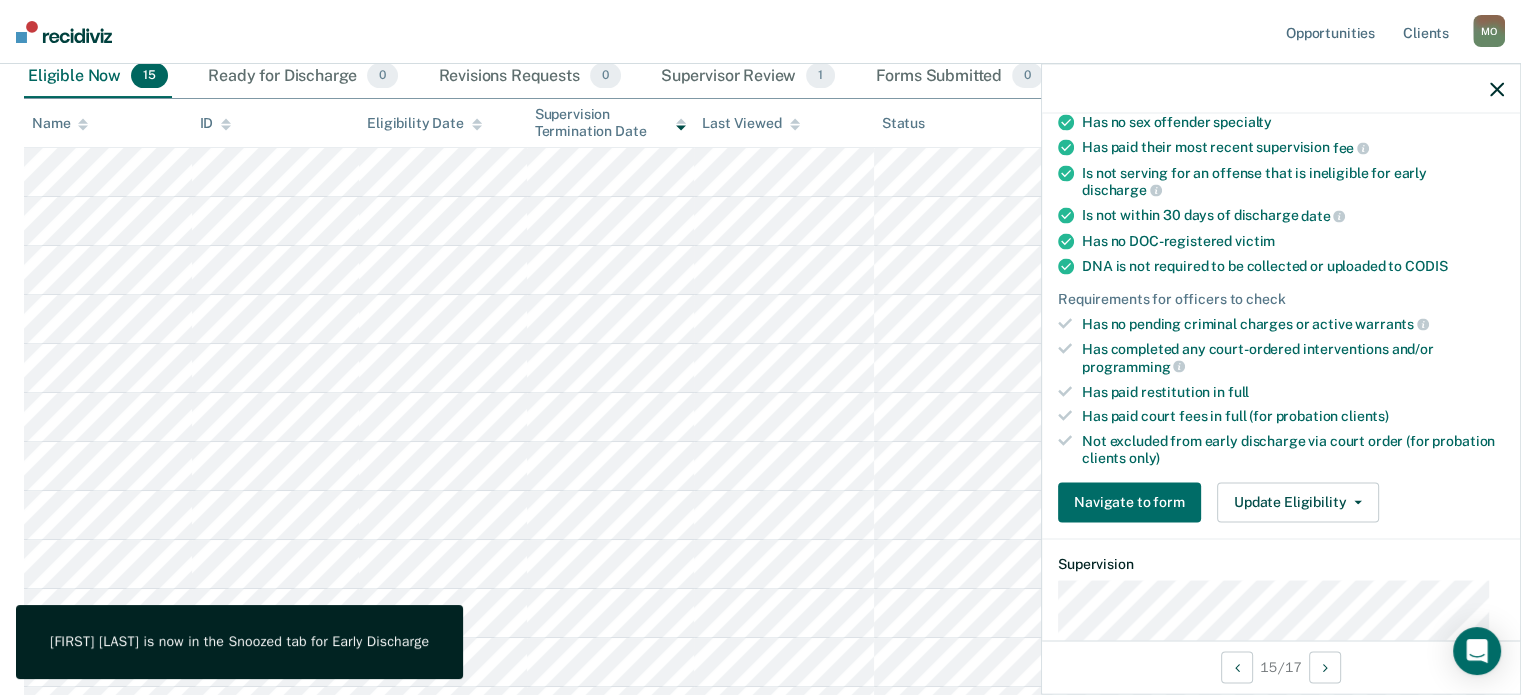 scroll, scrollTop: 365, scrollLeft: 0, axis: vertical 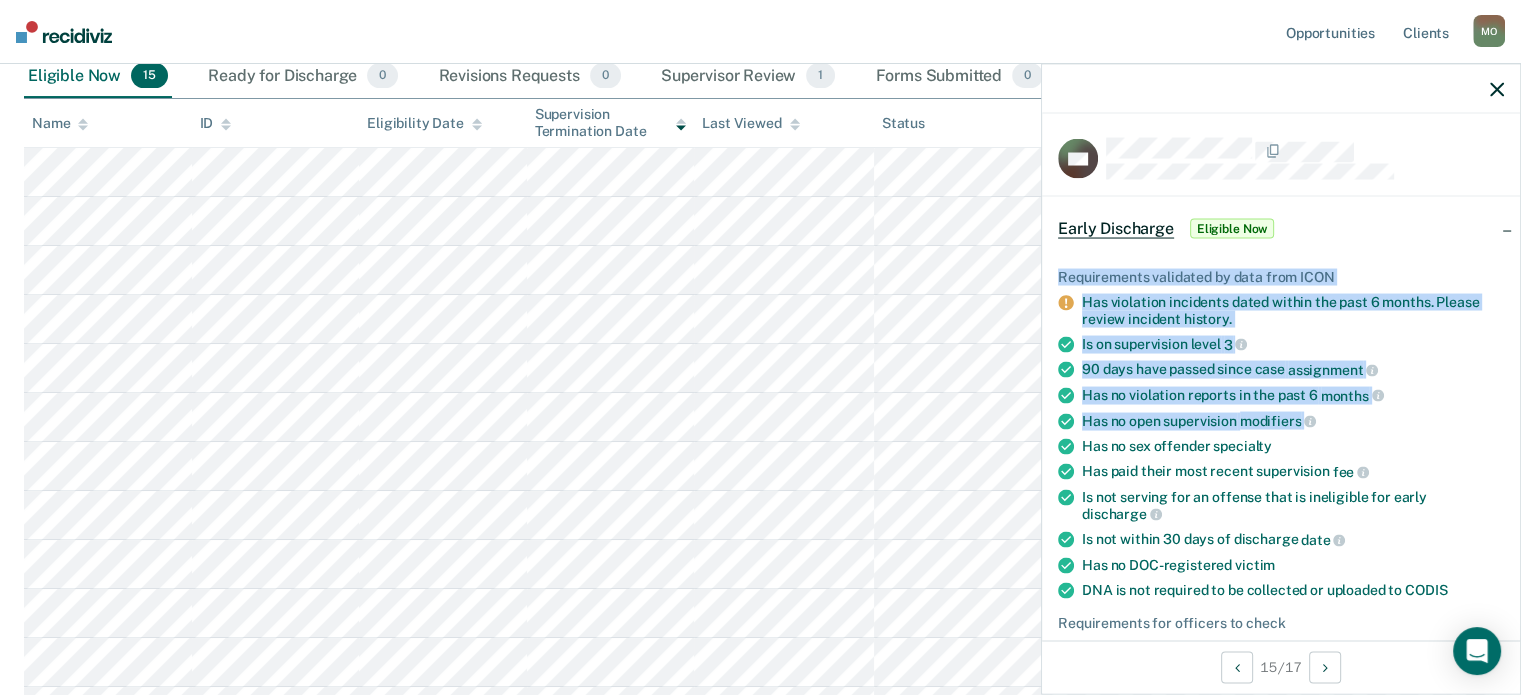 drag, startPoint x: 1503, startPoint y: 201, endPoint x: 1500, endPoint y: 417, distance: 216.02083 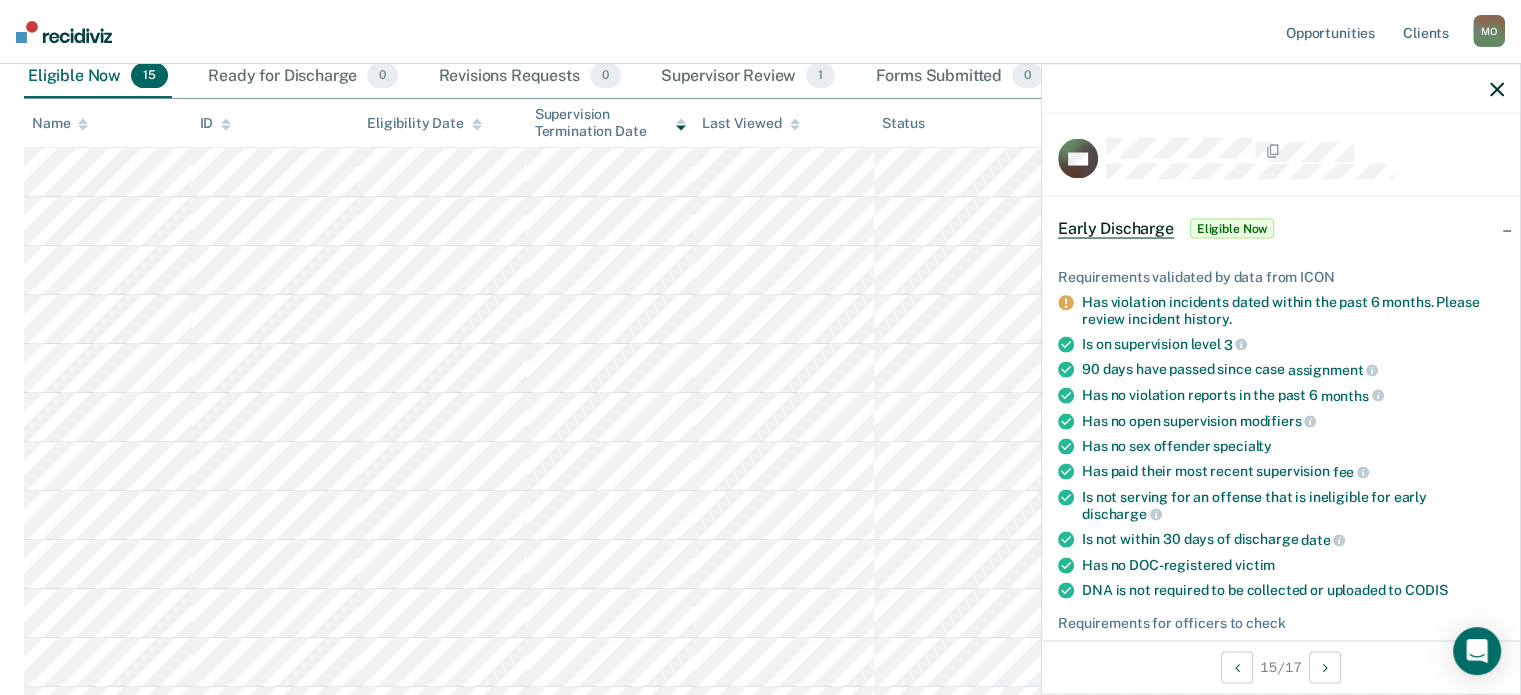 click on "Requirements validated by data from ICON Has violation incidents dated within the past 6 months. Please review incident history. Is on supervision level   3   90 days have passed since case   assignment   Has no violation reports in the past 6   months   Has no open supervision   modifiers   Has no sex offender   specialty Has paid their most recent supervision   fee   Is not serving for an offense that is ineligible for early   discharge   Is not within 30 days of discharge   date   Has no DOC-registered   victim DNA is not required to be collected or uploaded to   CODIS Requirements for officers to check Has no pending criminal charges or active   warrants   Has completed any court-ordered interventions and/or   programming   Has paid restitution in   full Has paid court fees in full (for probation   clients) Not excluded from early discharge via court order (for probation clients   only) Navigate to form Update Eligibility Submit for Supervisor Approval Mark as Ineligible" at bounding box center [1281, 549] 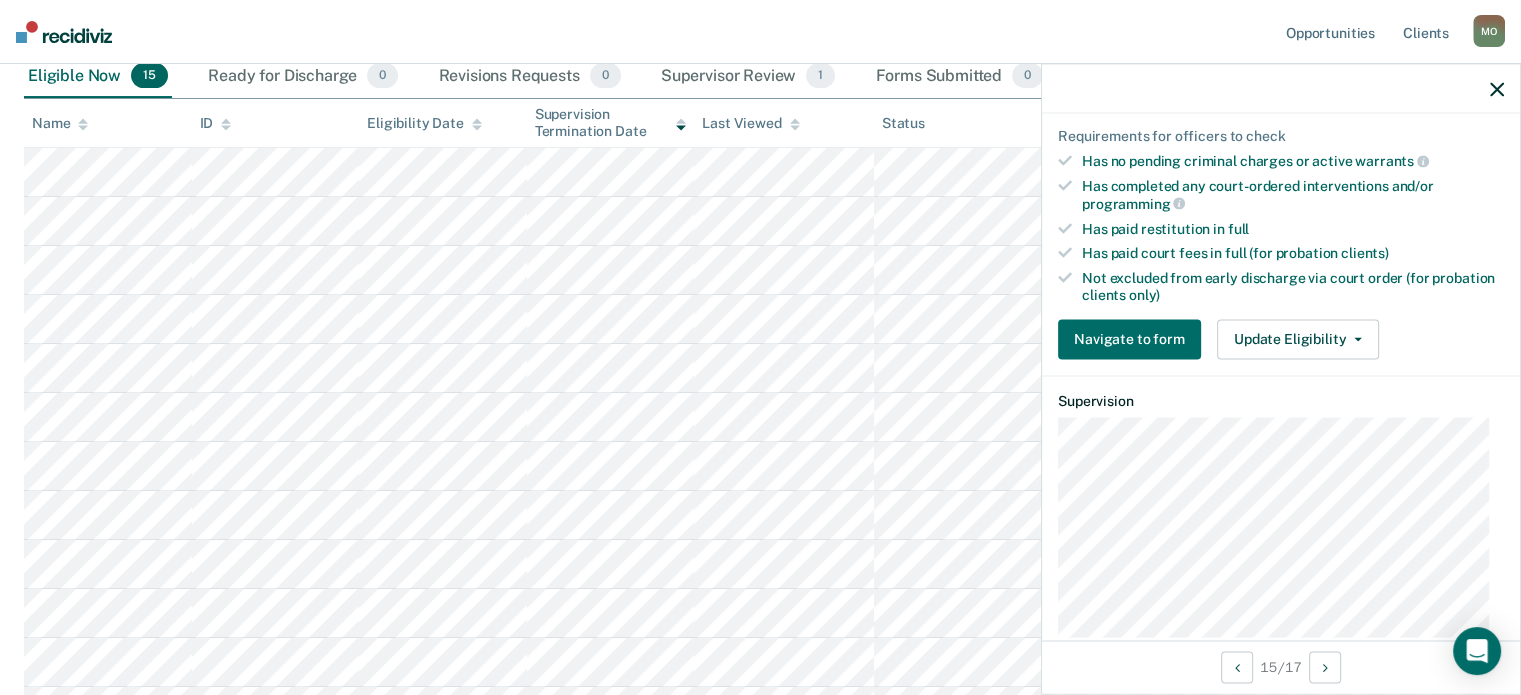 scroll, scrollTop: 540, scrollLeft: 0, axis: vertical 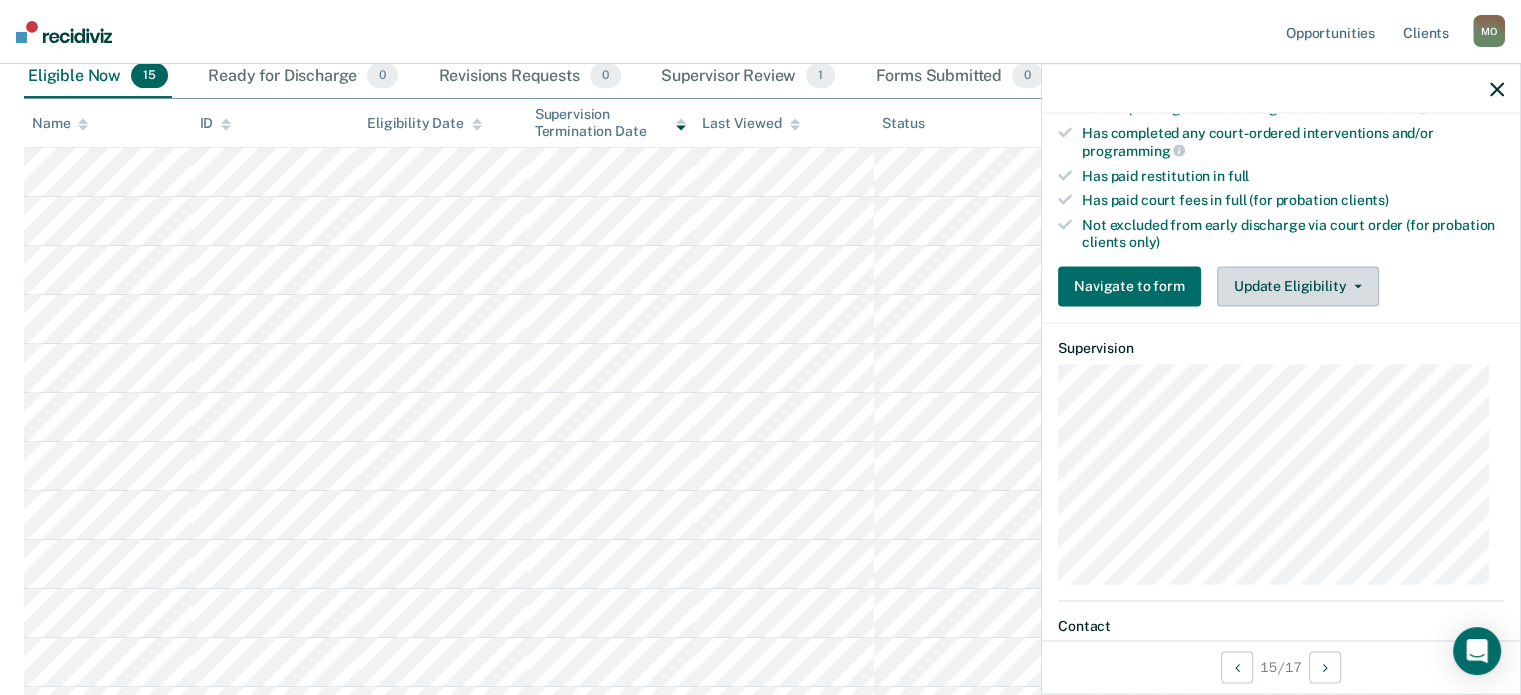 click on "Update Eligibility" at bounding box center [1298, 286] 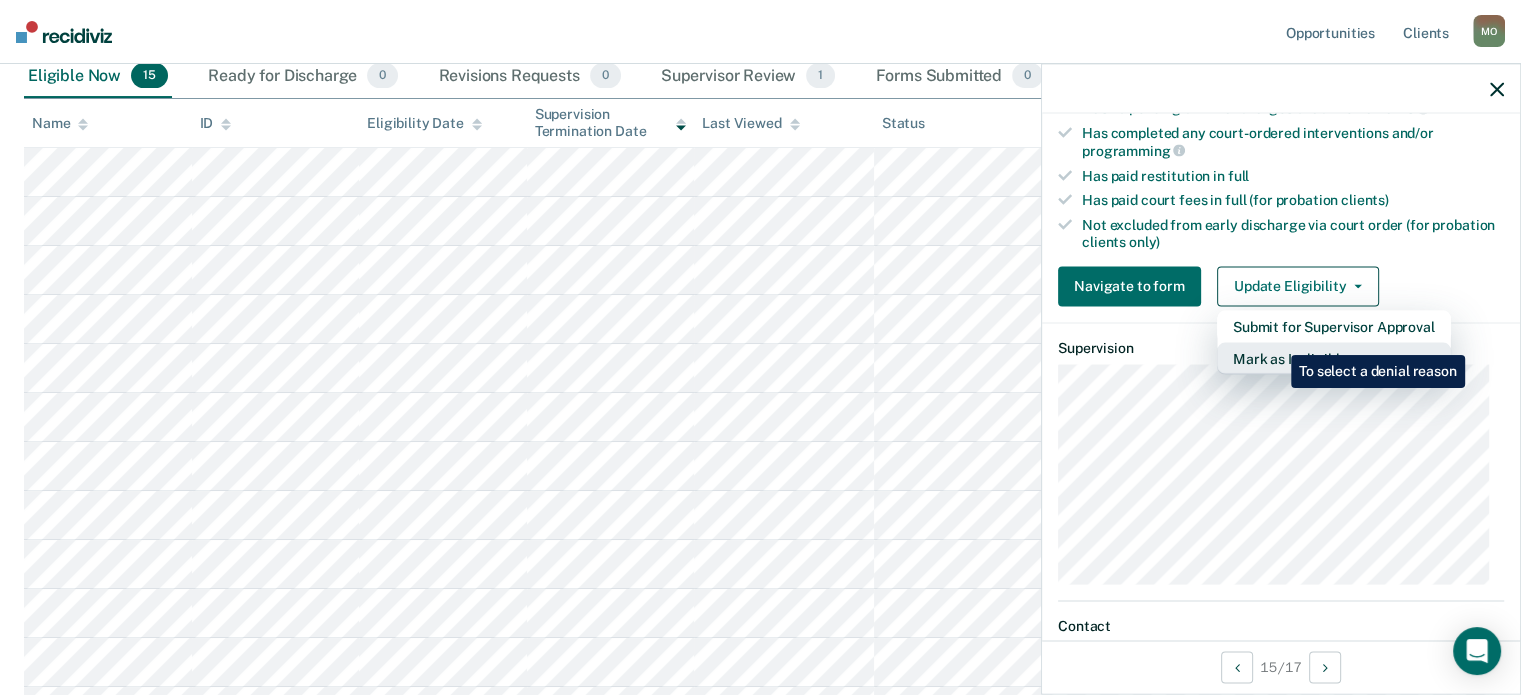 click on "Mark as Ineligible" at bounding box center [1334, 358] 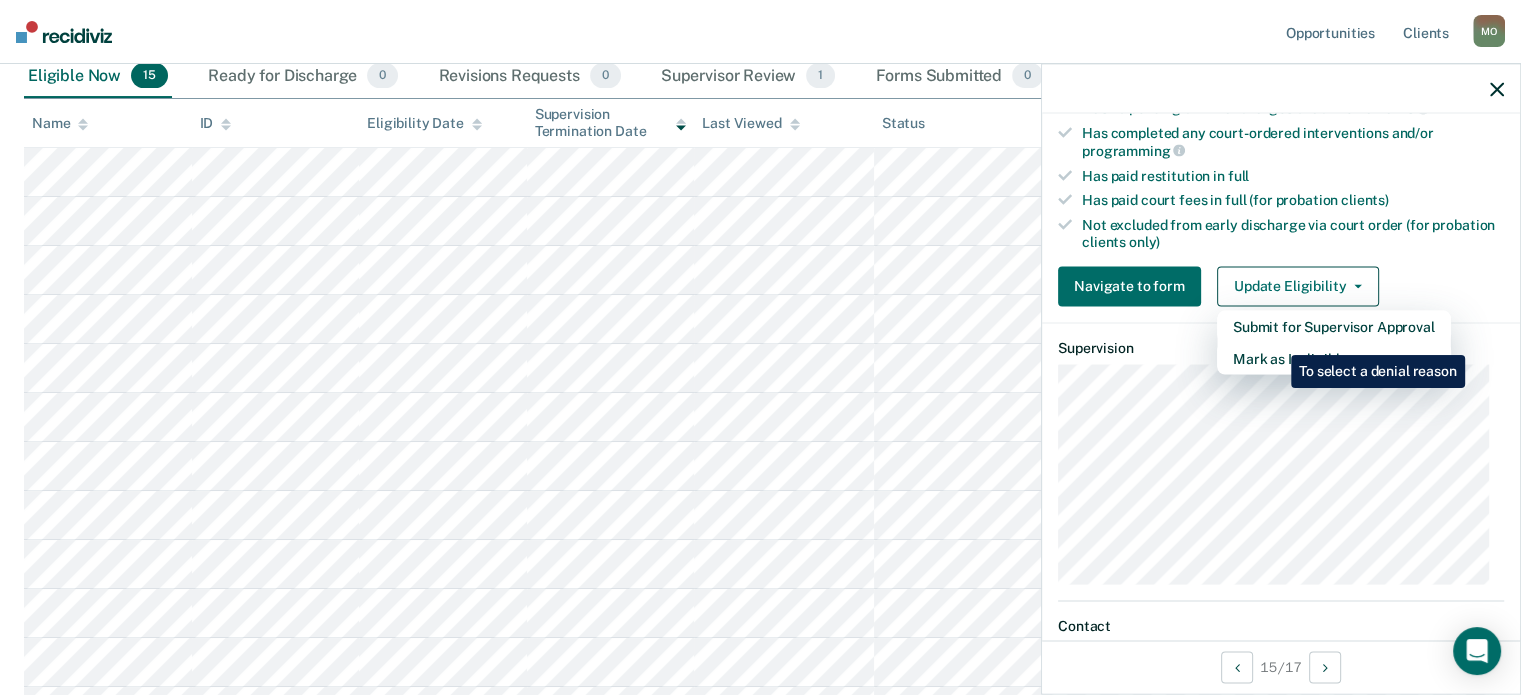 scroll, scrollTop: 324, scrollLeft: 0, axis: vertical 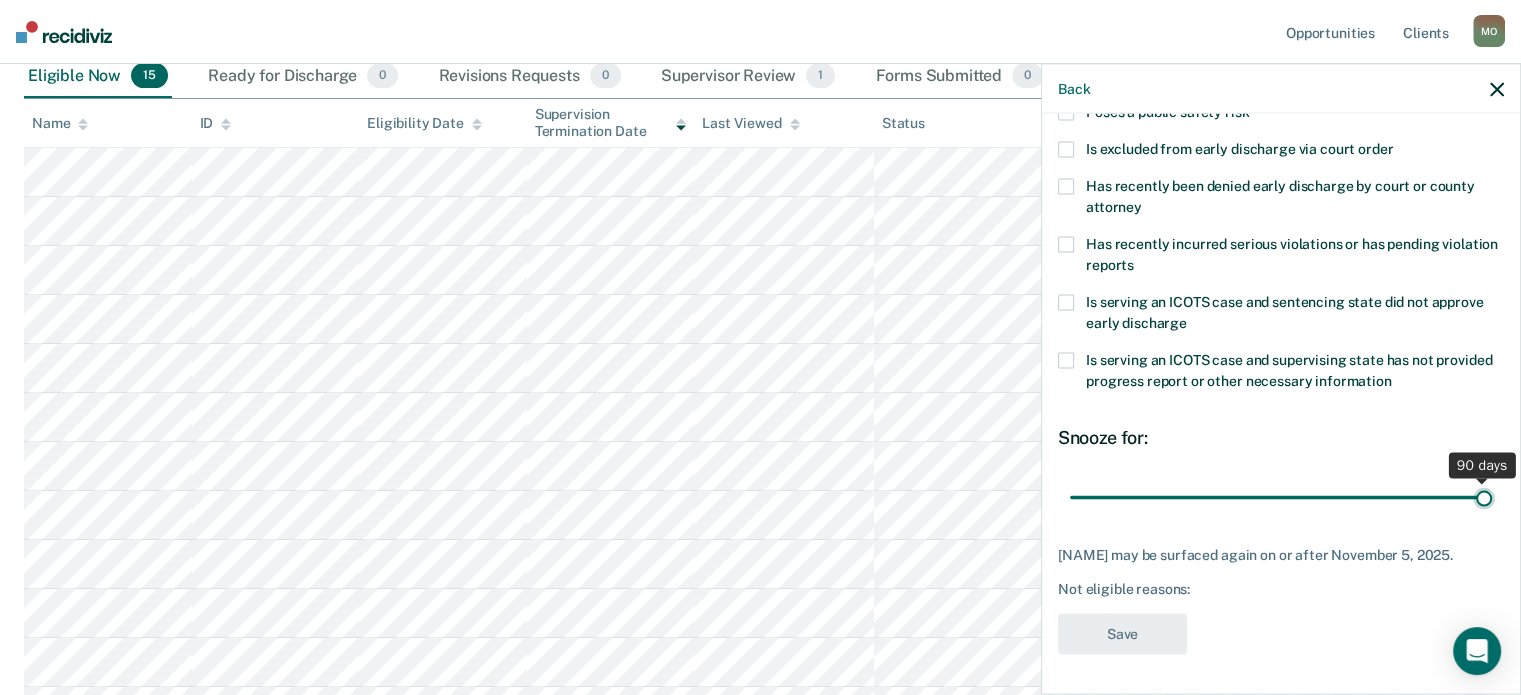 drag, startPoint x: 1204, startPoint y: 480, endPoint x: 1492, endPoint y: 491, distance: 288.21 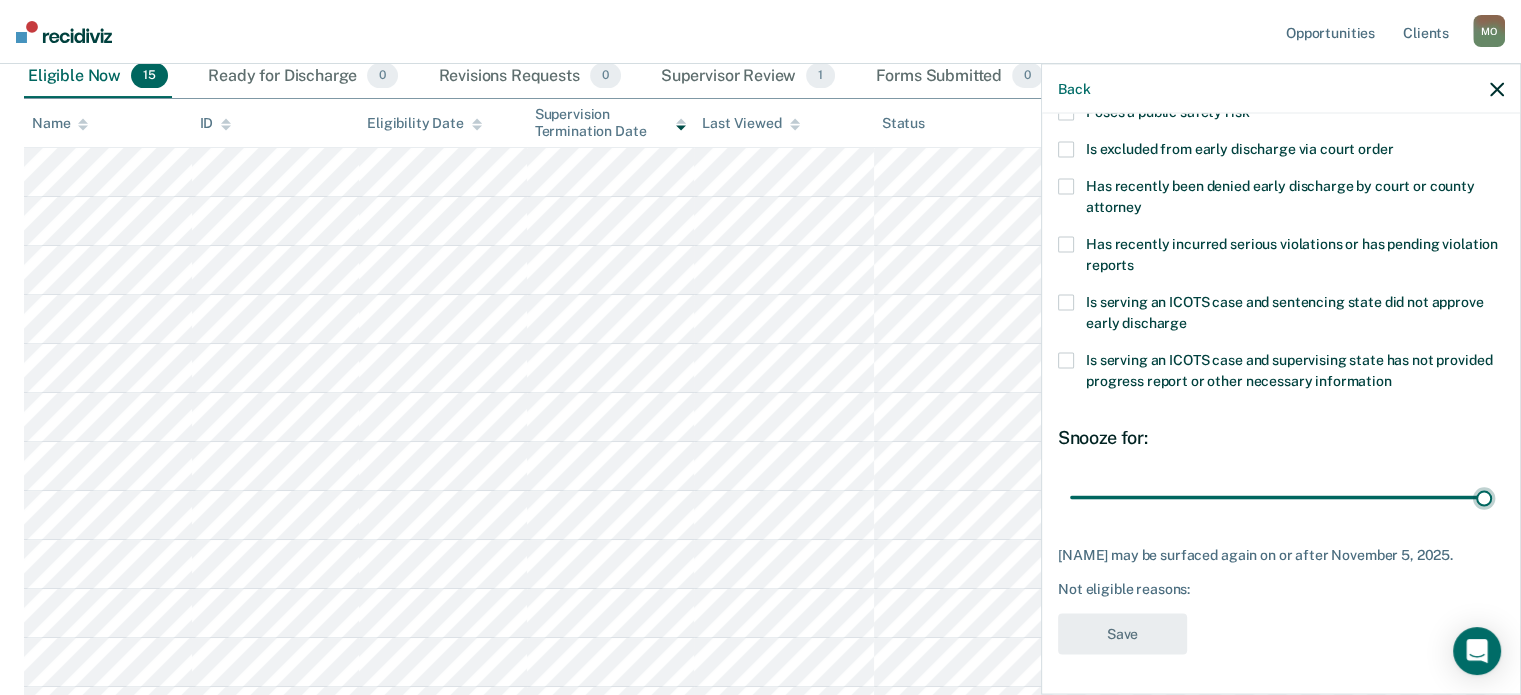 type on "90" 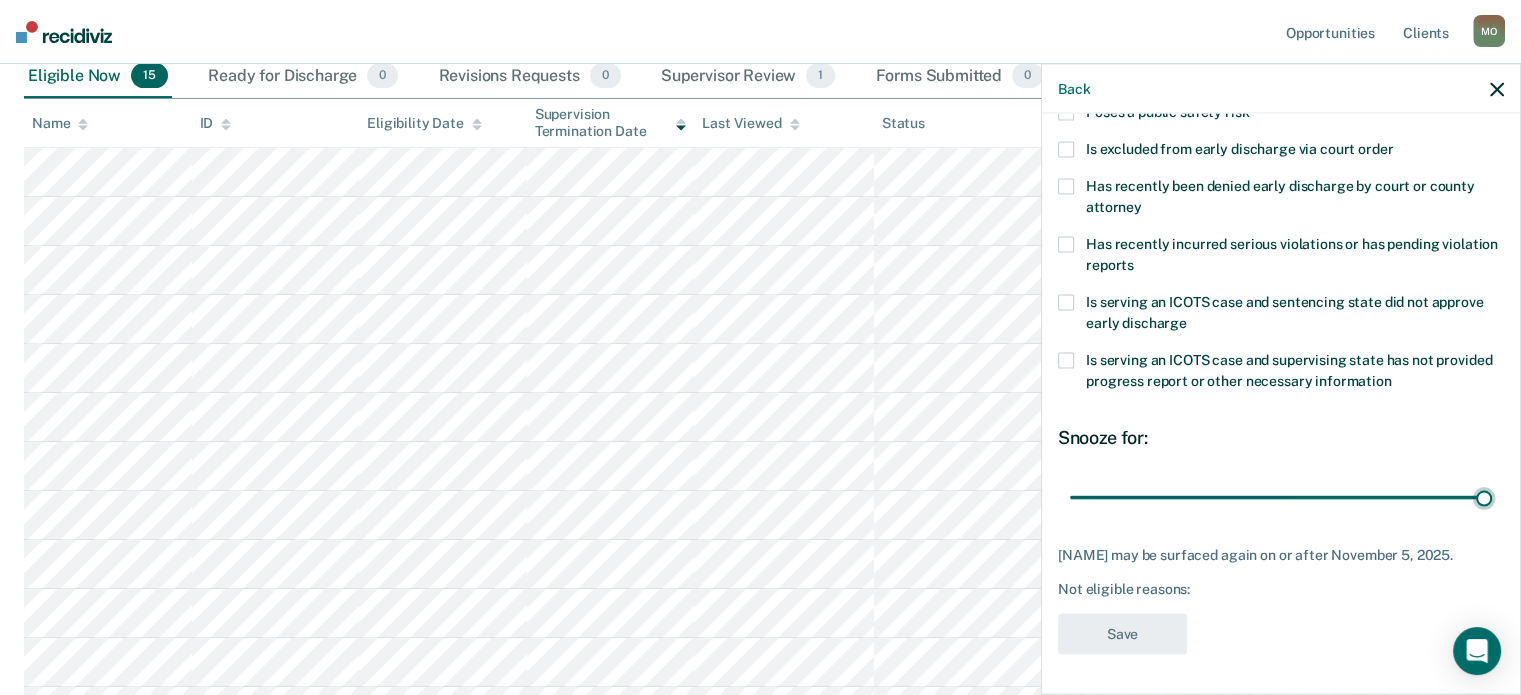 click at bounding box center (1281, 497) 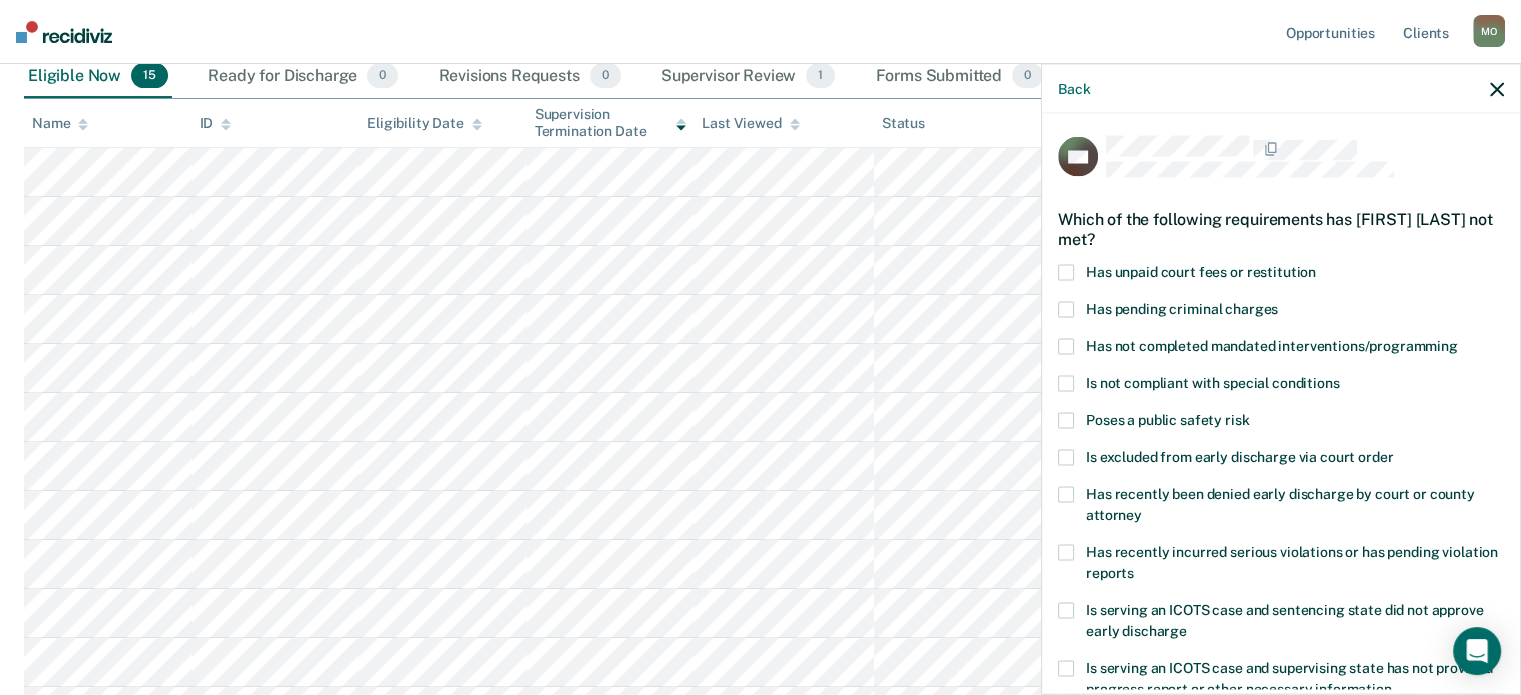 scroll, scrollTop: 0, scrollLeft: 0, axis: both 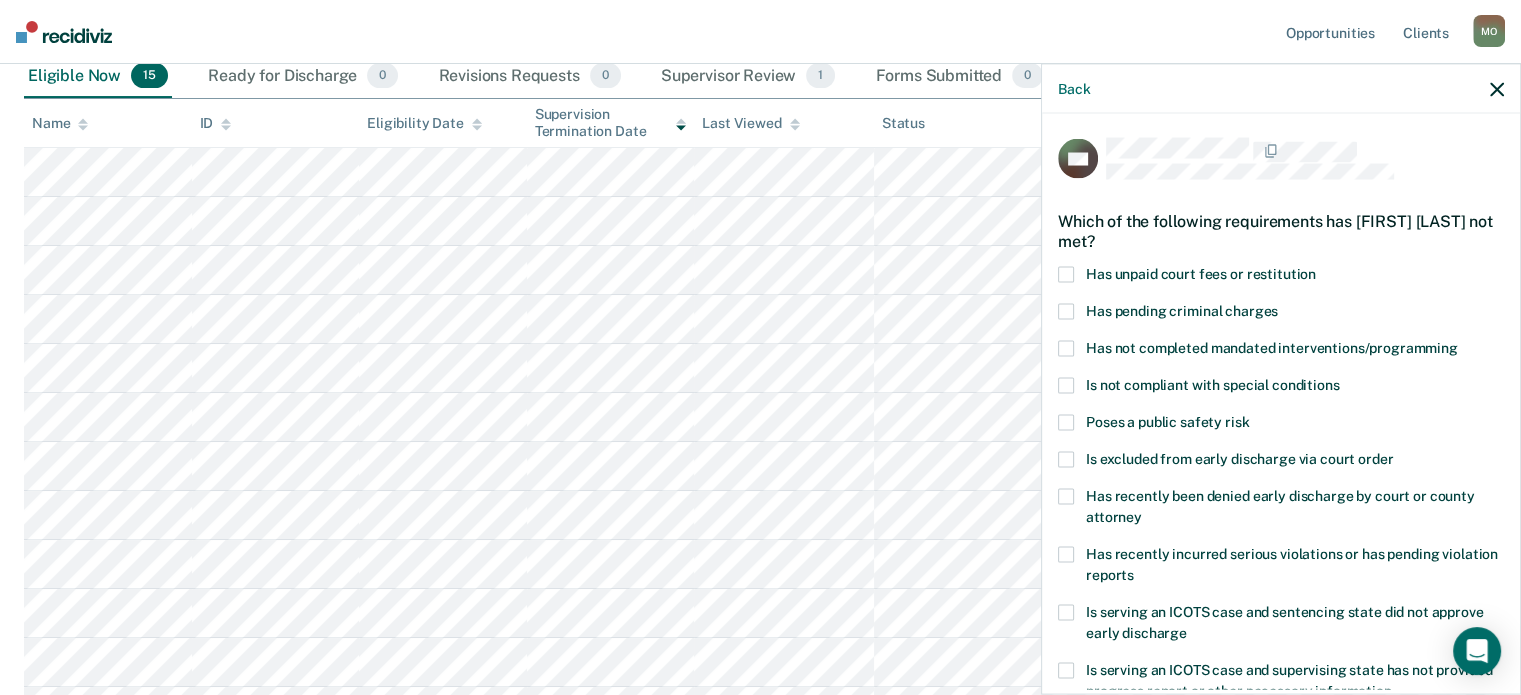 click on "Has unpaid court fees or restitution" at bounding box center [1201, 273] 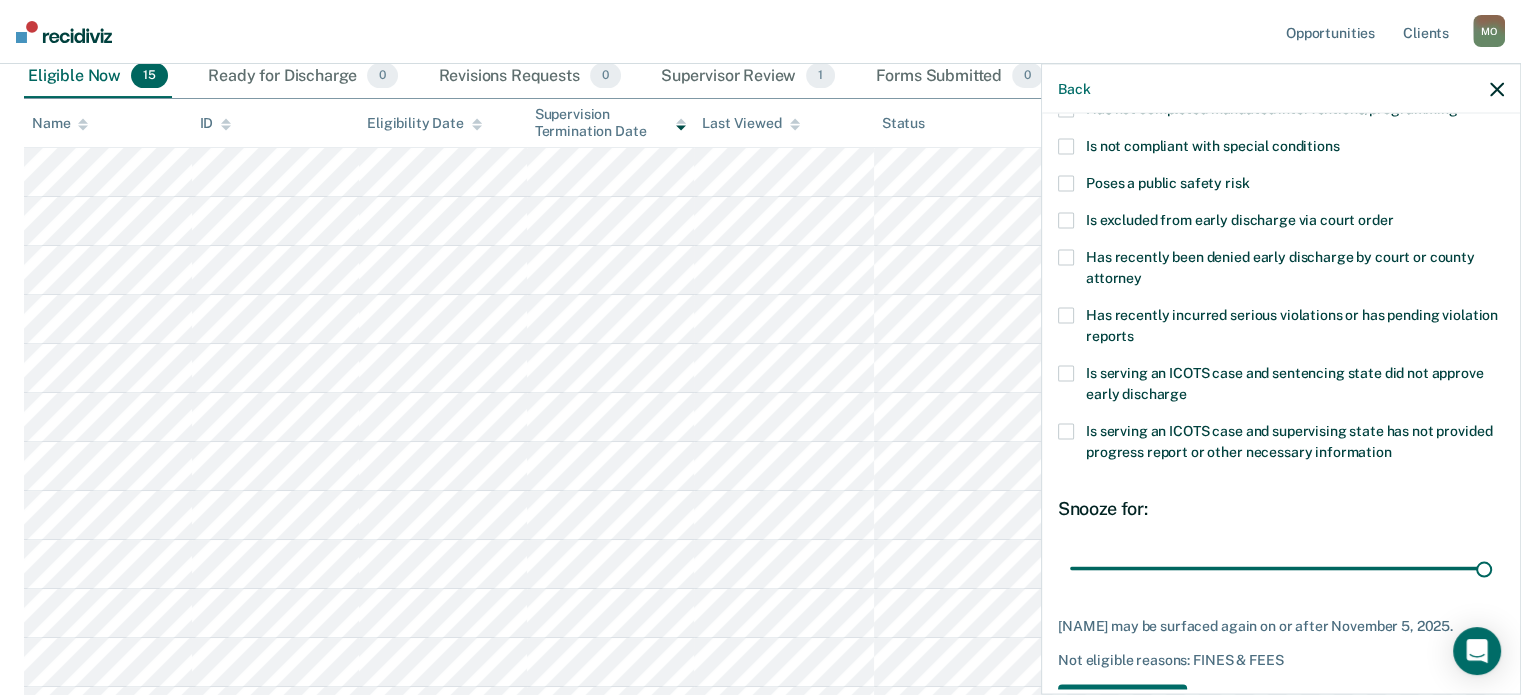 scroll, scrollTop: 324, scrollLeft: 0, axis: vertical 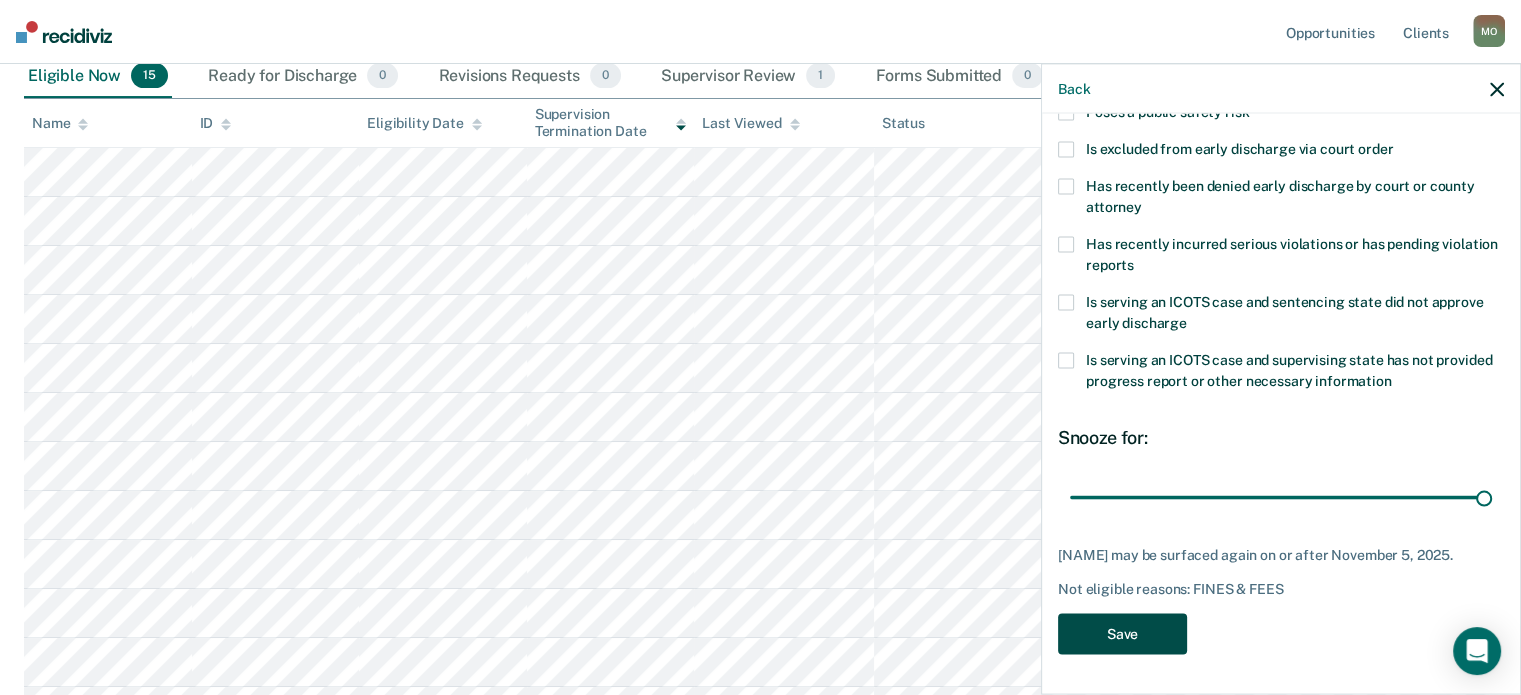 click on "Save" at bounding box center (1122, 633) 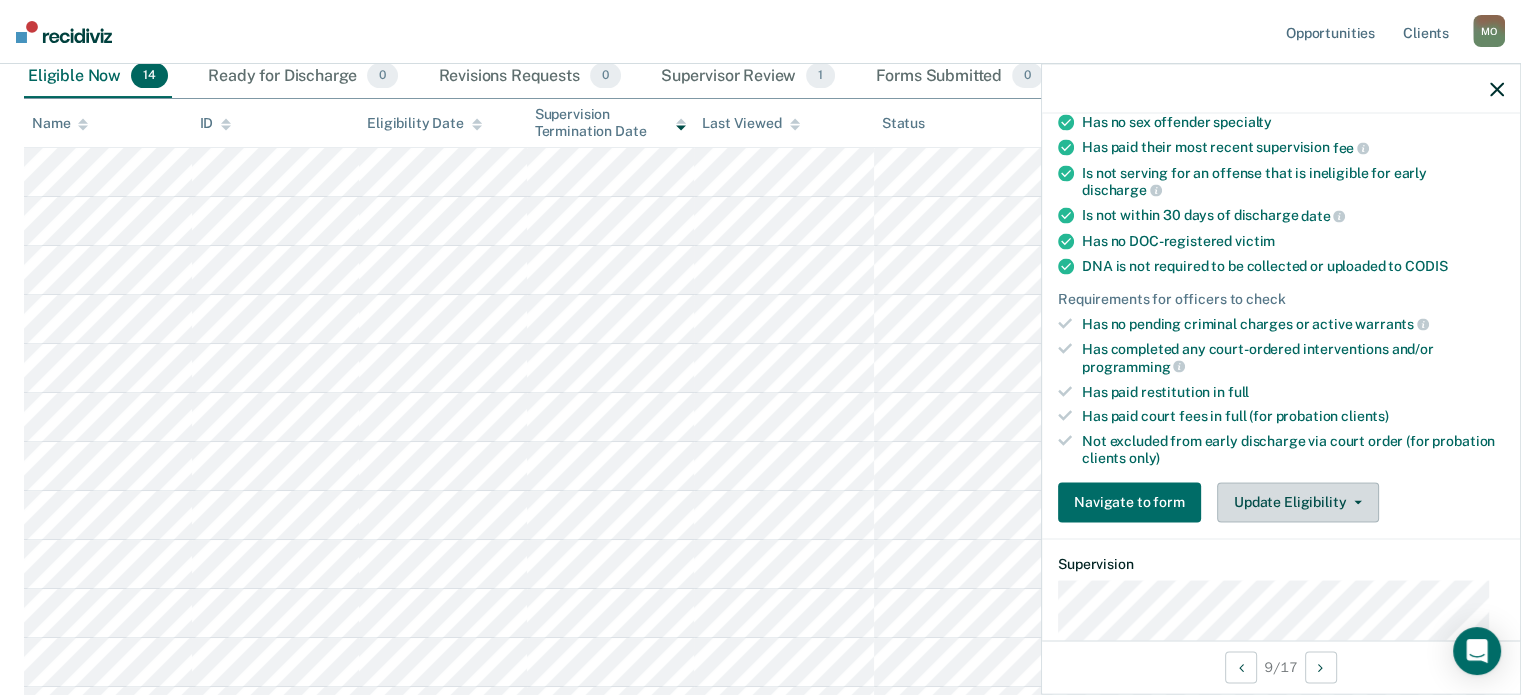 click on "Update Eligibility" at bounding box center (1298, 502) 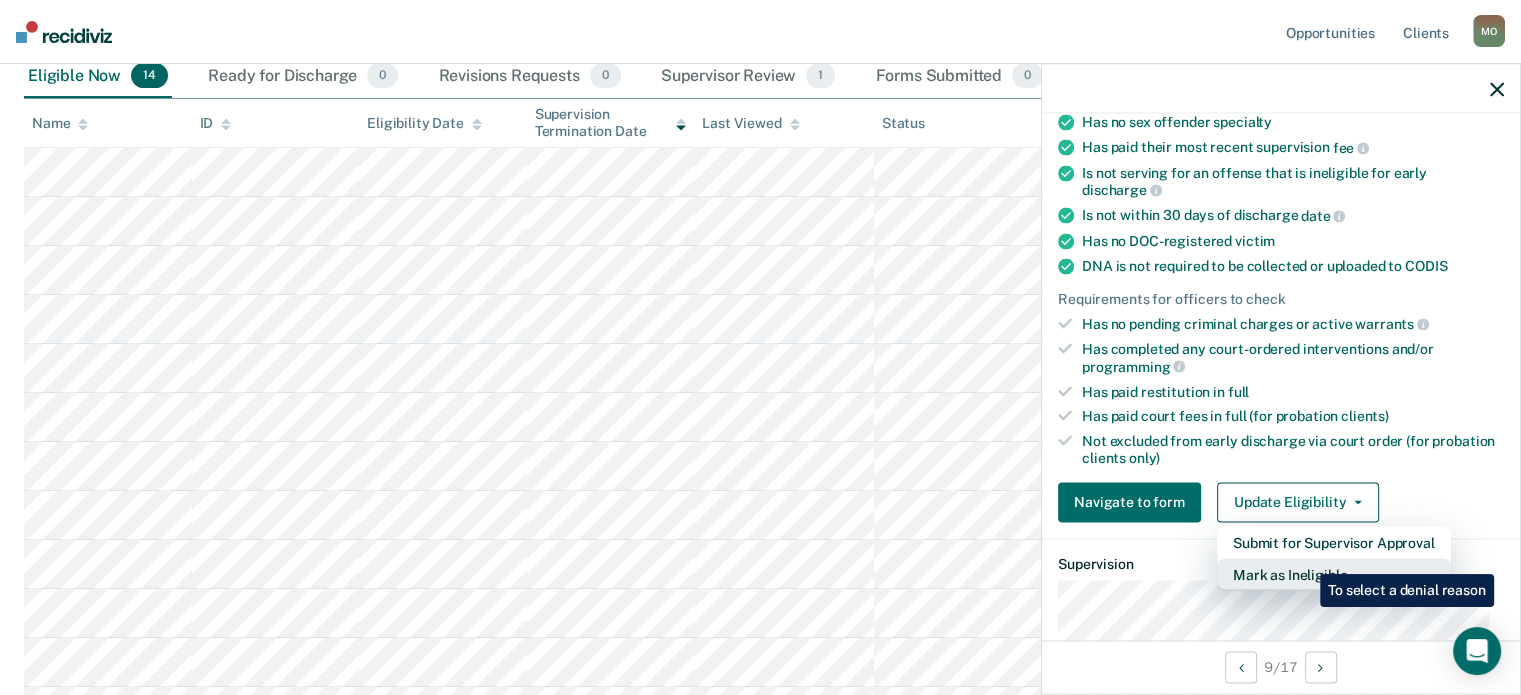 click on "Mark as Ineligible" at bounding box center [1334, 574] 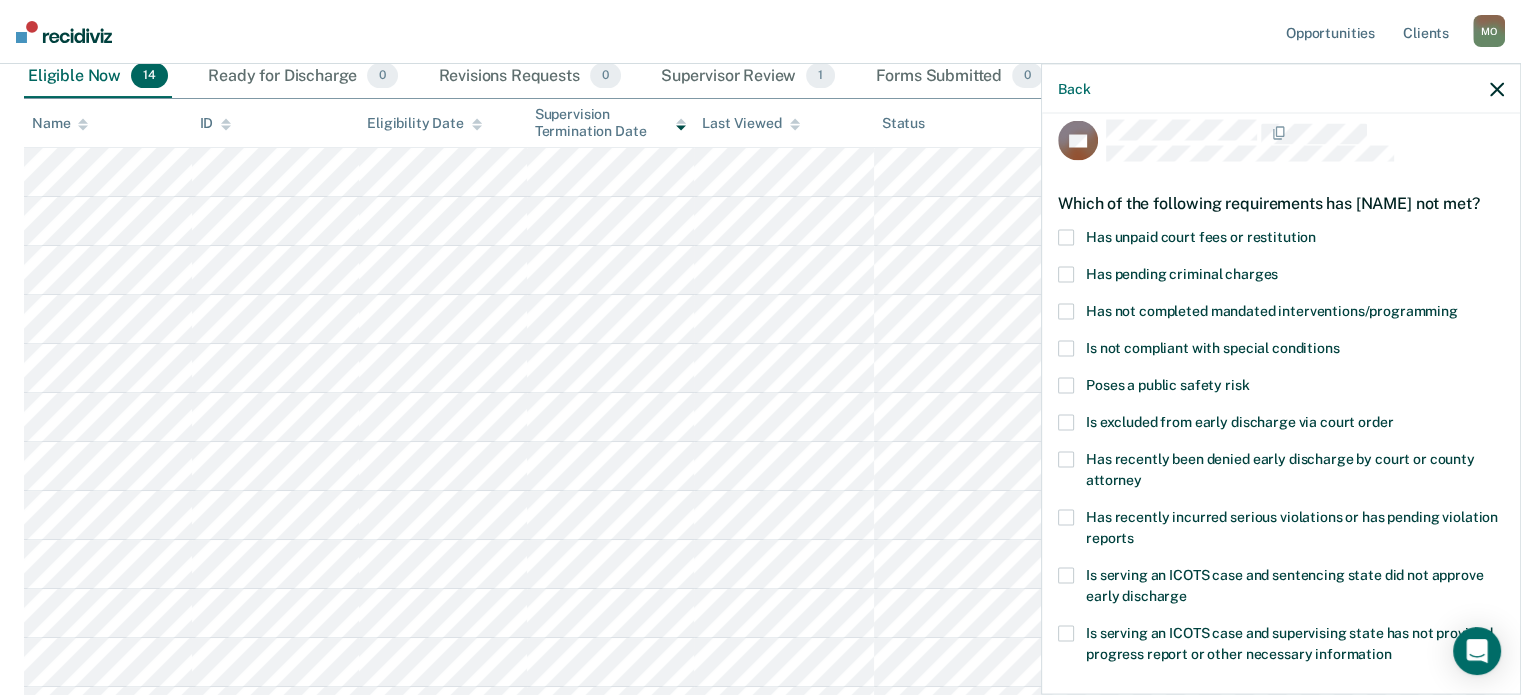 scroll, scrollTop: 0, scrollLeft: 0, axis: both 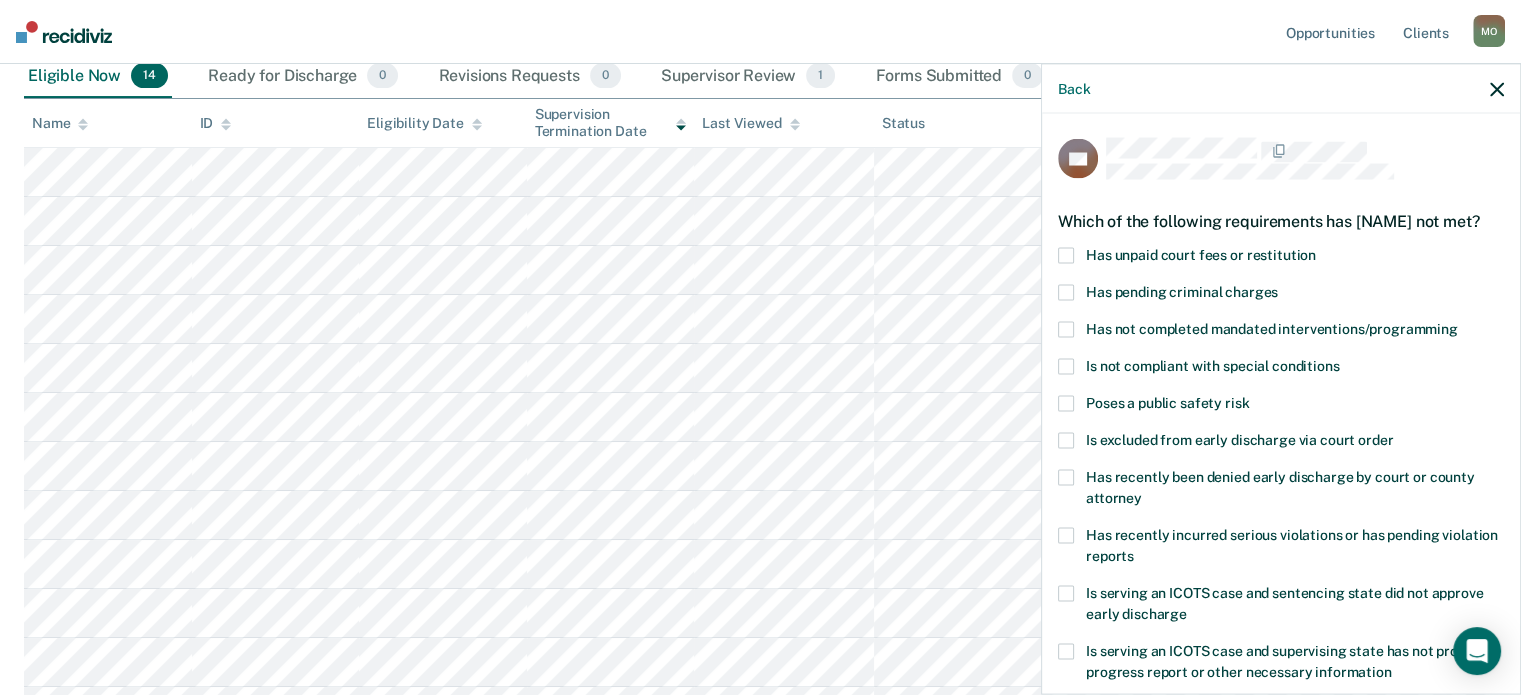 click on "Has unpaid court fees or restitution" at bounding box center [1201, 254] 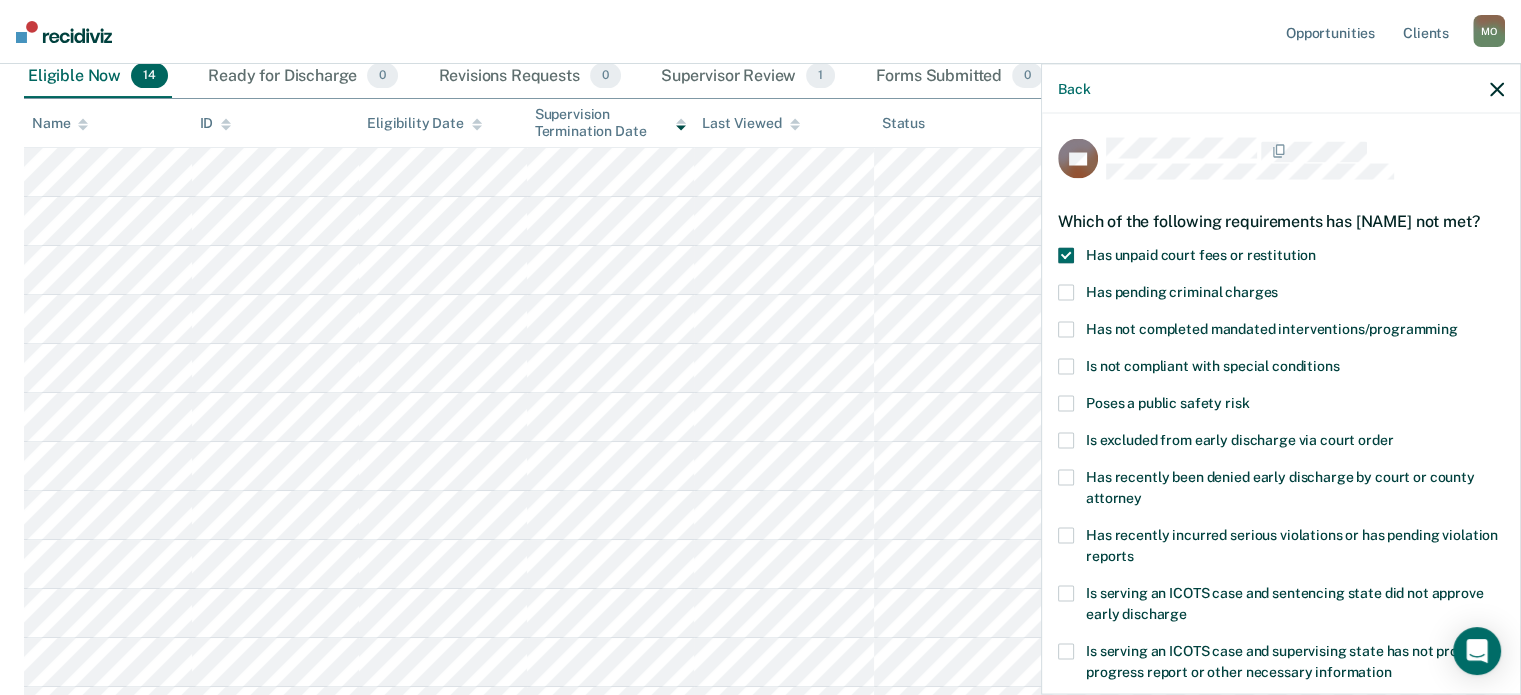 scroll, scrollTop: 322, scrollLeft: 0, axis: vertical 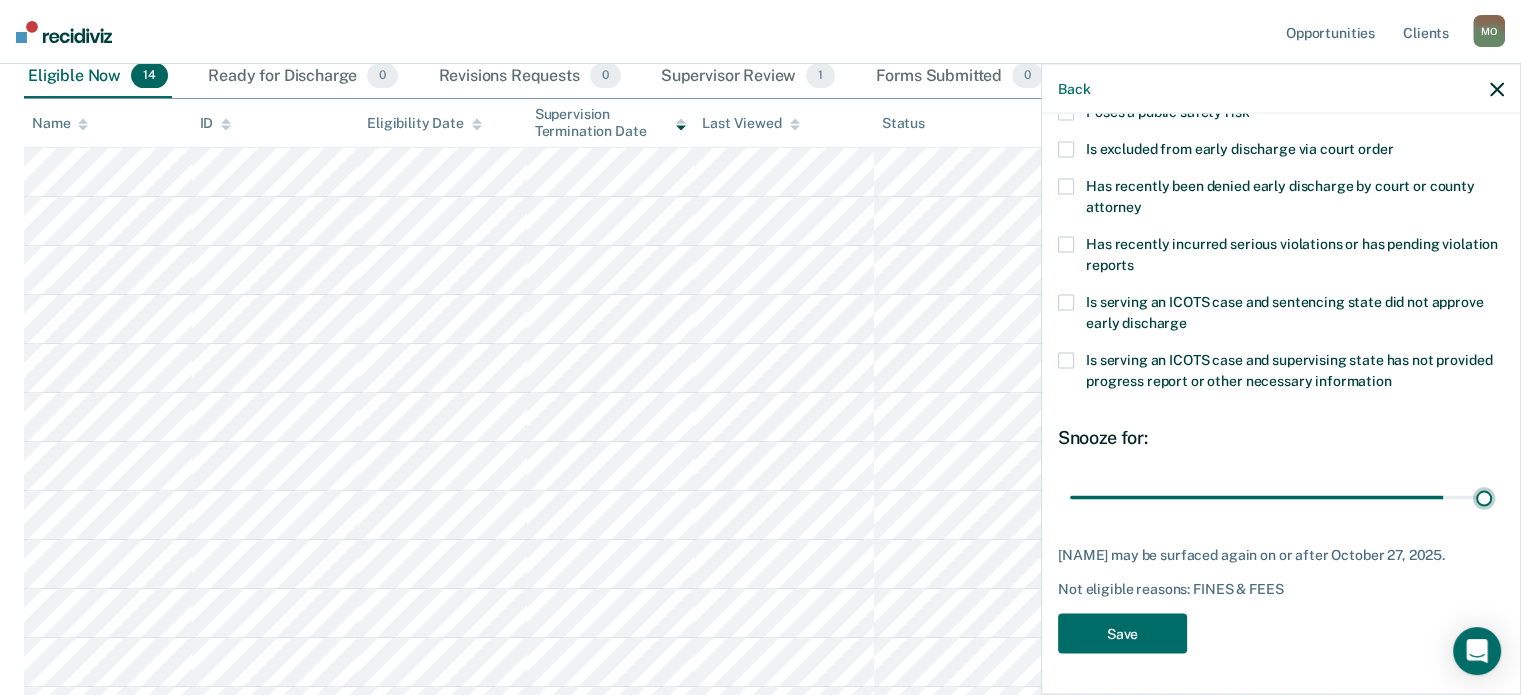 drag, startPoint x: 1210, startPoint y: 485, endPoint x: 1486, endPoint y: 476, distance: 276.1467 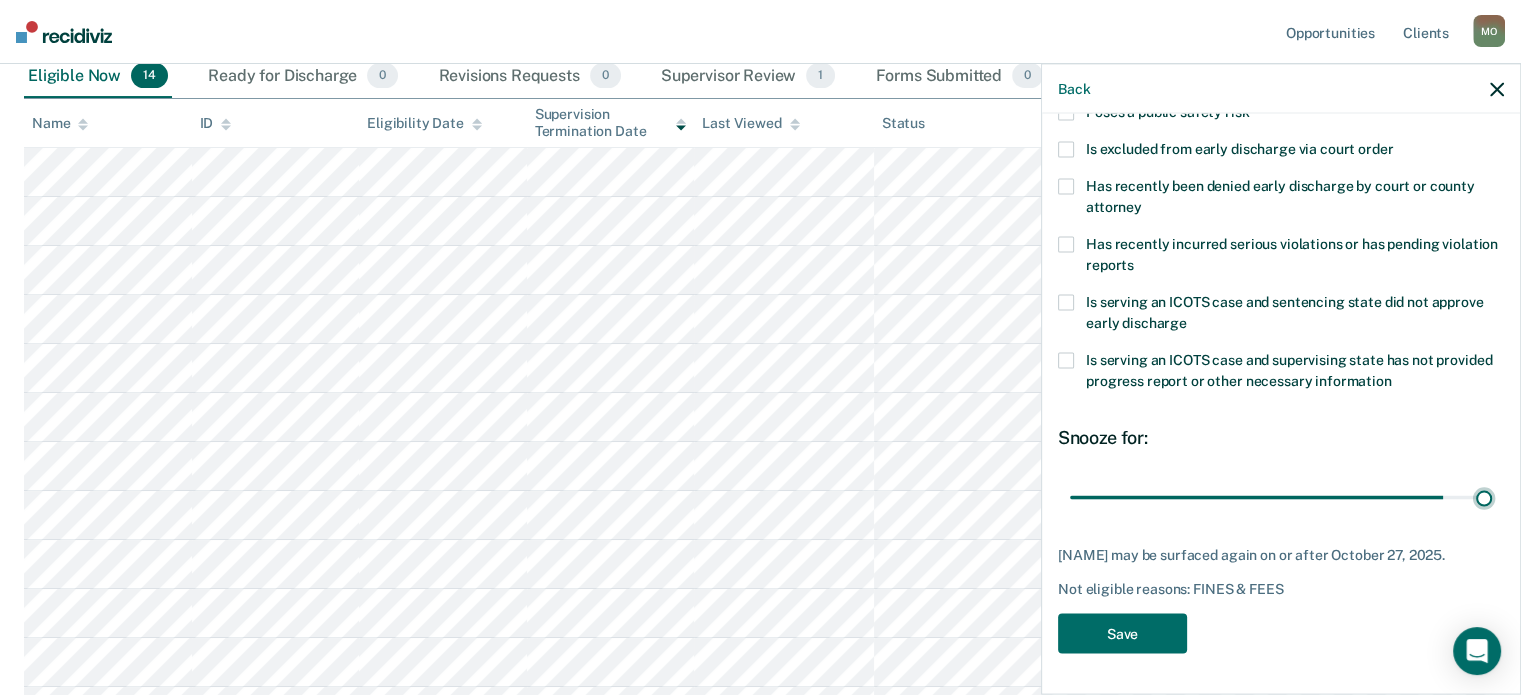 type on "90" 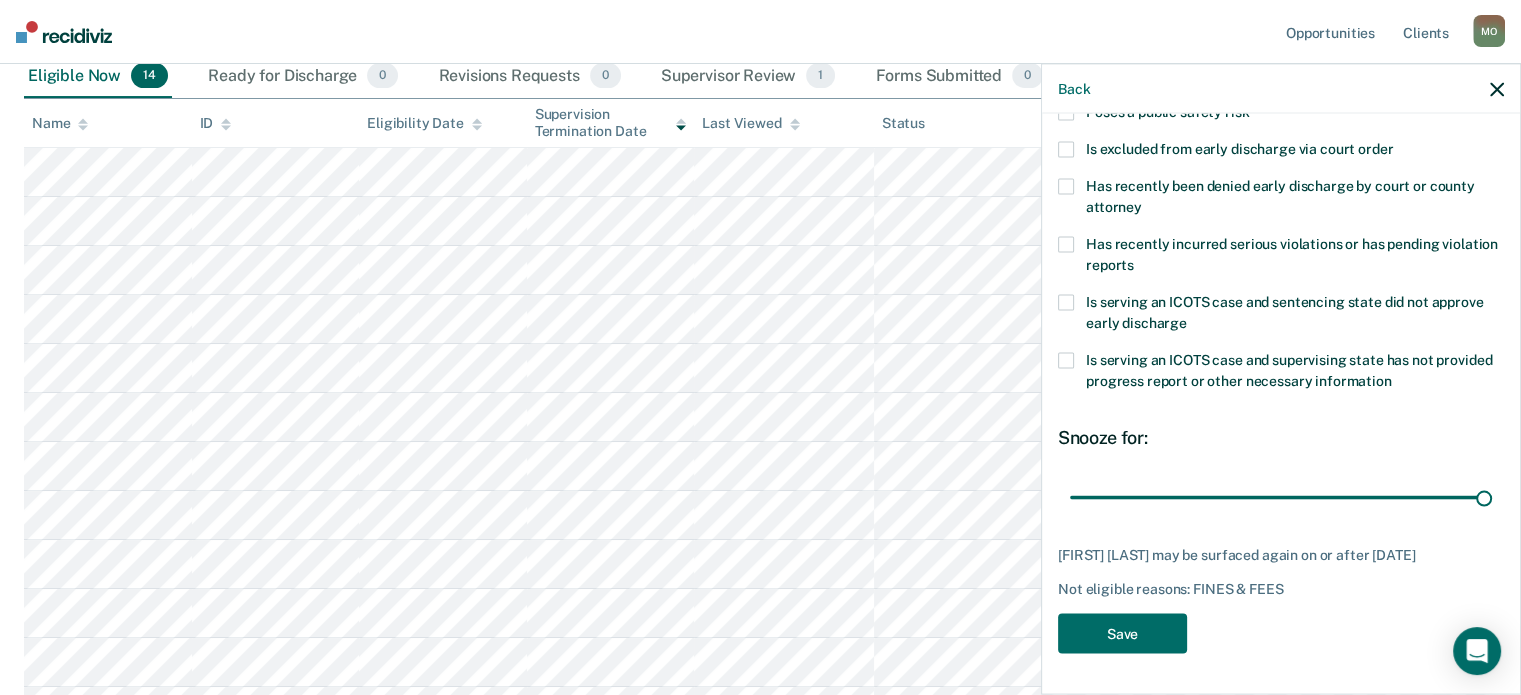 scroll, scrollTop: 324, scrollLeft: 0, axis: vertical 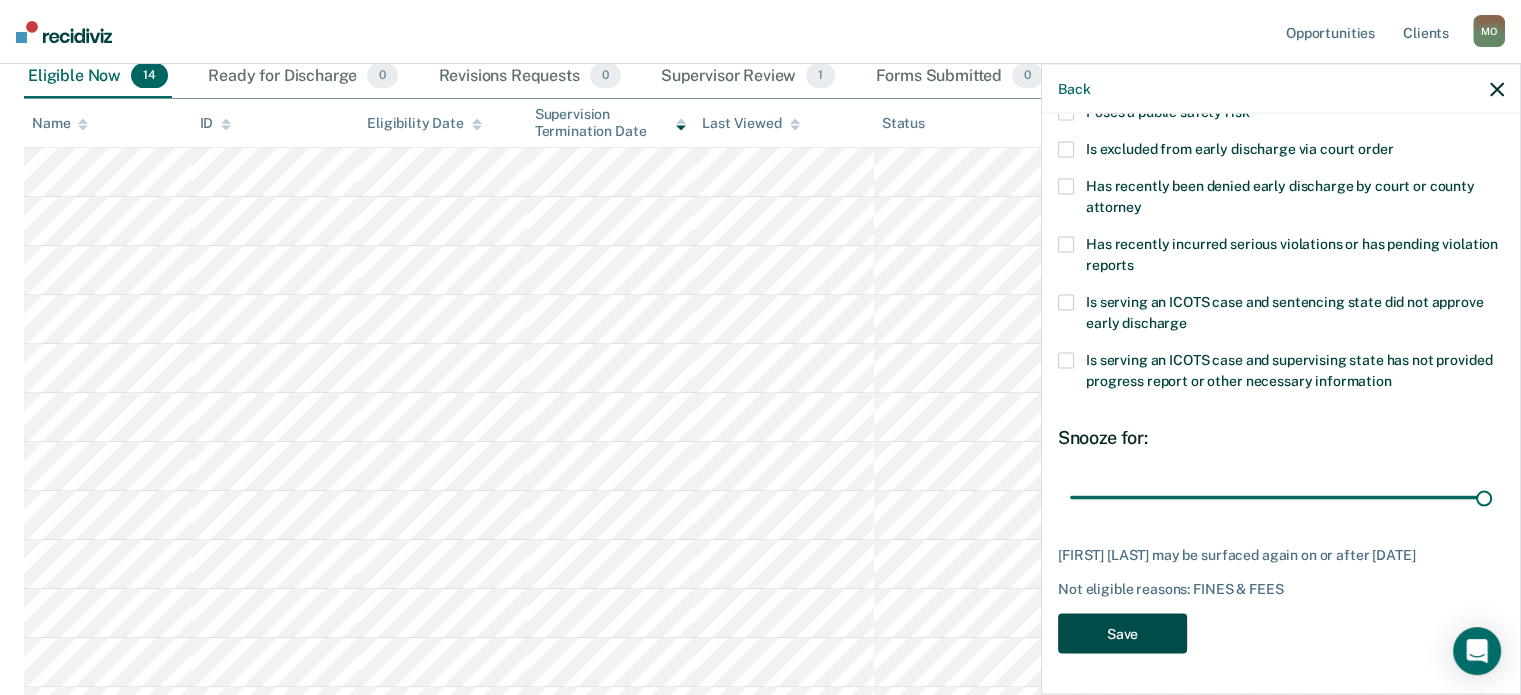 click on "Save" at bounding box center [1122, 633] 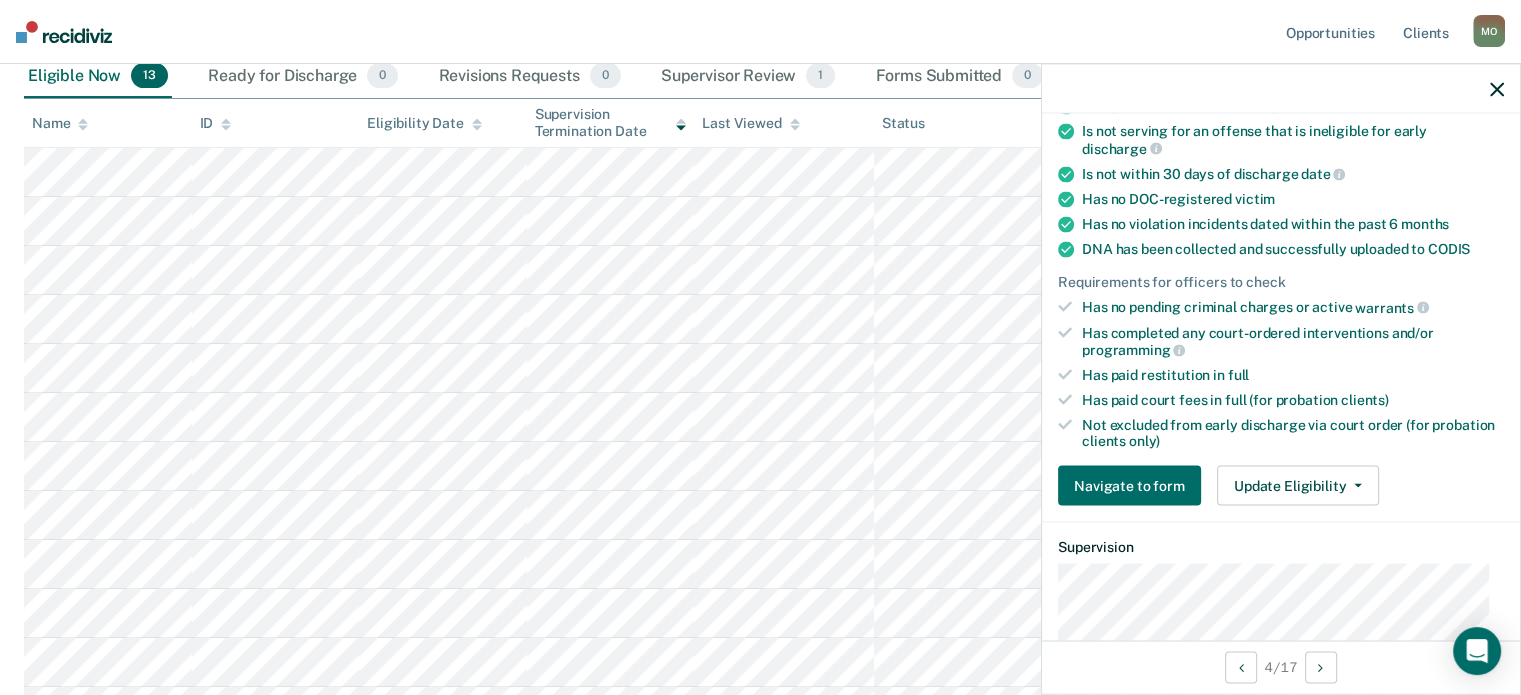 scroll, scrollTop: 282, scrollLeft: 0, axis: vertical 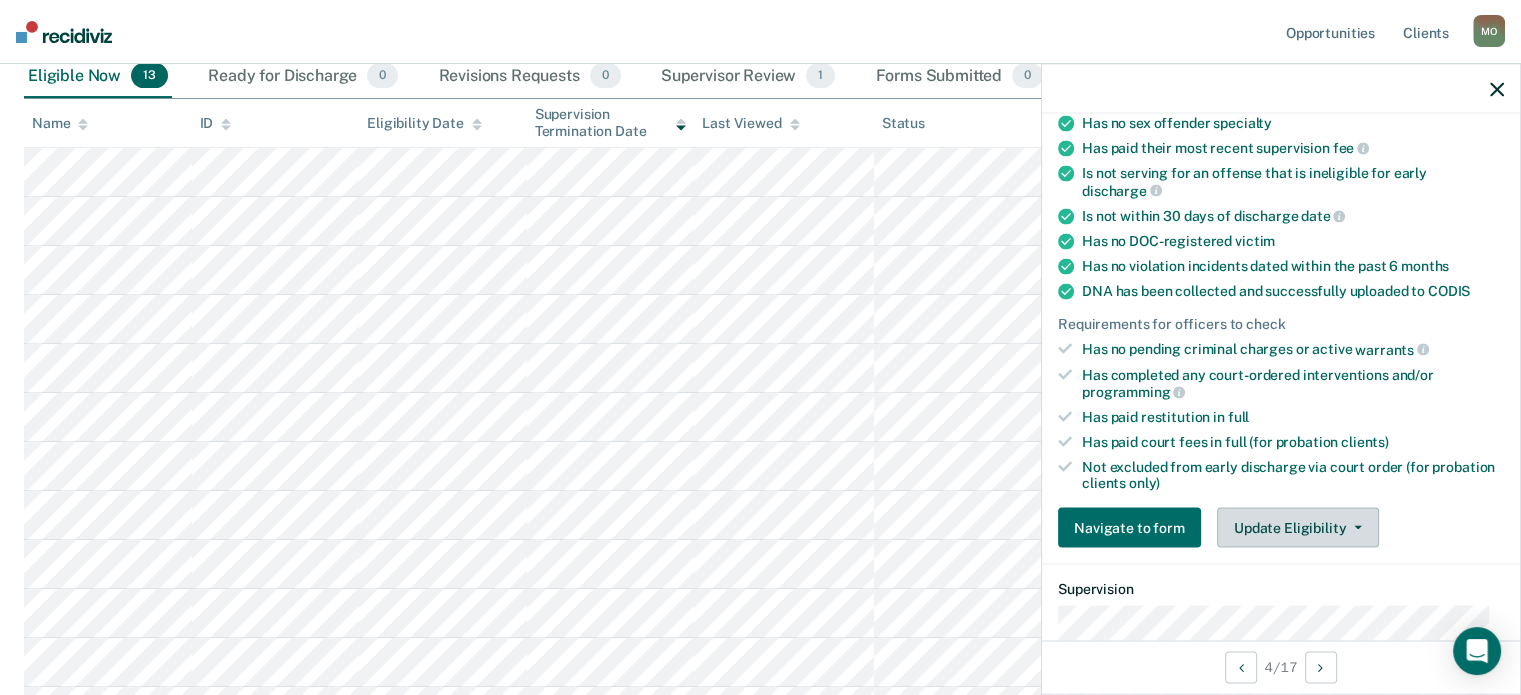 click on "Update Eligibility" at bounding box center (1298, 528) 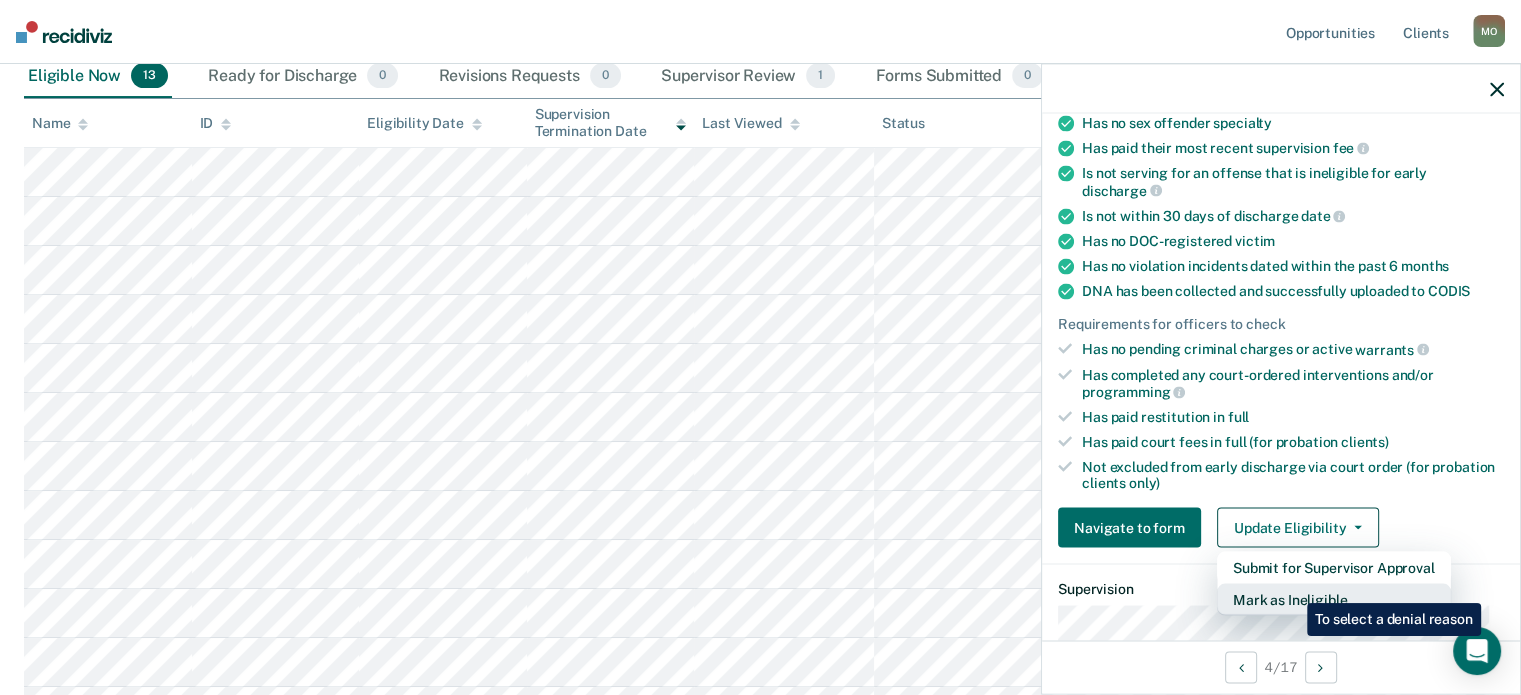 click on "Mark as Ineligible" at bounding box center [1334, 600] 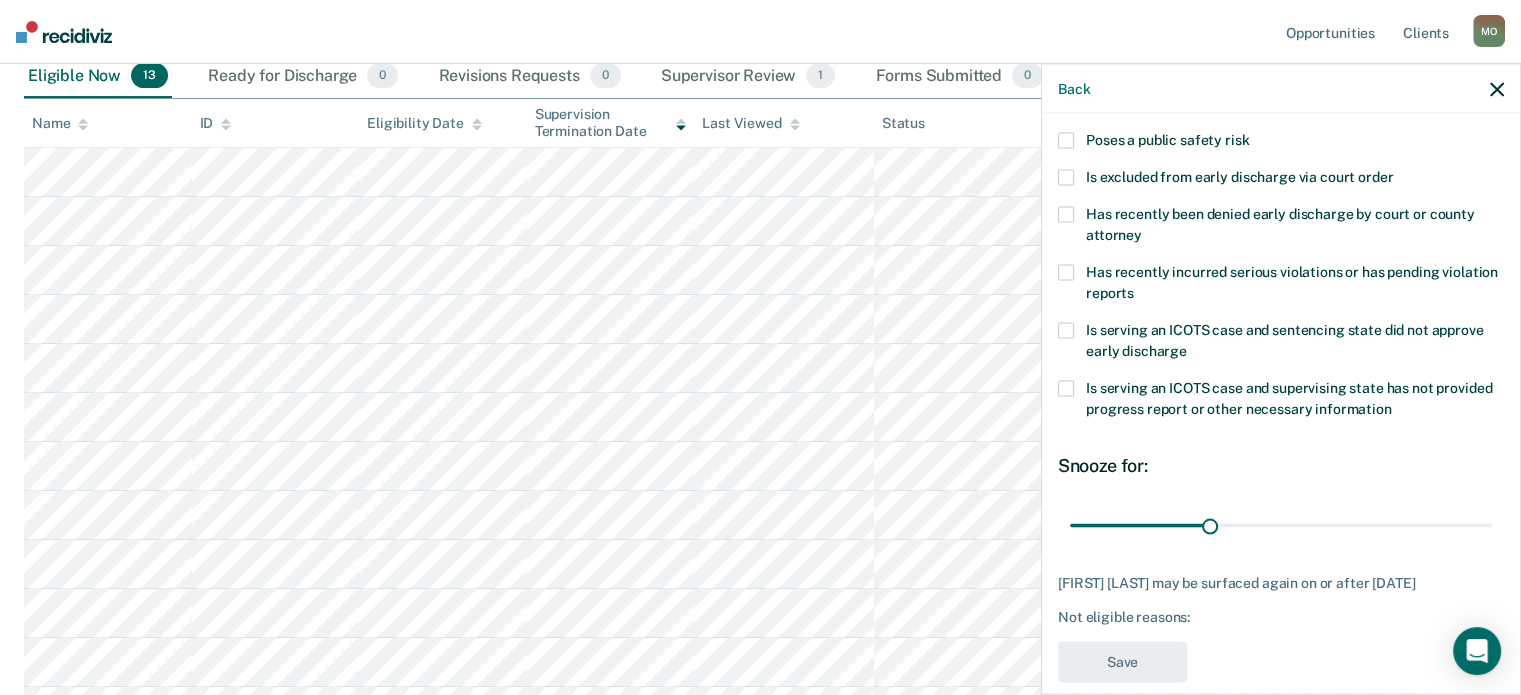 click on "Poses a public safety risk" at bounding box center [1281, 142] 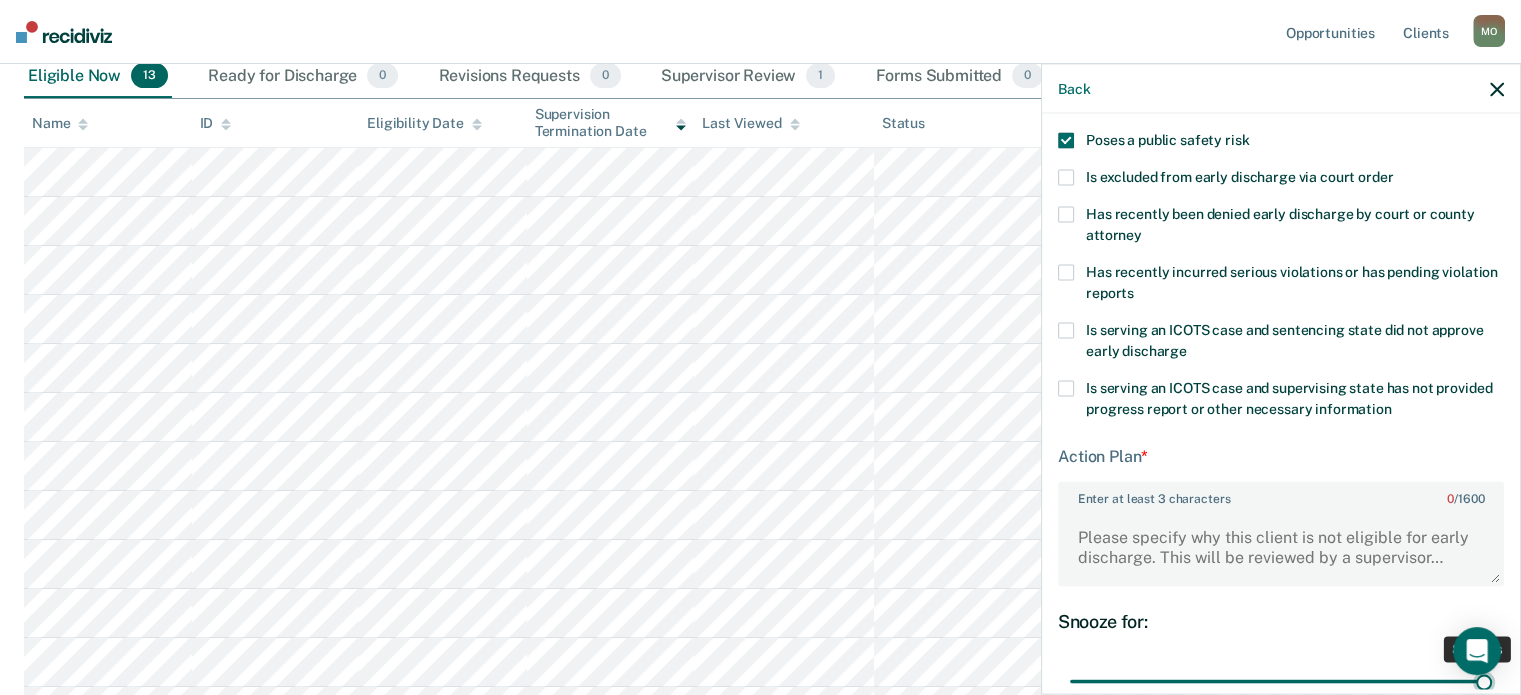 drag, startPoint x: 1204, startPoint y: 675, endPoint x: 1478, endPoint y: 642, distance: 275.98007 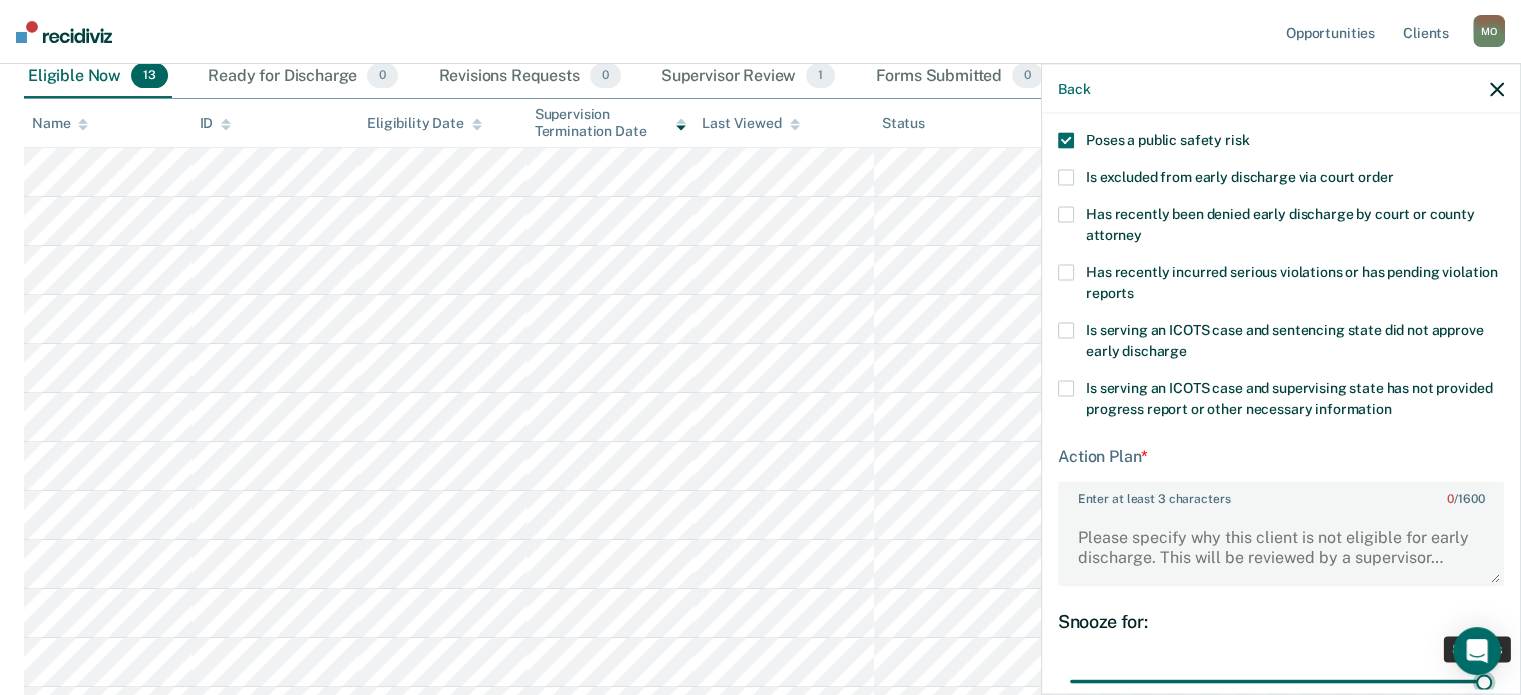 type on "90" 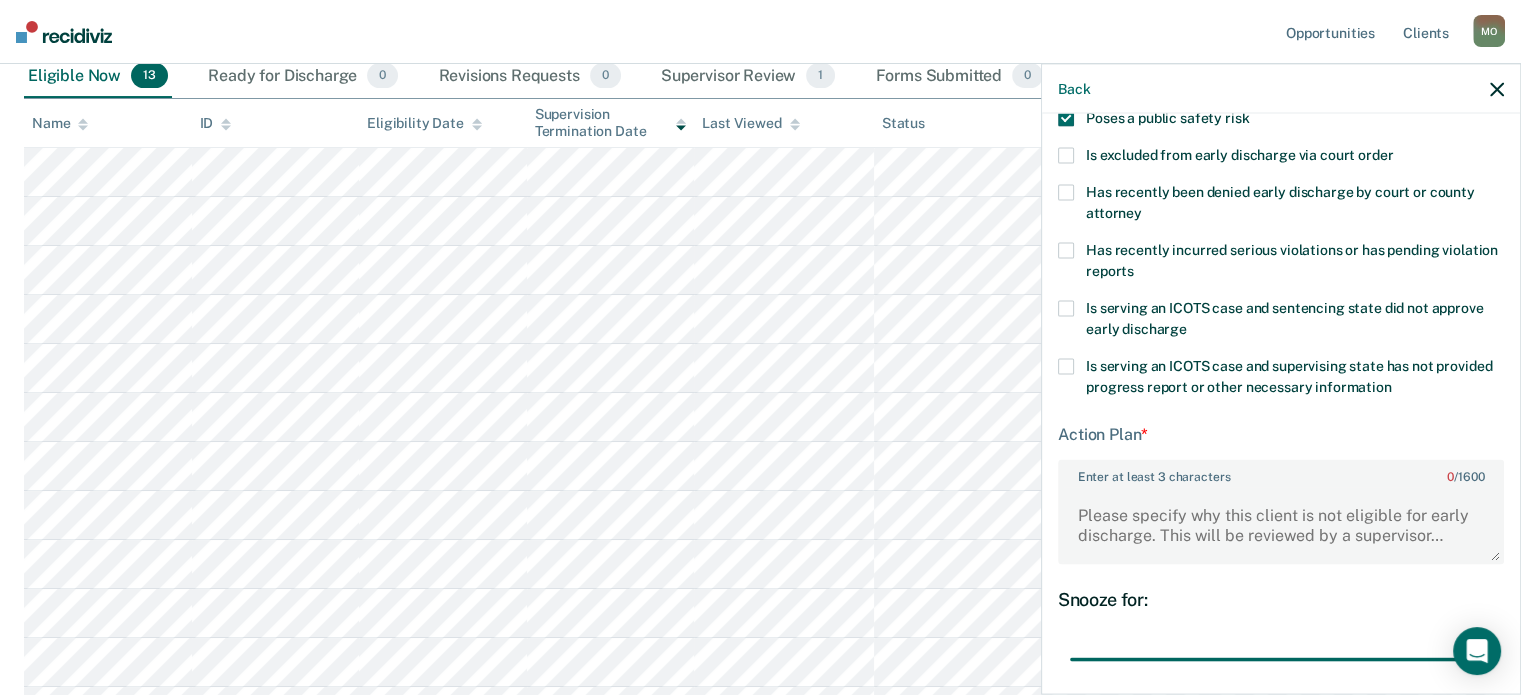 scroll, scrollTop: 312, scrollLeft: 0, axis: vertical 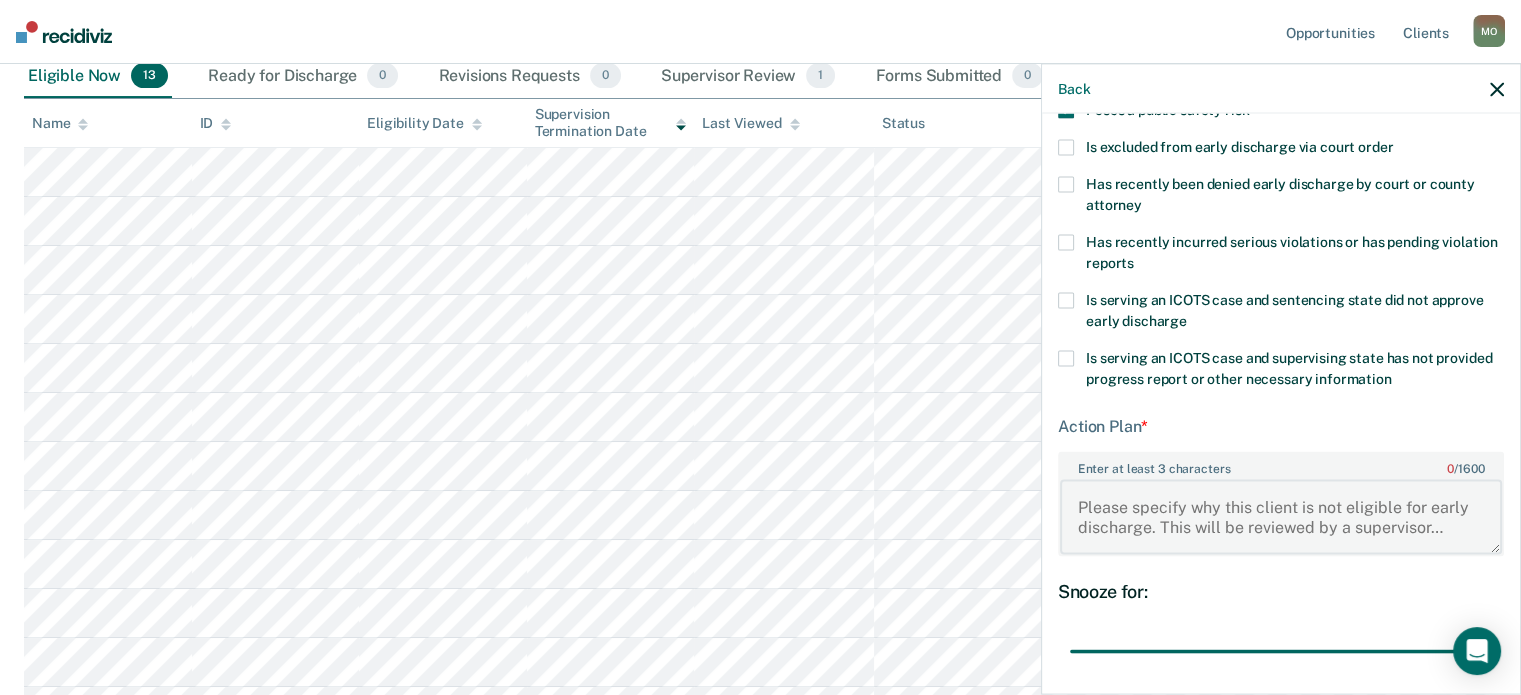 click on "Enter at least 3 characters 0  /  1600" at bounding box center [1281, 517] 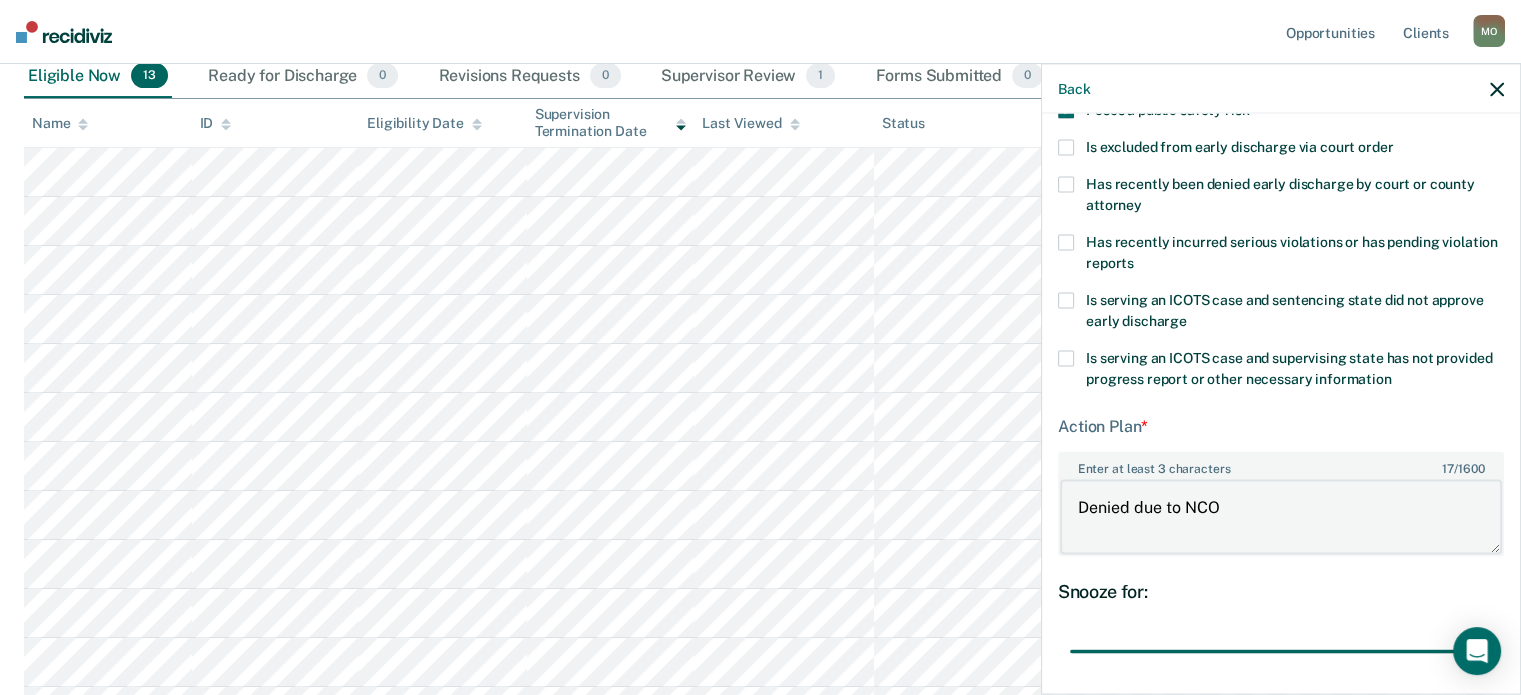 type on "Denied due to NCO" 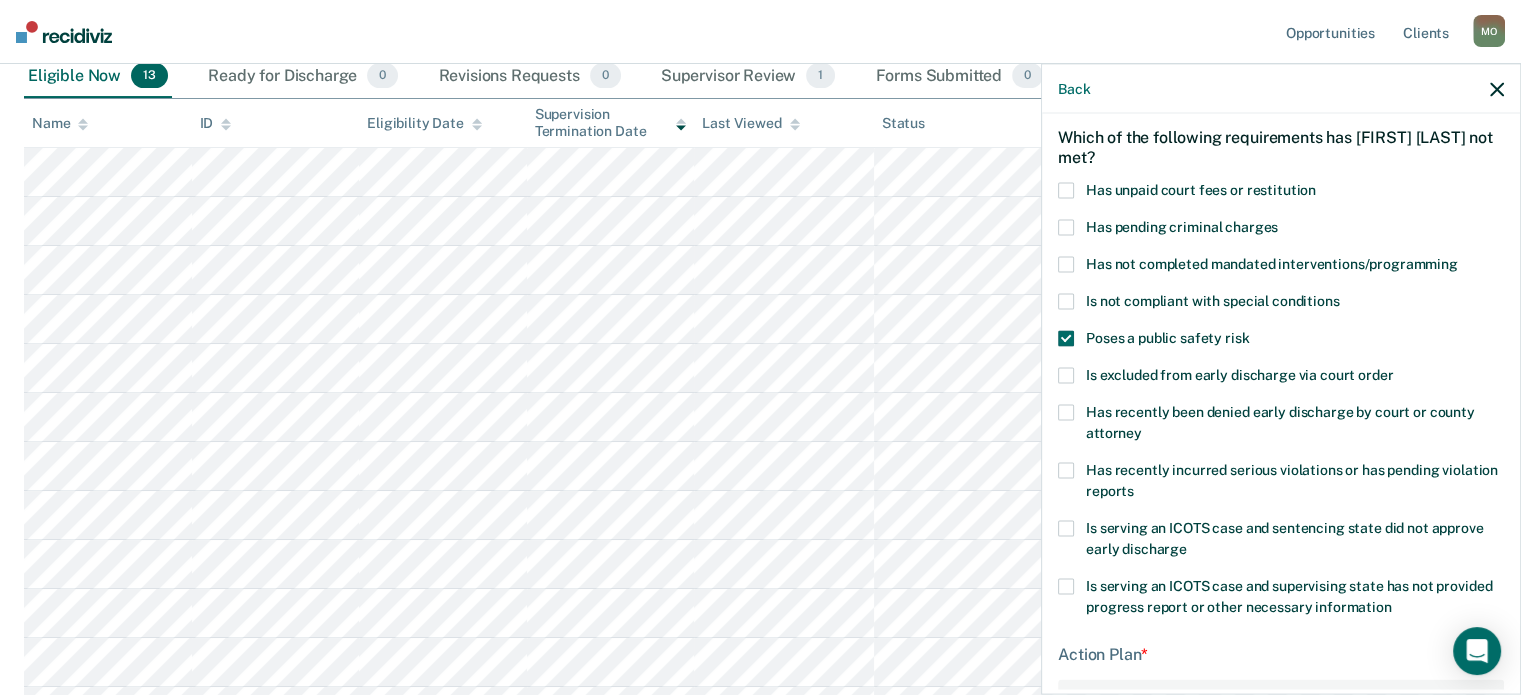 scroll, scrollTop: 478, scrollLeft: 0, axis: vertical 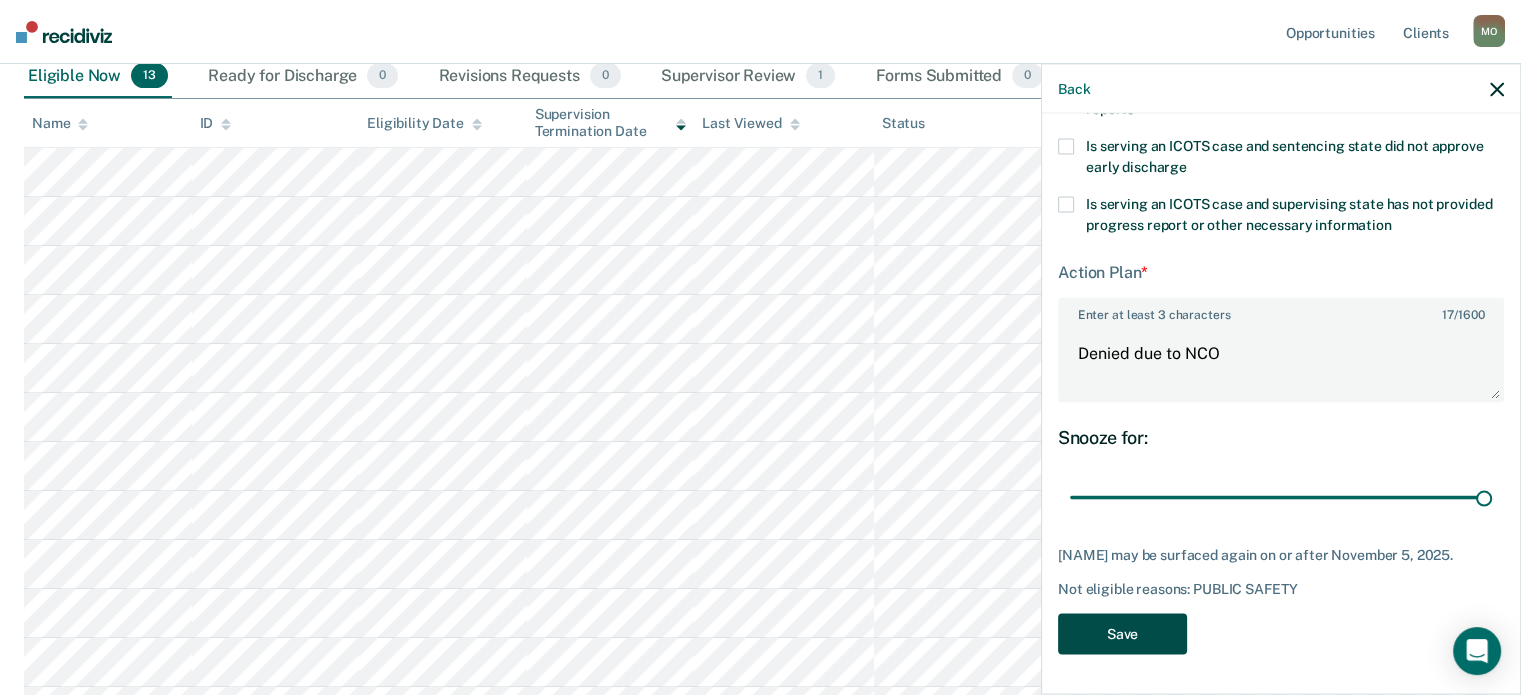 click on "Save" at bounding box center (1122, 633) 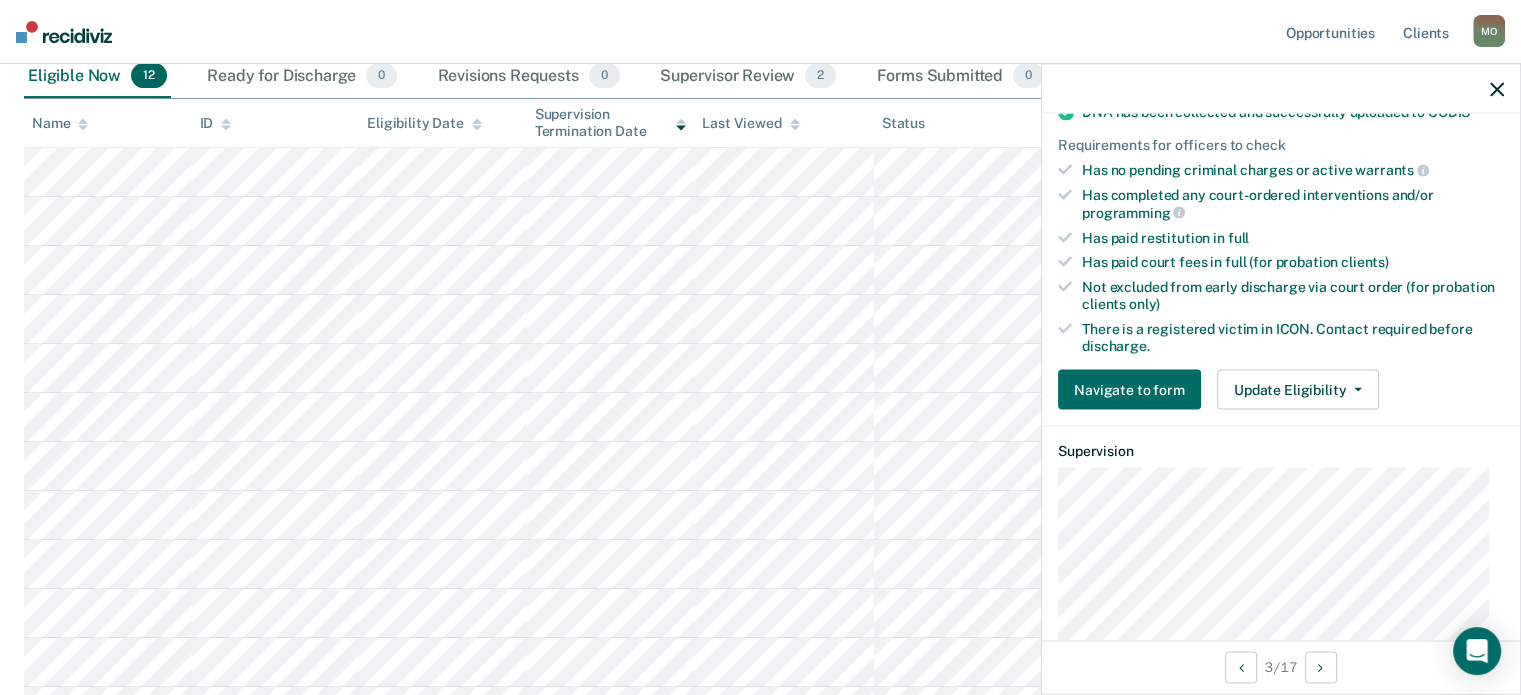 scroll, scrollTop: 494, scrollLeft: 0, axis: vertical 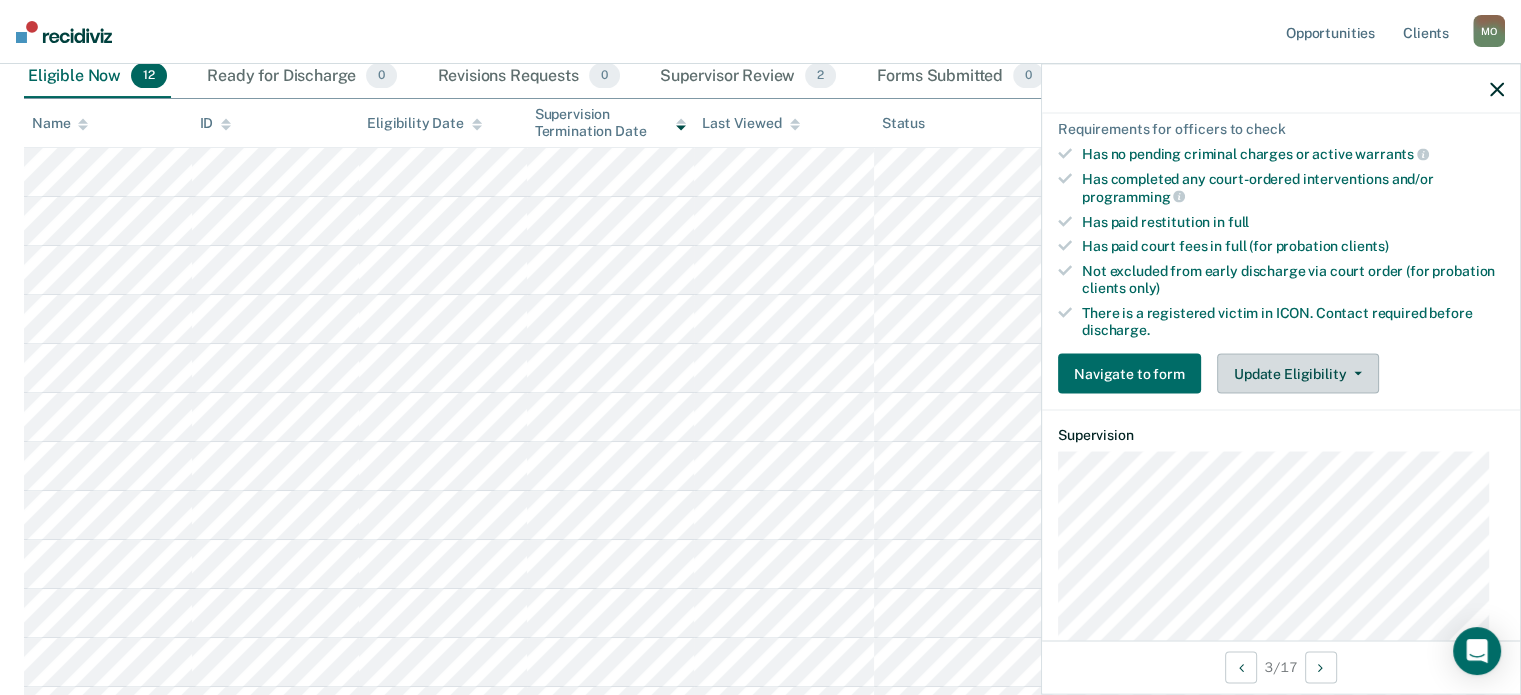 click on "Update Eligibility" at bounding box center (1298, 374) 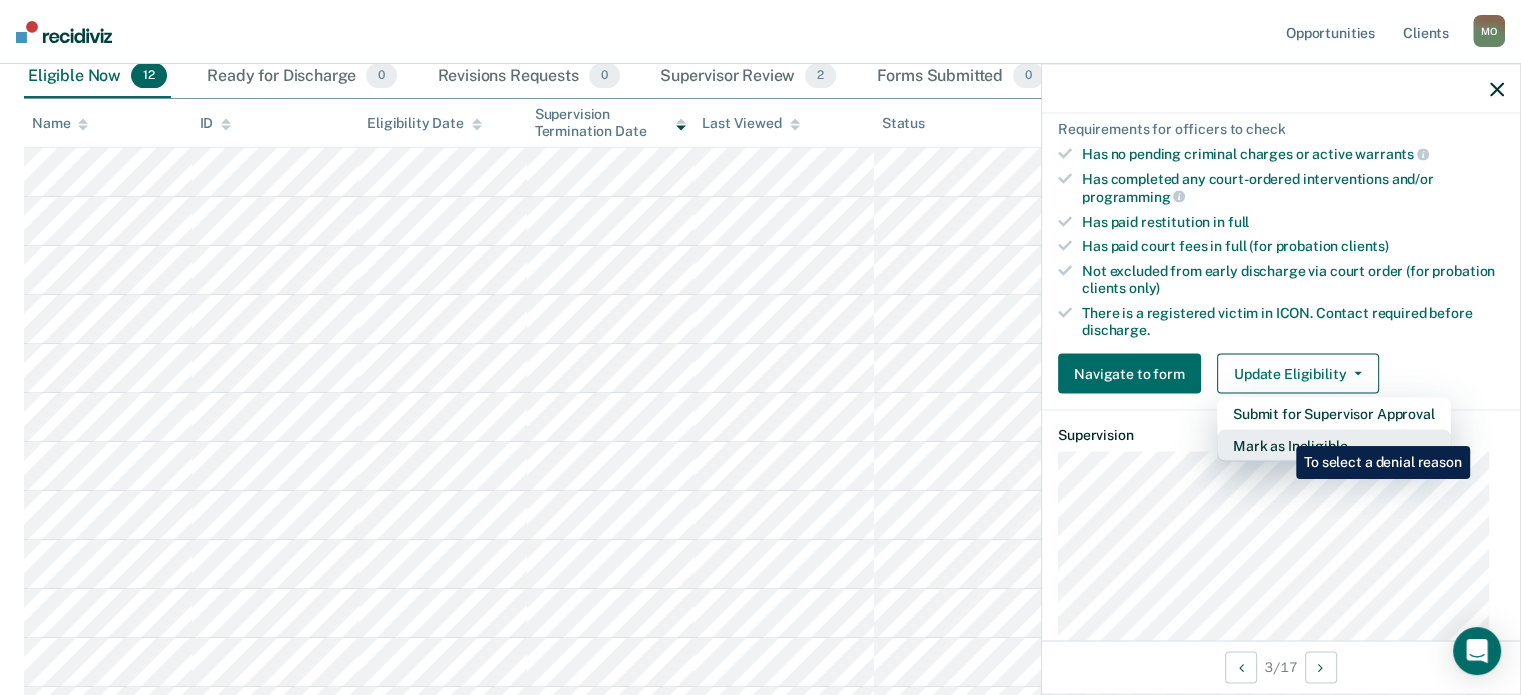 click on "Mark as Ineligible" at bounding box center (1334, 446) 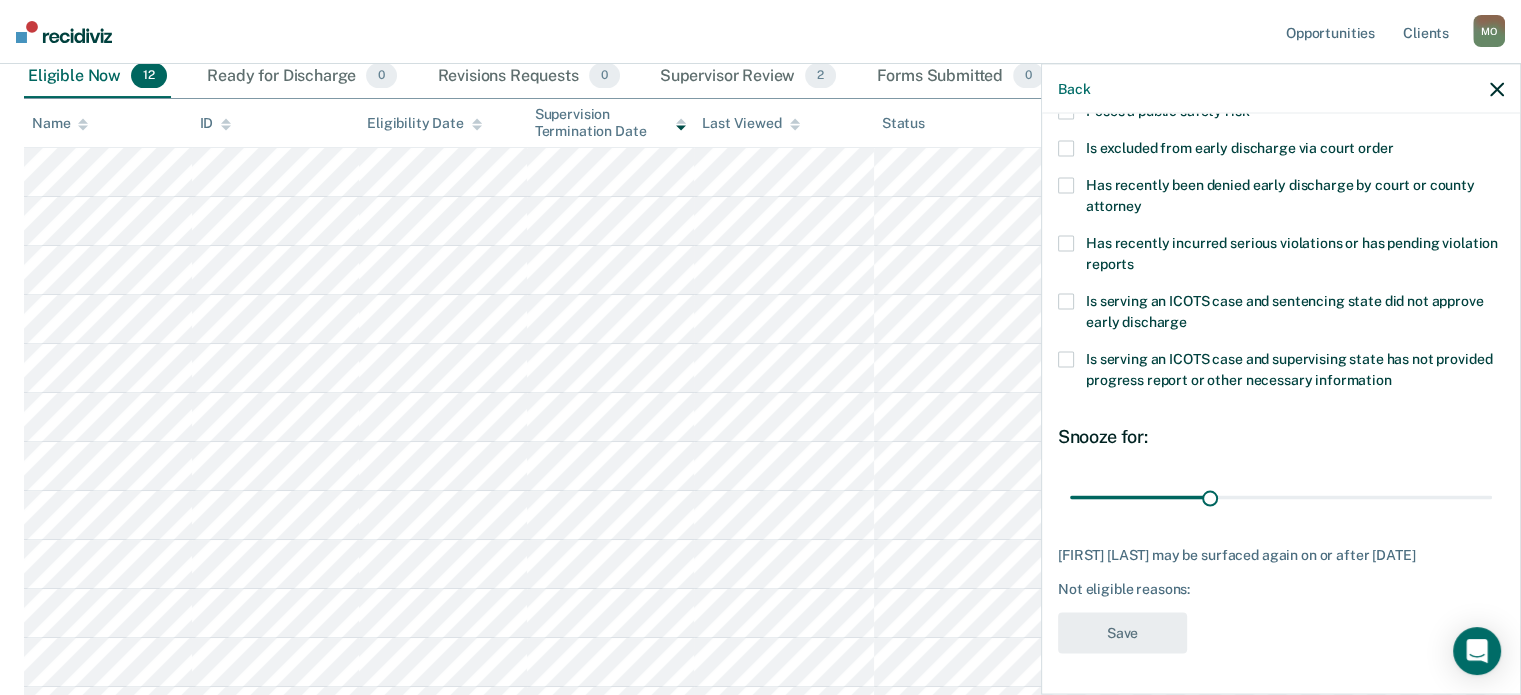 scroll, scrollTop: 307, scrollLeft: 0, axis: vertical 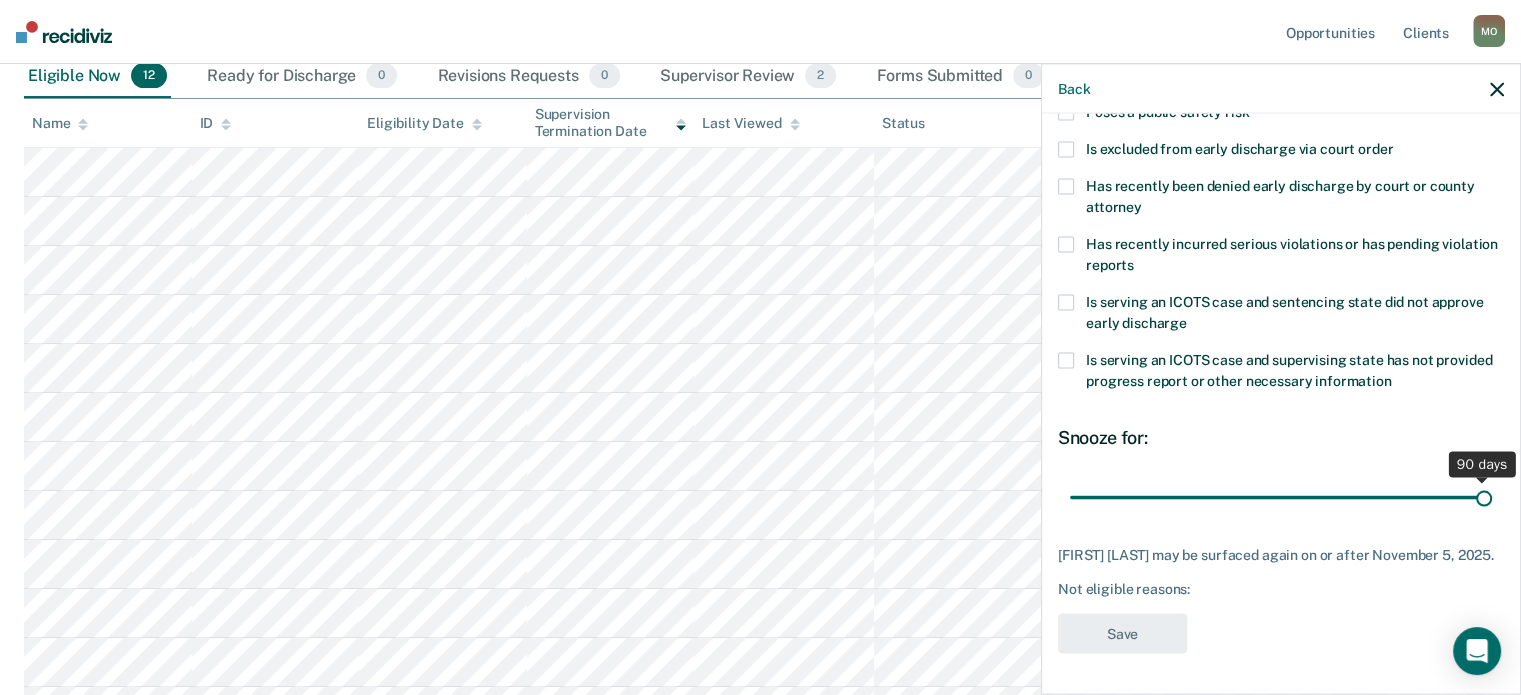 drag, startPoint x: 1205, startPoint y: 494, endPoint x: 1510, endPoint y: 479, distance: 305.36862 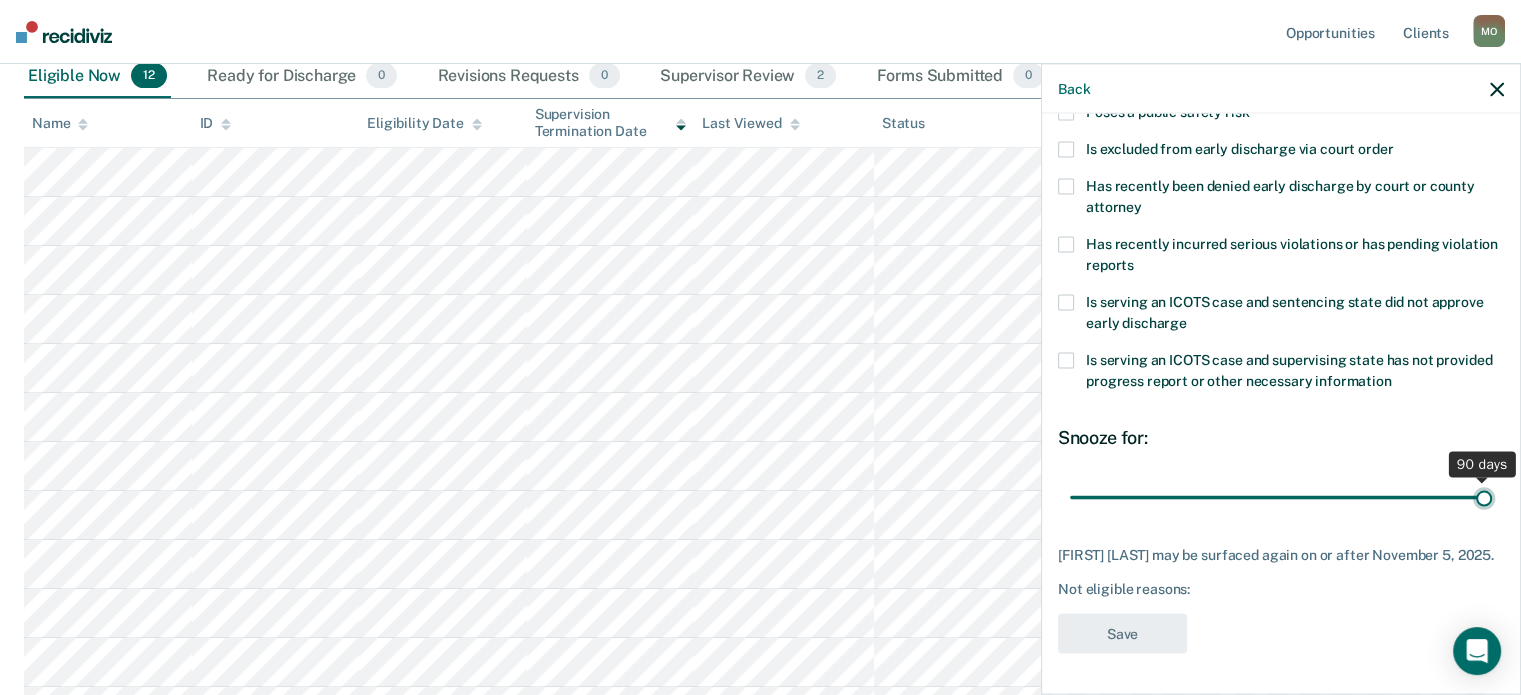 type on "90" 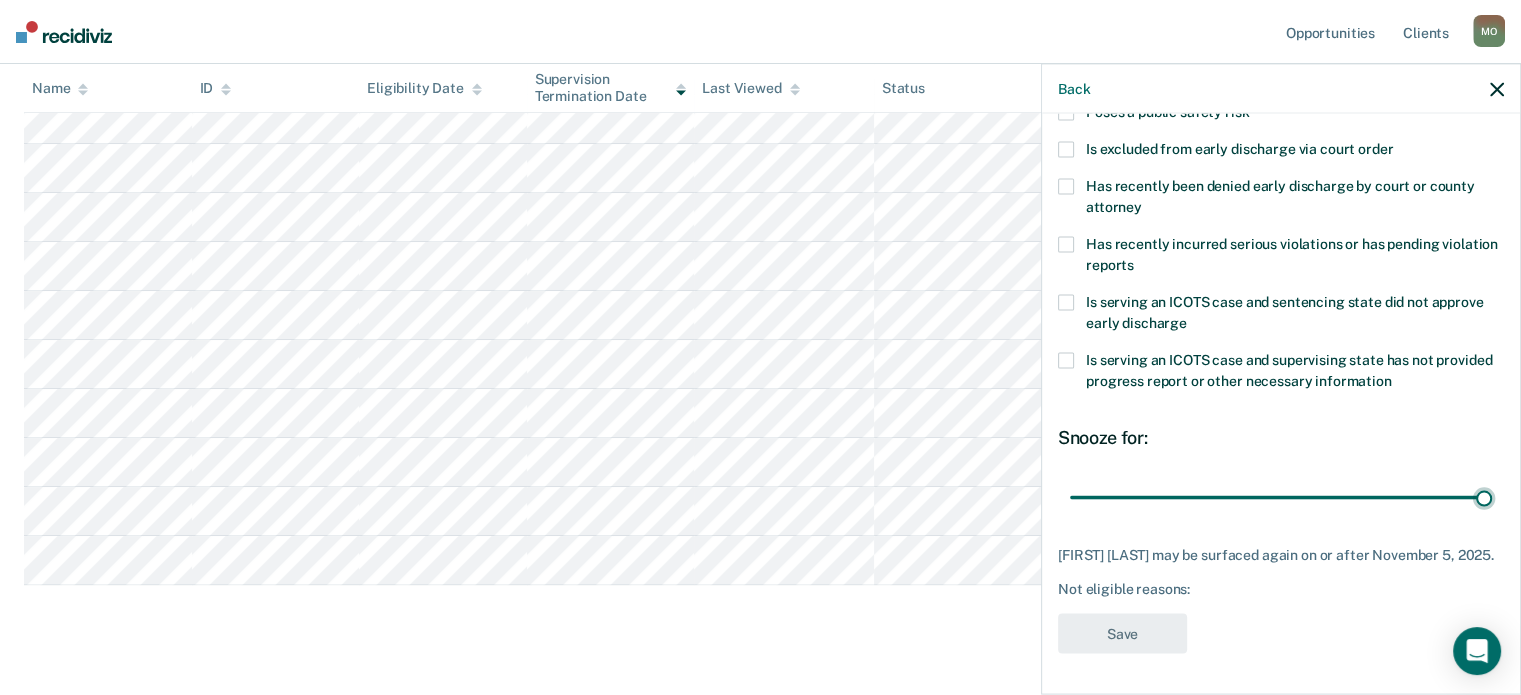scroll, scrollTop: 411, scrollLeft: 0, axis: vertical 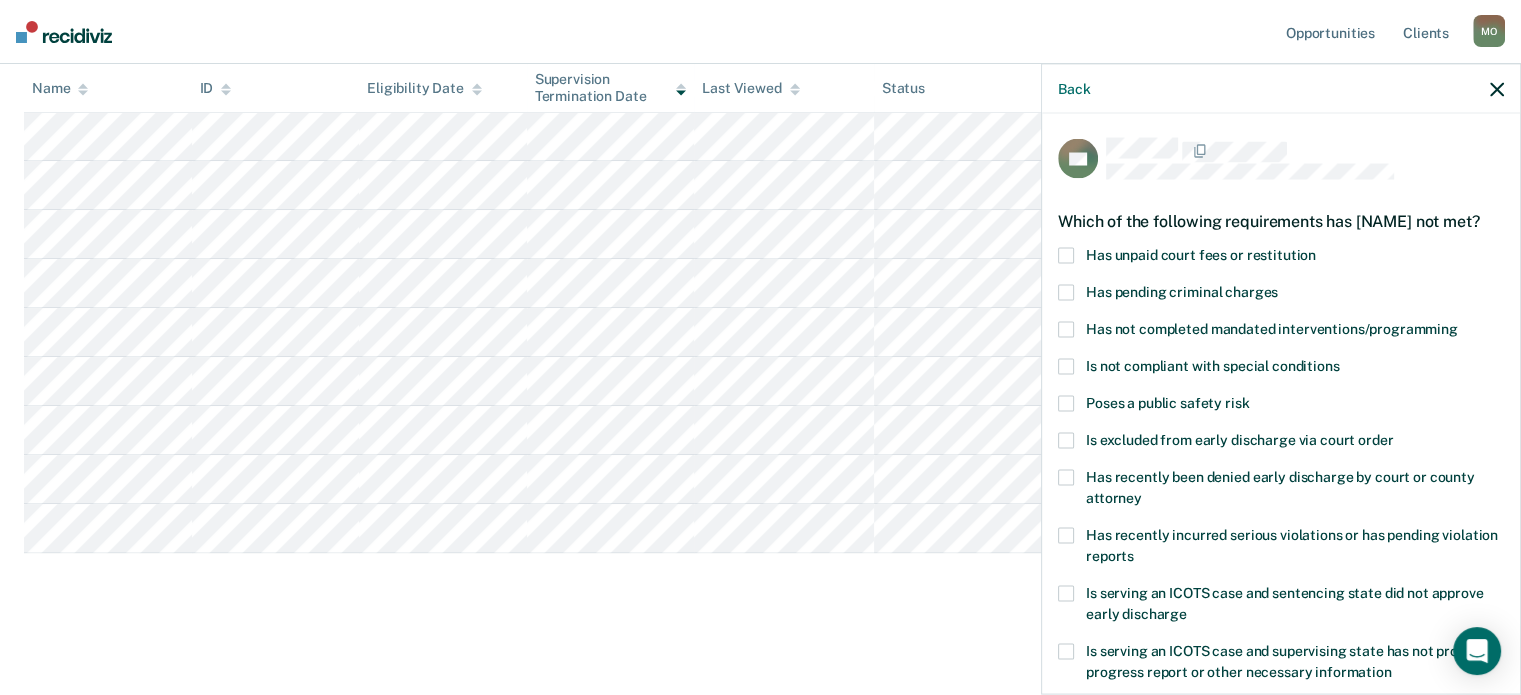 click on "Has unpaid court fees or restitution" at bounding box center (1201, 254) 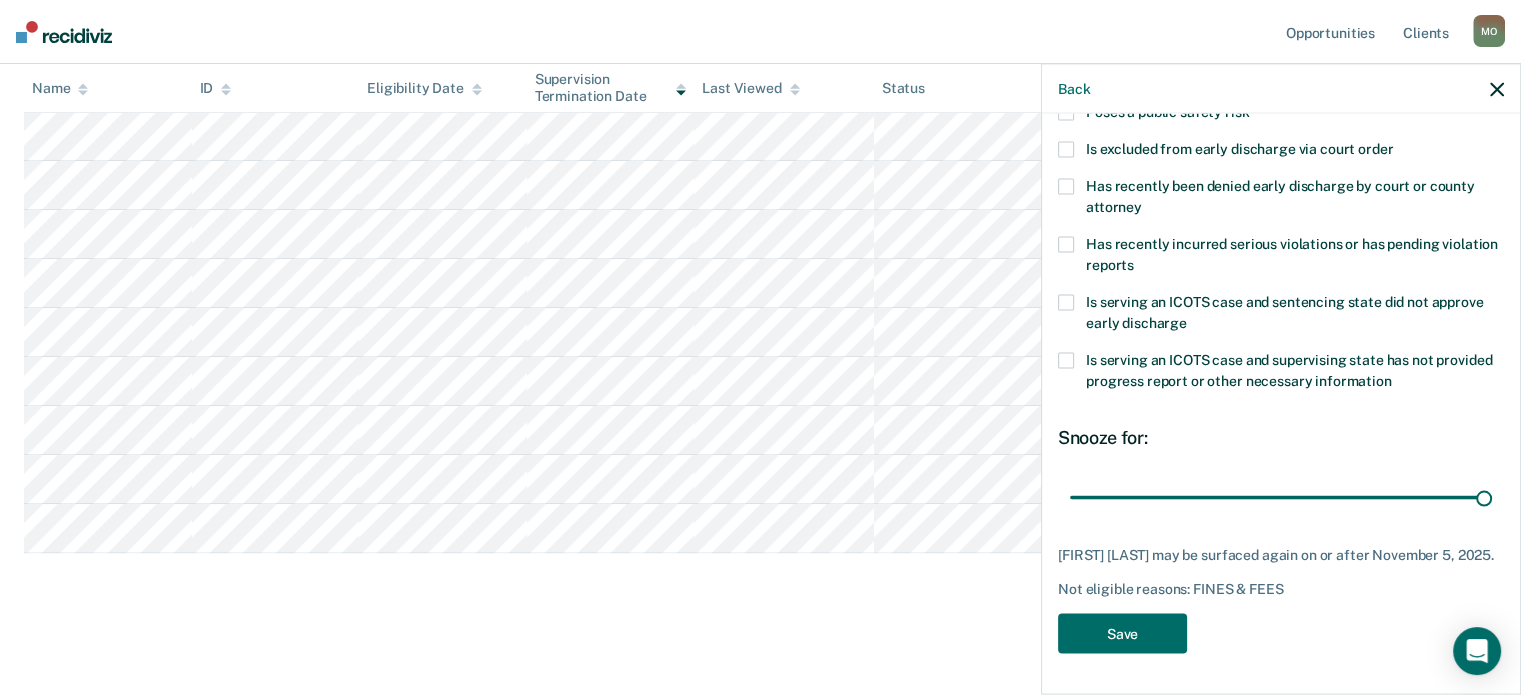 scroll, scrollTop: 307, scrollLeft: 0, axis: vertical 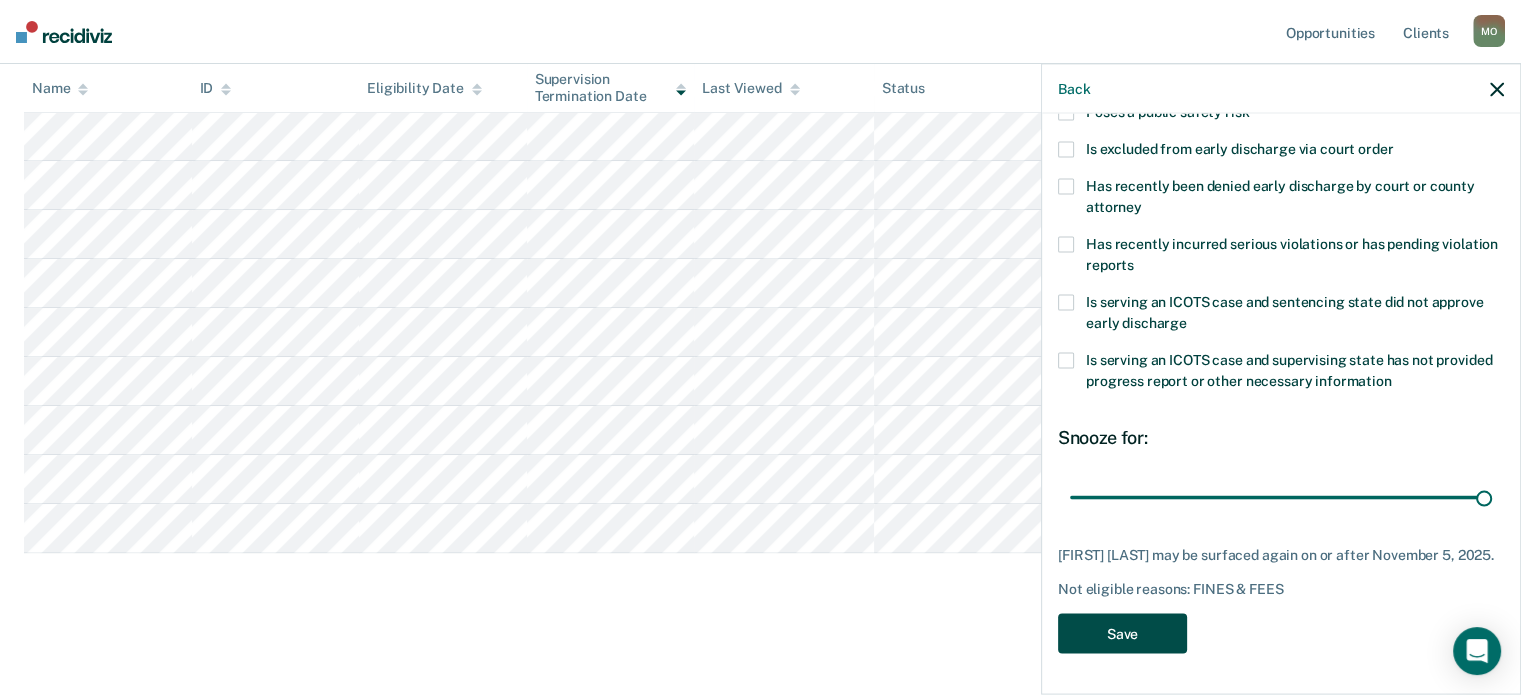 click on "Save" at bounding box center [1122, 633] 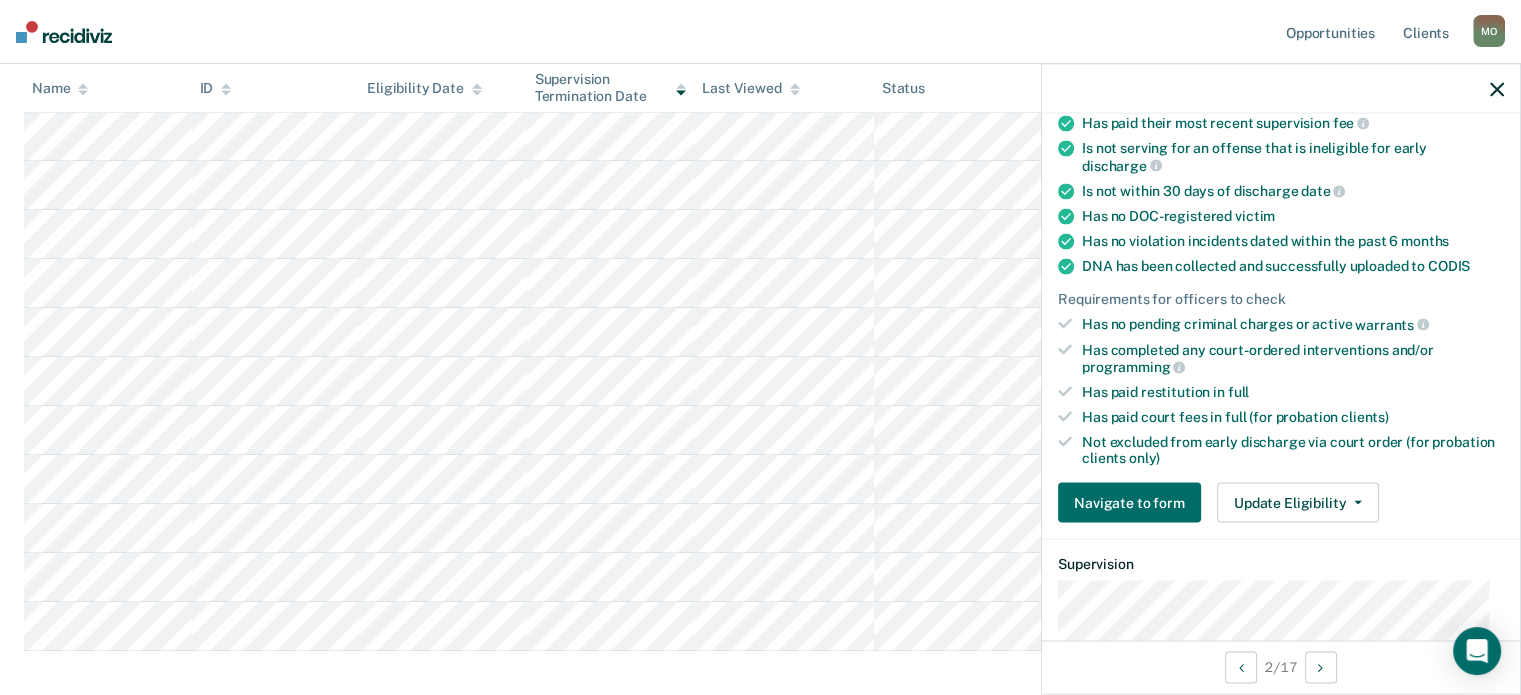 scroll, scrollTop: 265, scrollLeft: 0, axis: vertical 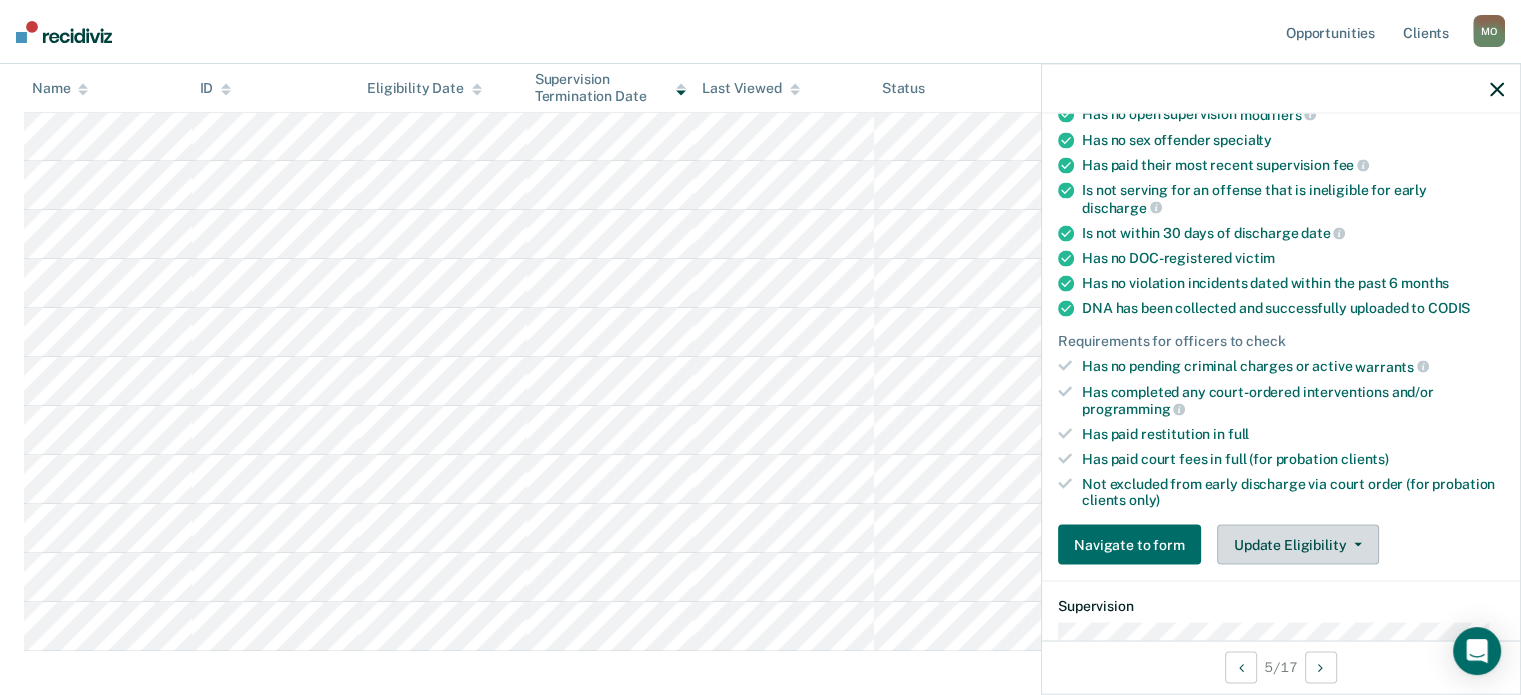 click on "Update Eligibility" at bounding box center [1298, 545] 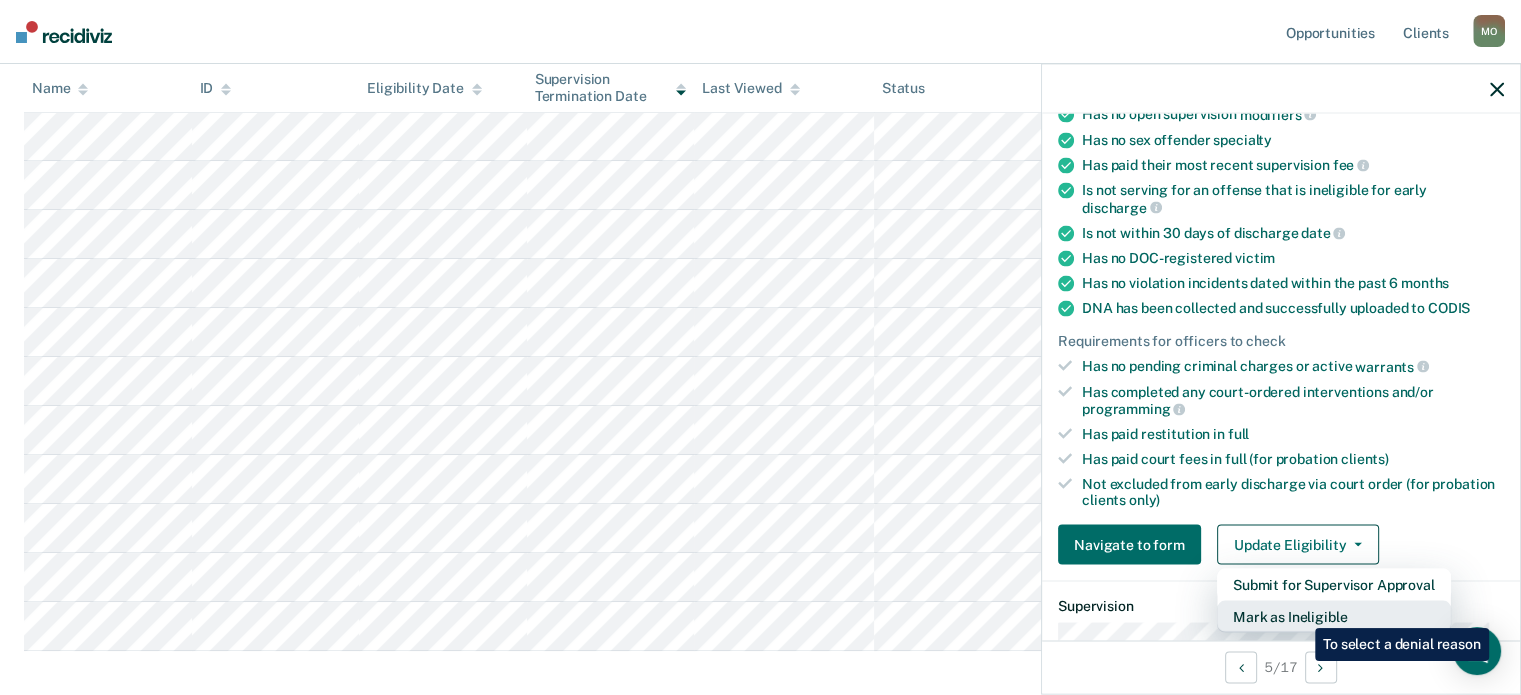 click on "Mark as Ineligible" at bounding box center (1334, 617) 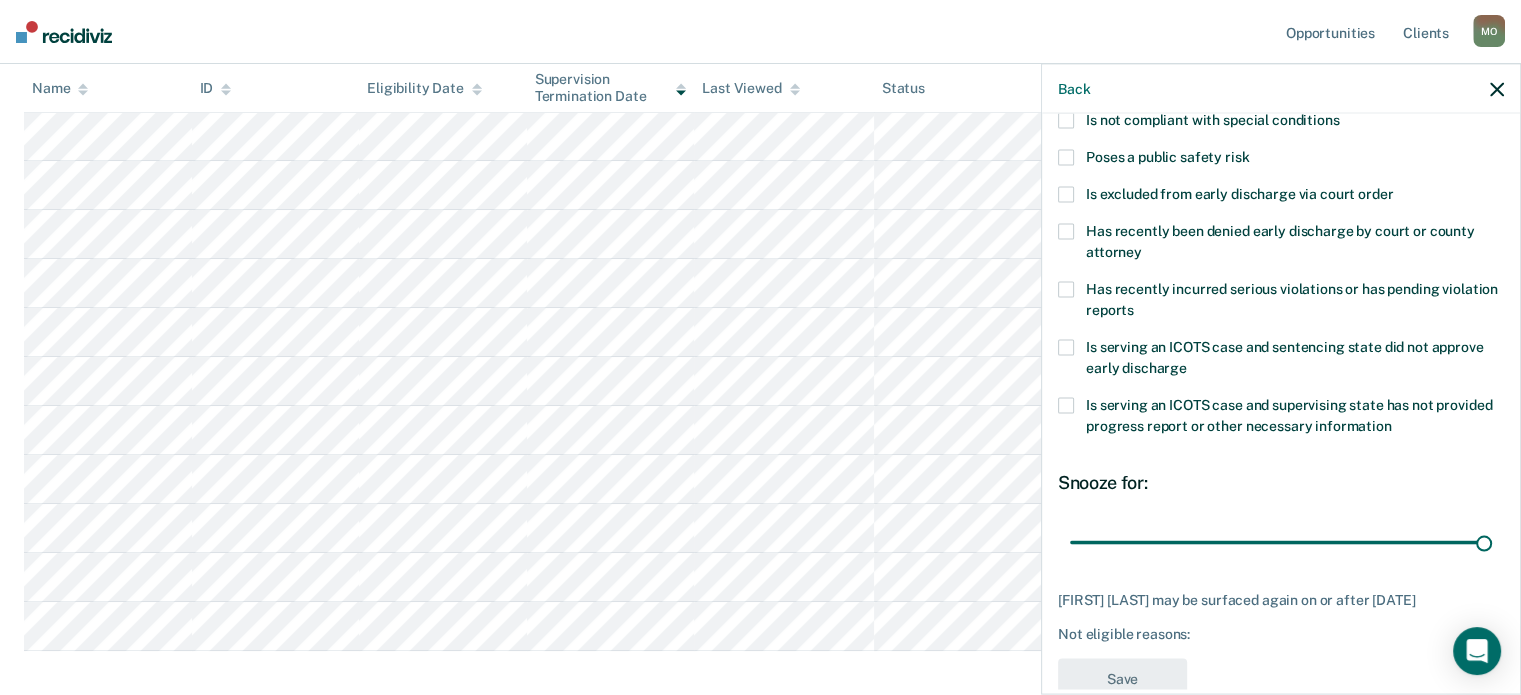 drag, startPoint x: 1204, startPoint y: 540, endPoint x: 1516, endPoint y: 536, distance: 312.02563 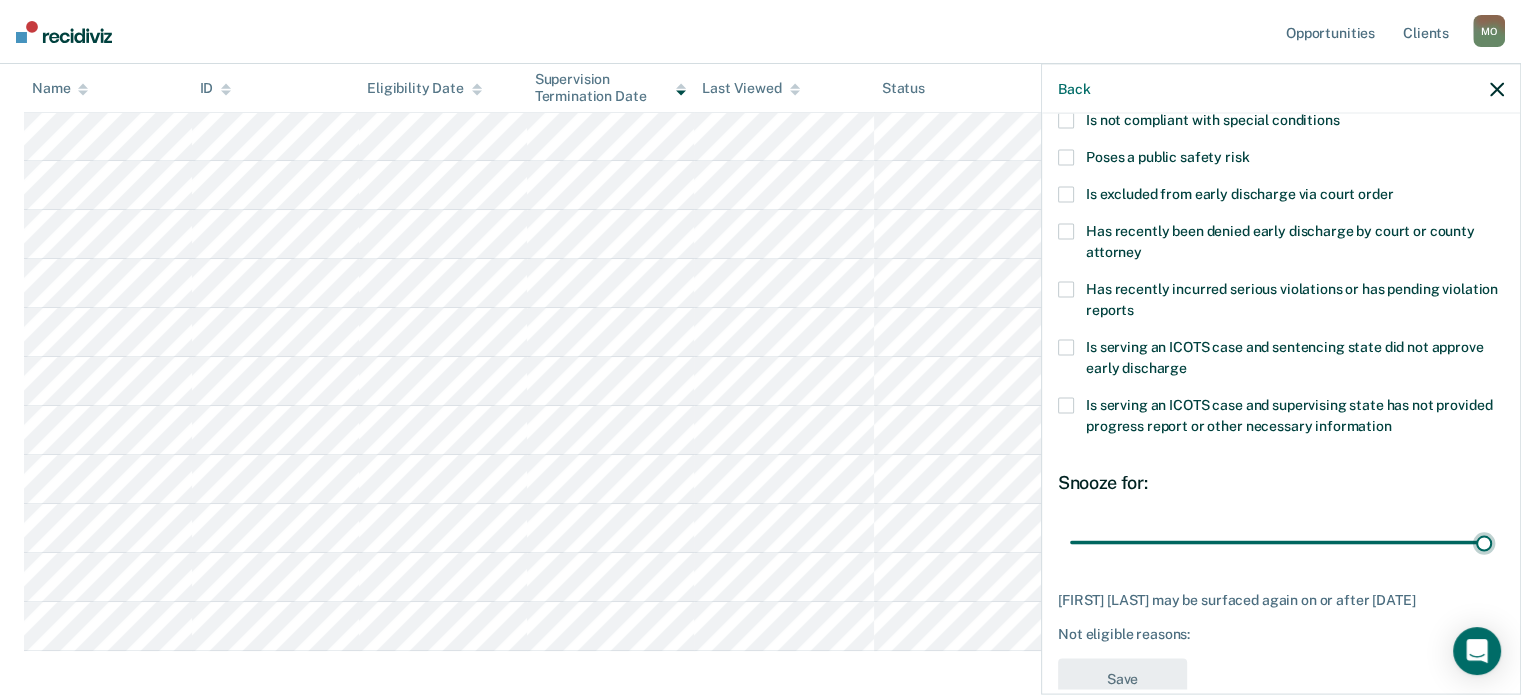 type on "90" 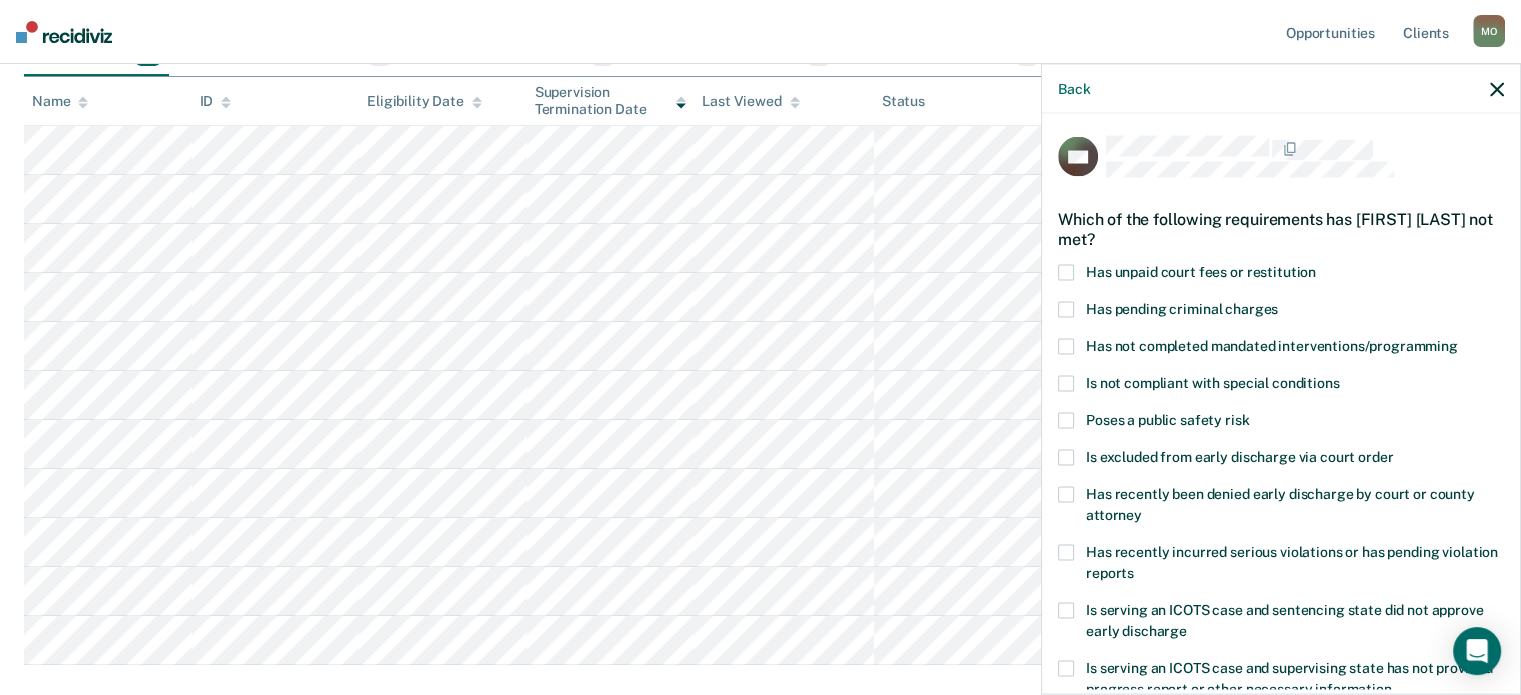 scroll, scrollTop: 0, scrollLeft: 0, axis: both 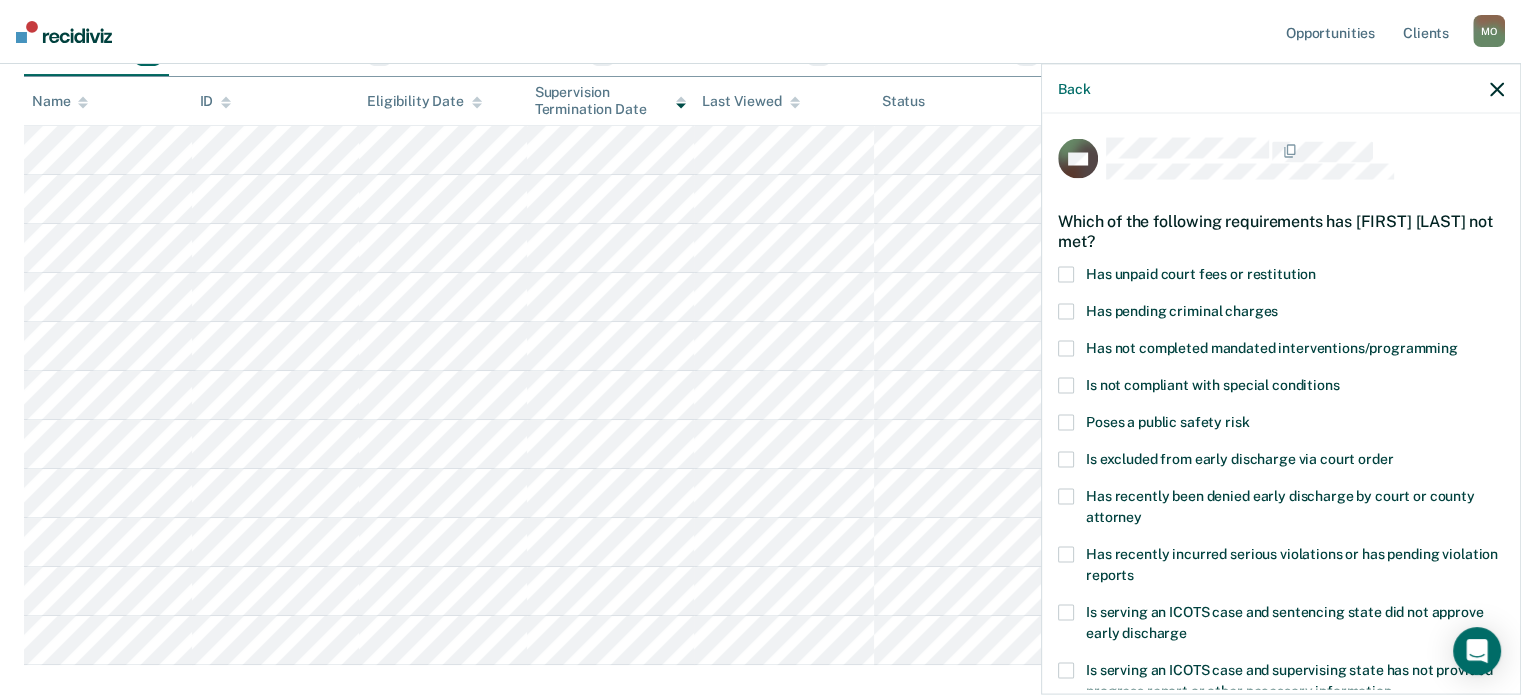 click on "Has unpaid court fees or restitution" at bounding box center (1201, 273) 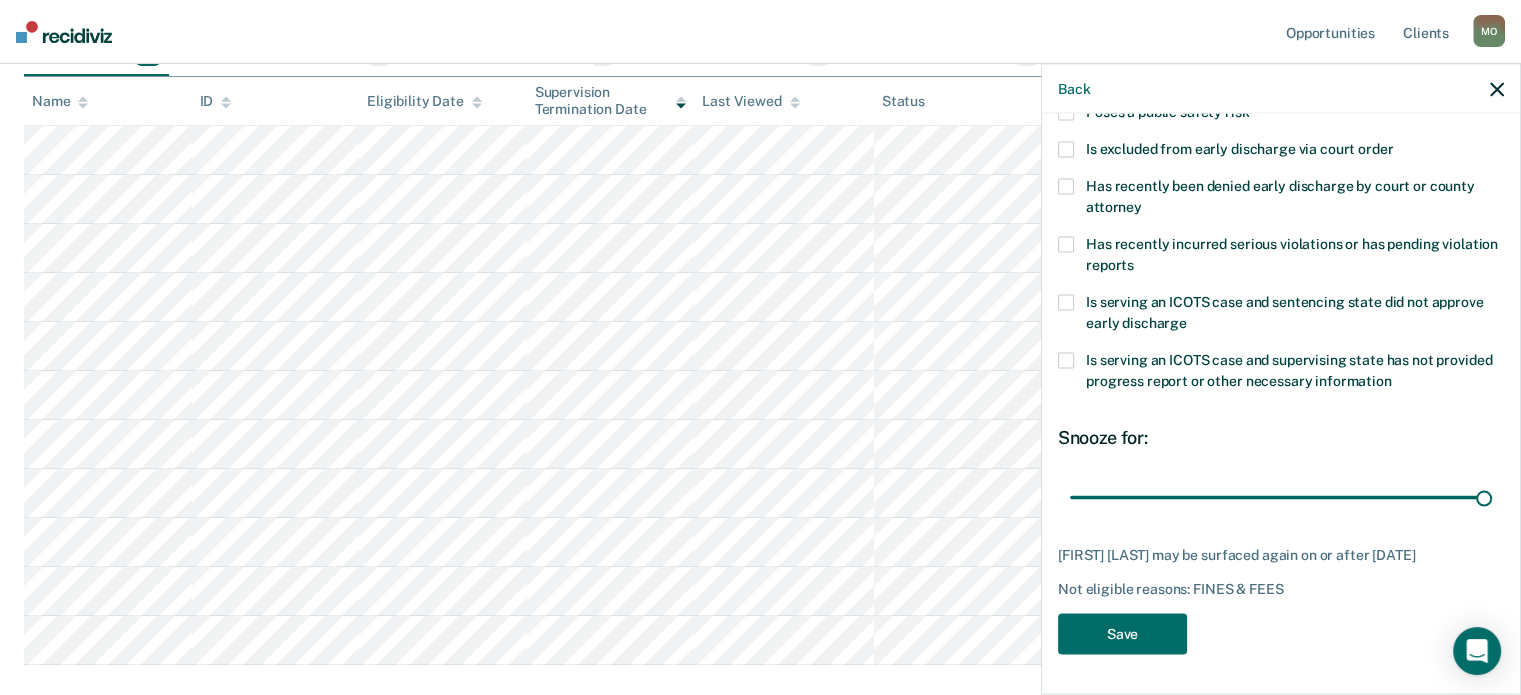 scroll, scrollTop: 324, scrollLeft: 0, axis: vertical 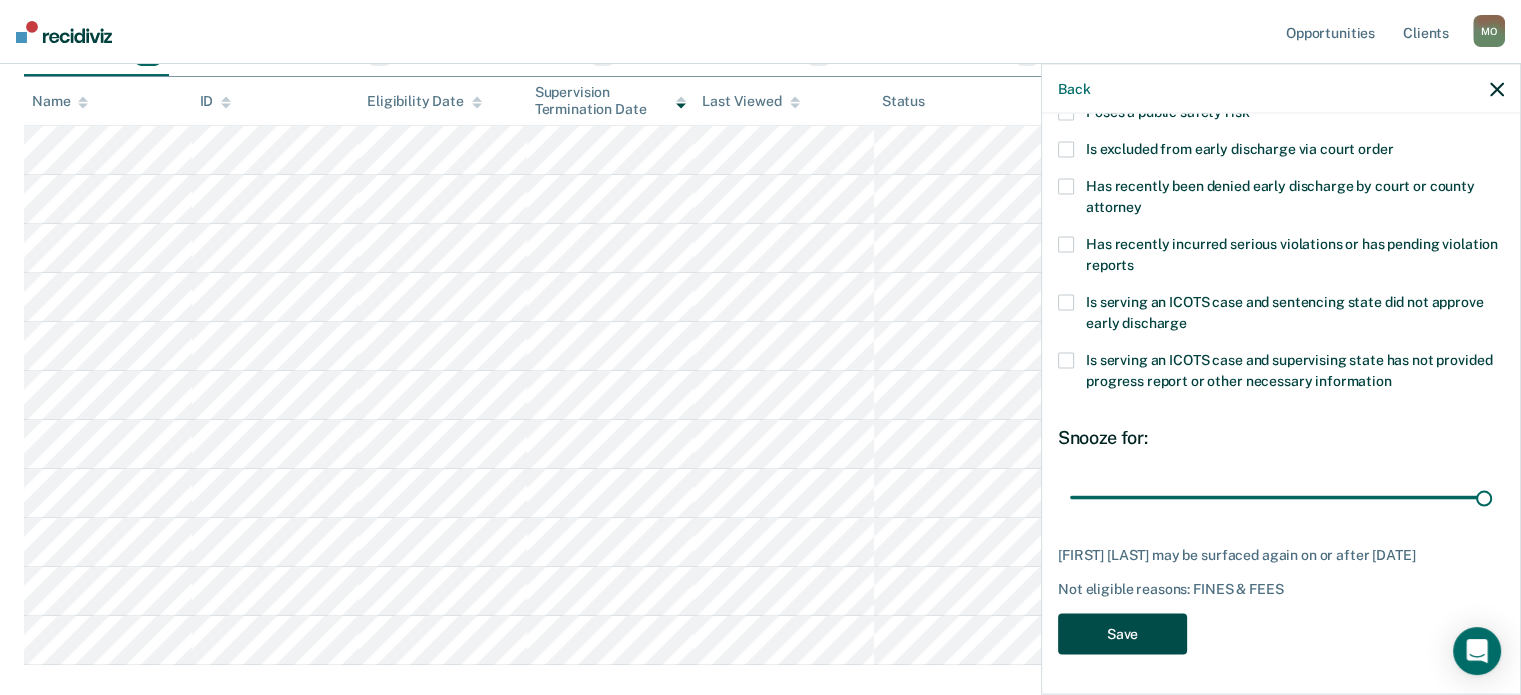 click on "Save" at bounding box center [1122, 633] 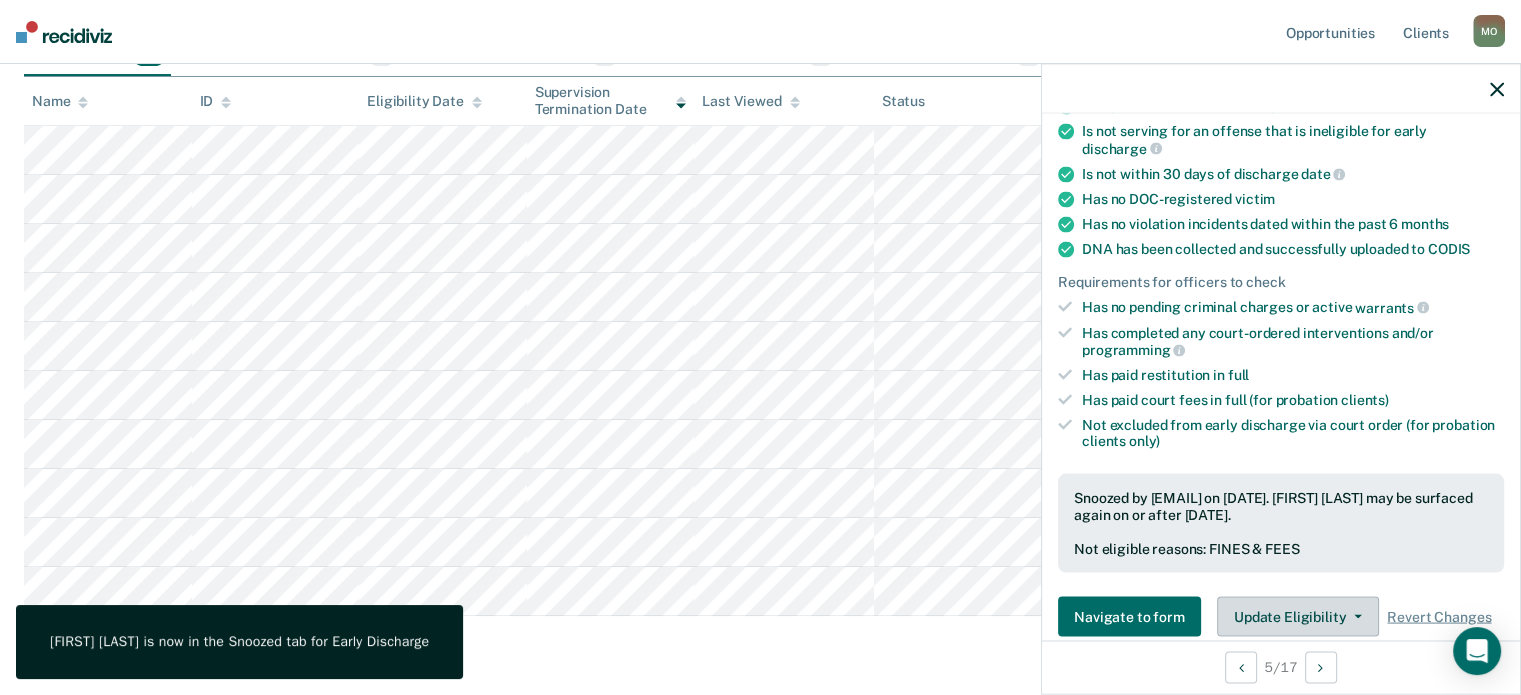 click on "Update Eligibility" at bounding box center [1298, 617] 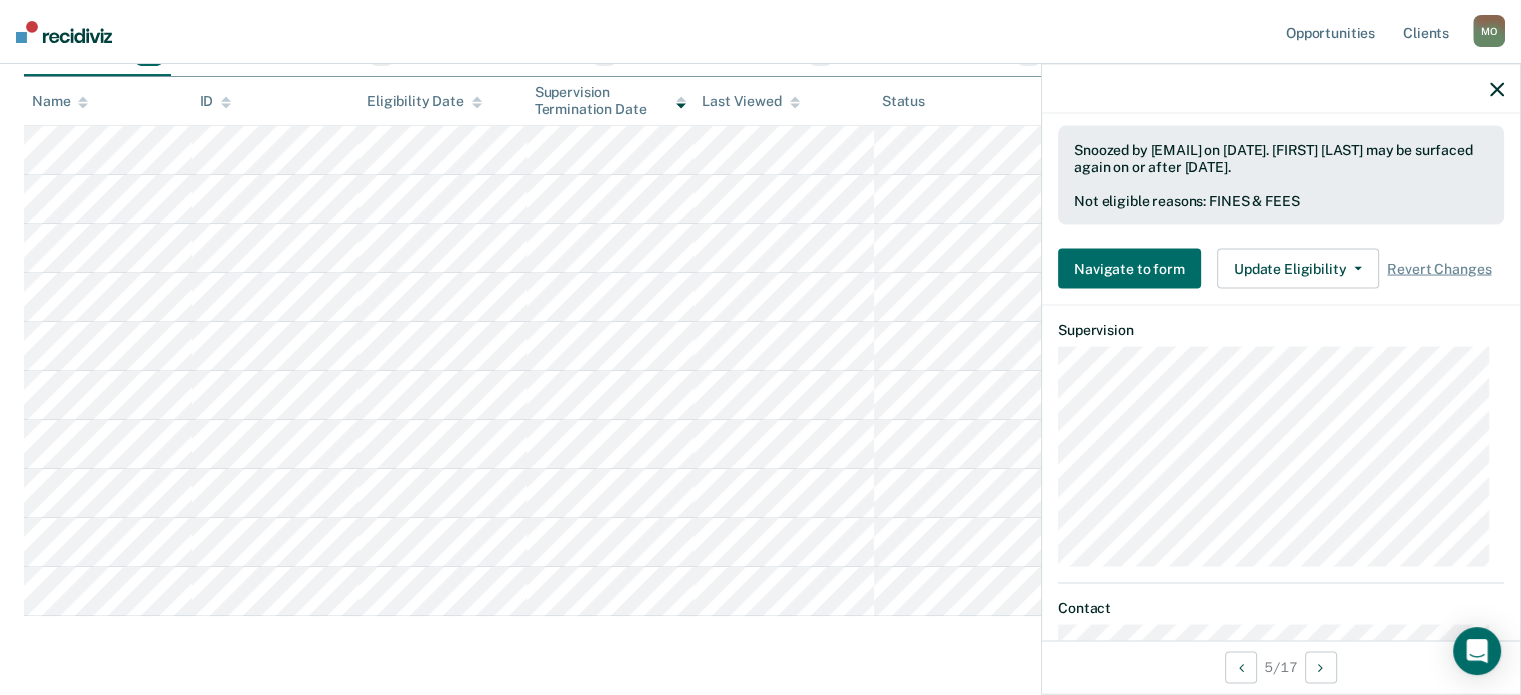 scroll, scrollTop: 688, scrollLeft: 0, axis: vertical 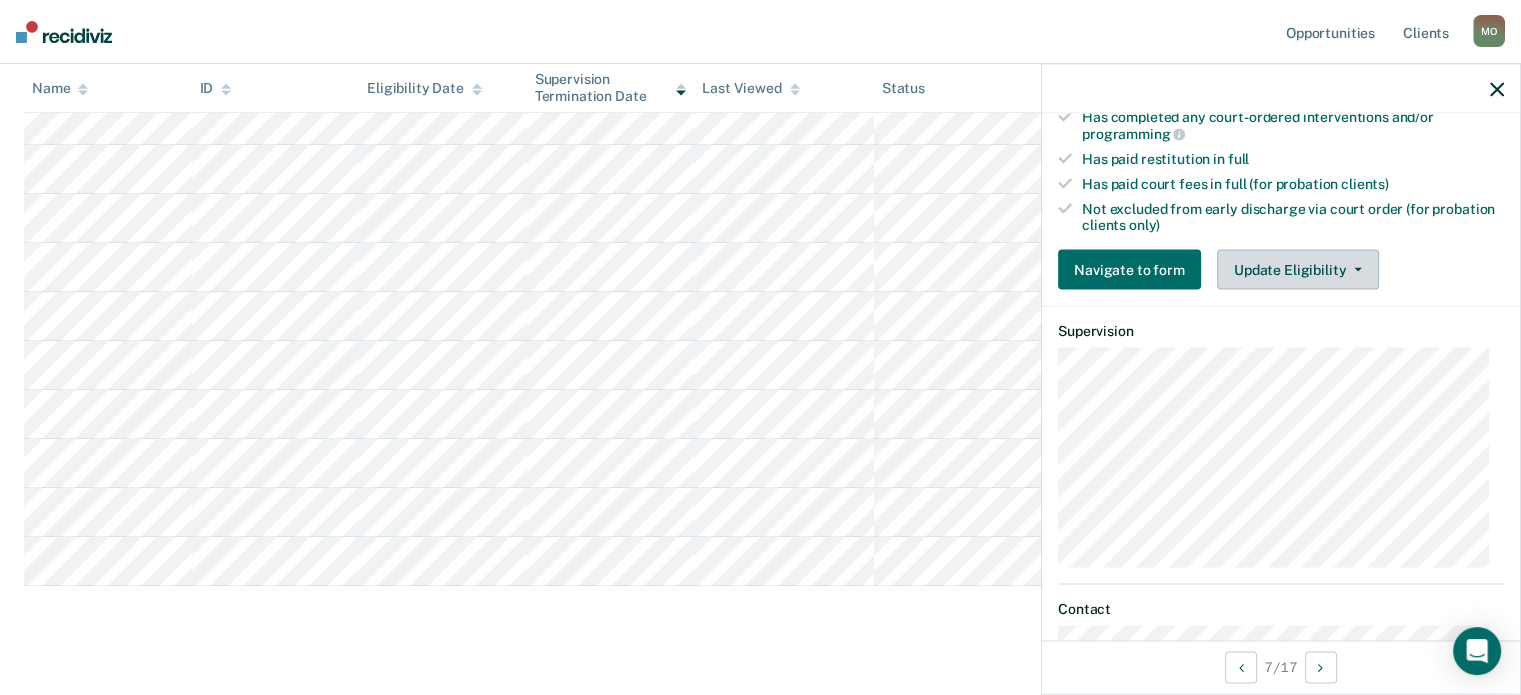 click on "Update Eligibility" at bounding box center [1298, 270] 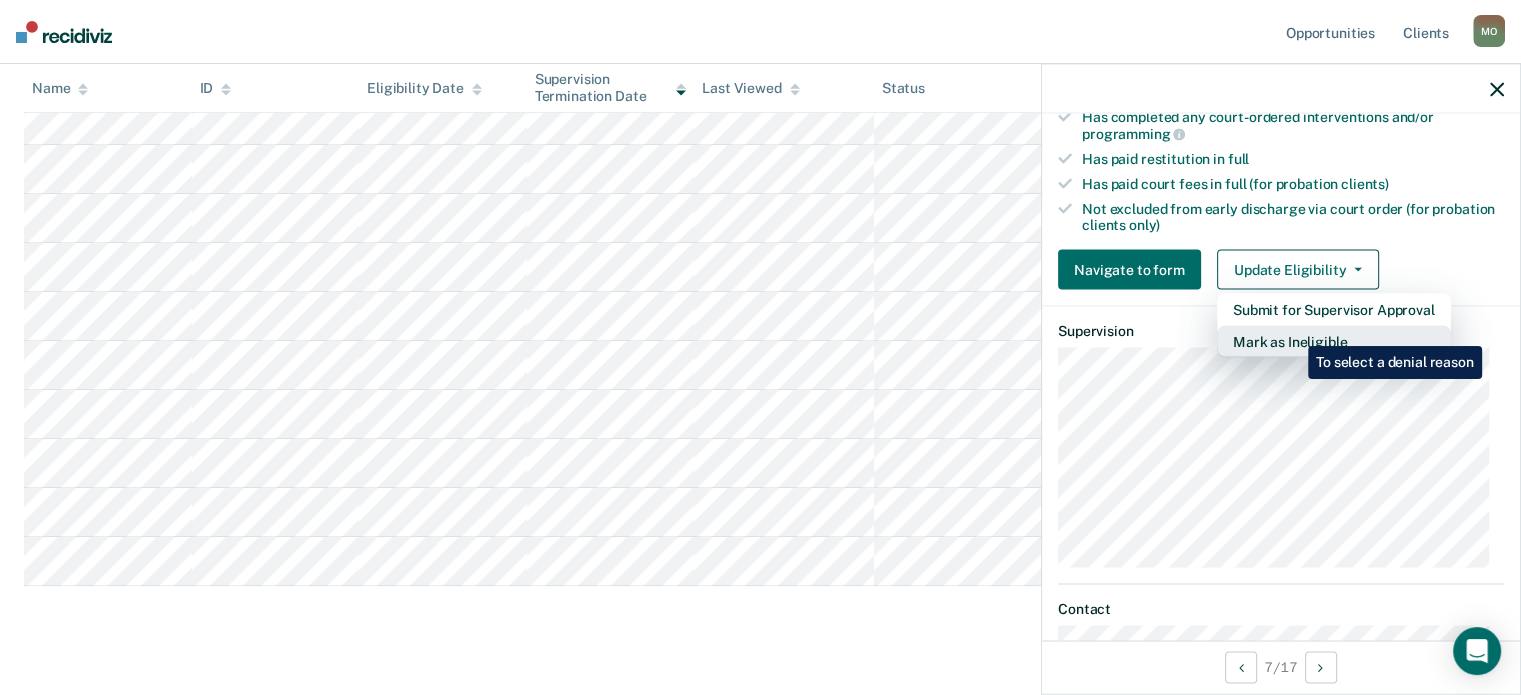 click on "Mark as Ineligible" at bounding box center [1334, 342] 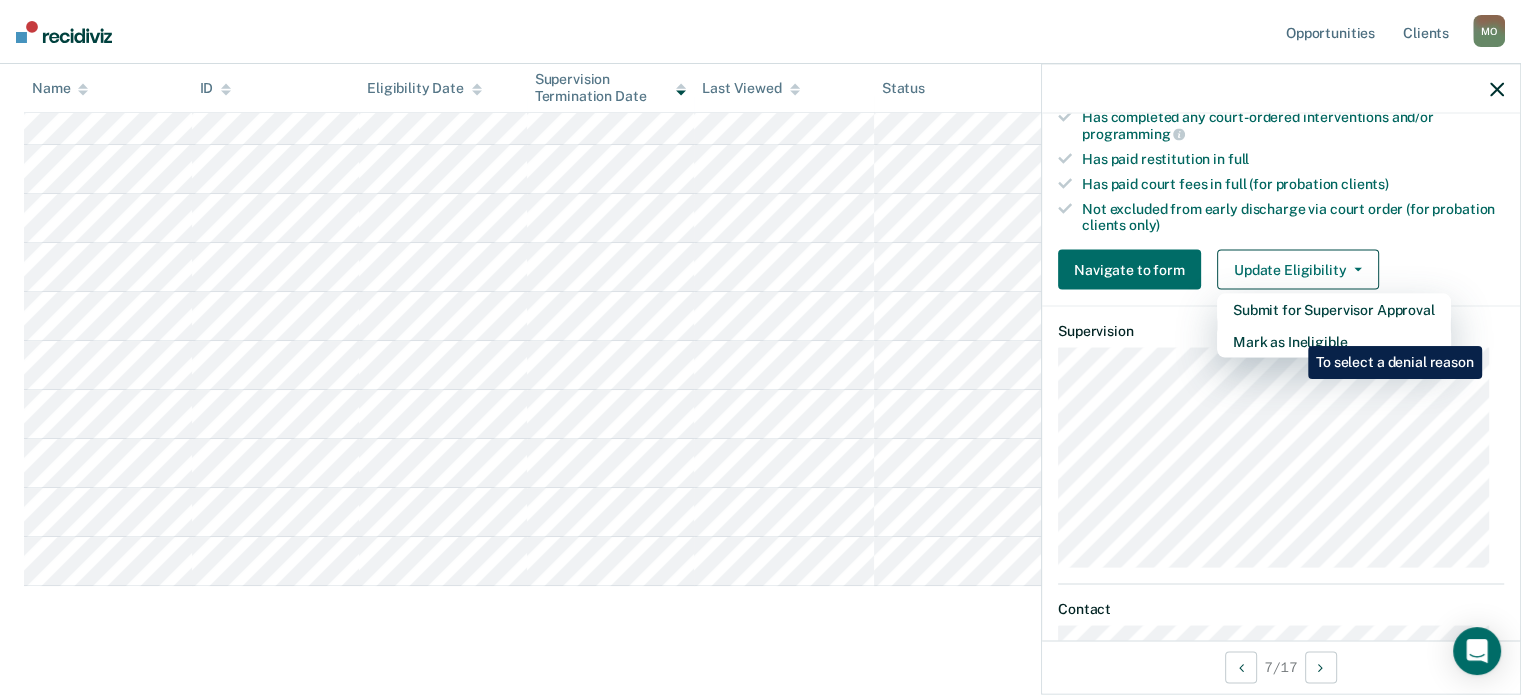 scroll, scrollTop: 288, scrollLeft: 0, axis: vertical 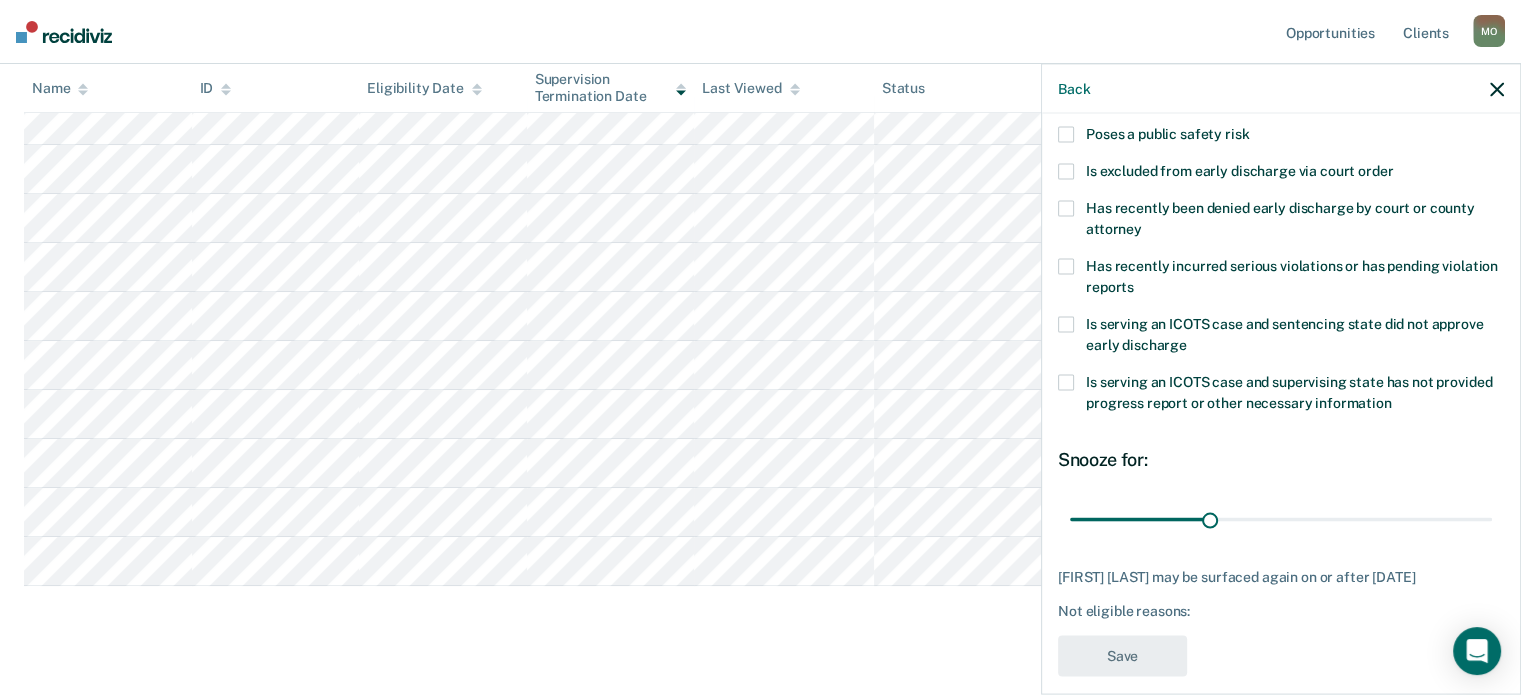 click on "Is serving an ICOTS case and supervising state has not provided progress report or other necessary information" at bounding box center [1281, 395] 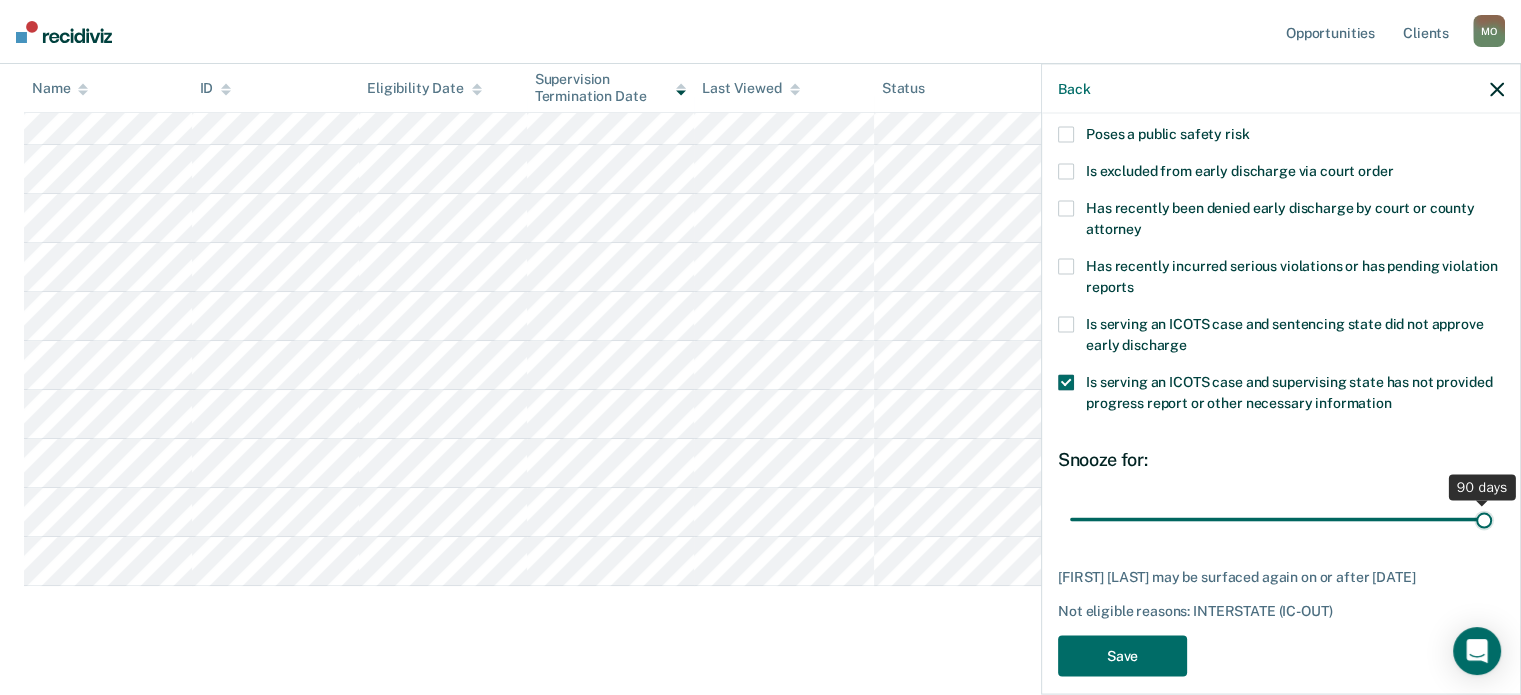 drag, startPoint x: 1200, startPoint y: 499, endPoint x: 1509, endPoint y: 484, distance: 309.36386 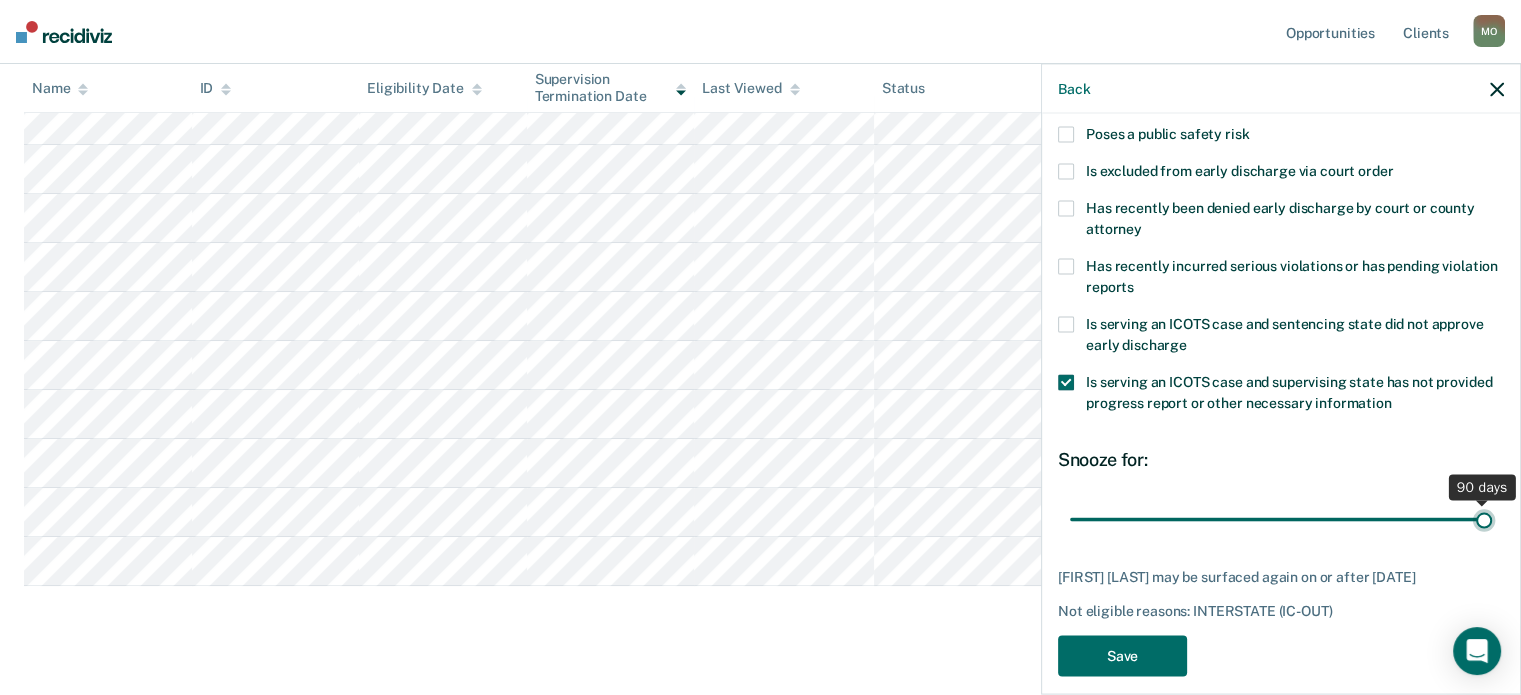 type on "90" 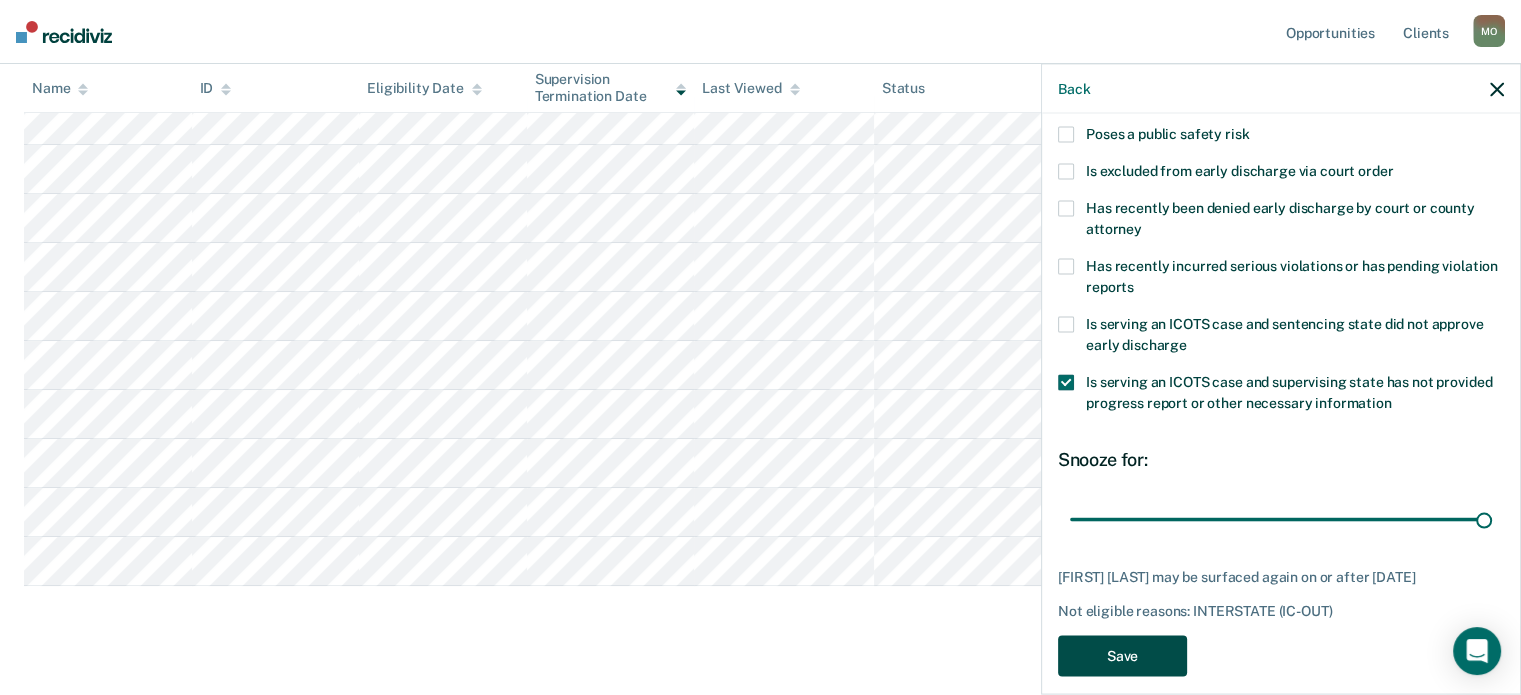 click on "Save" at bounding box center [1122, 655] 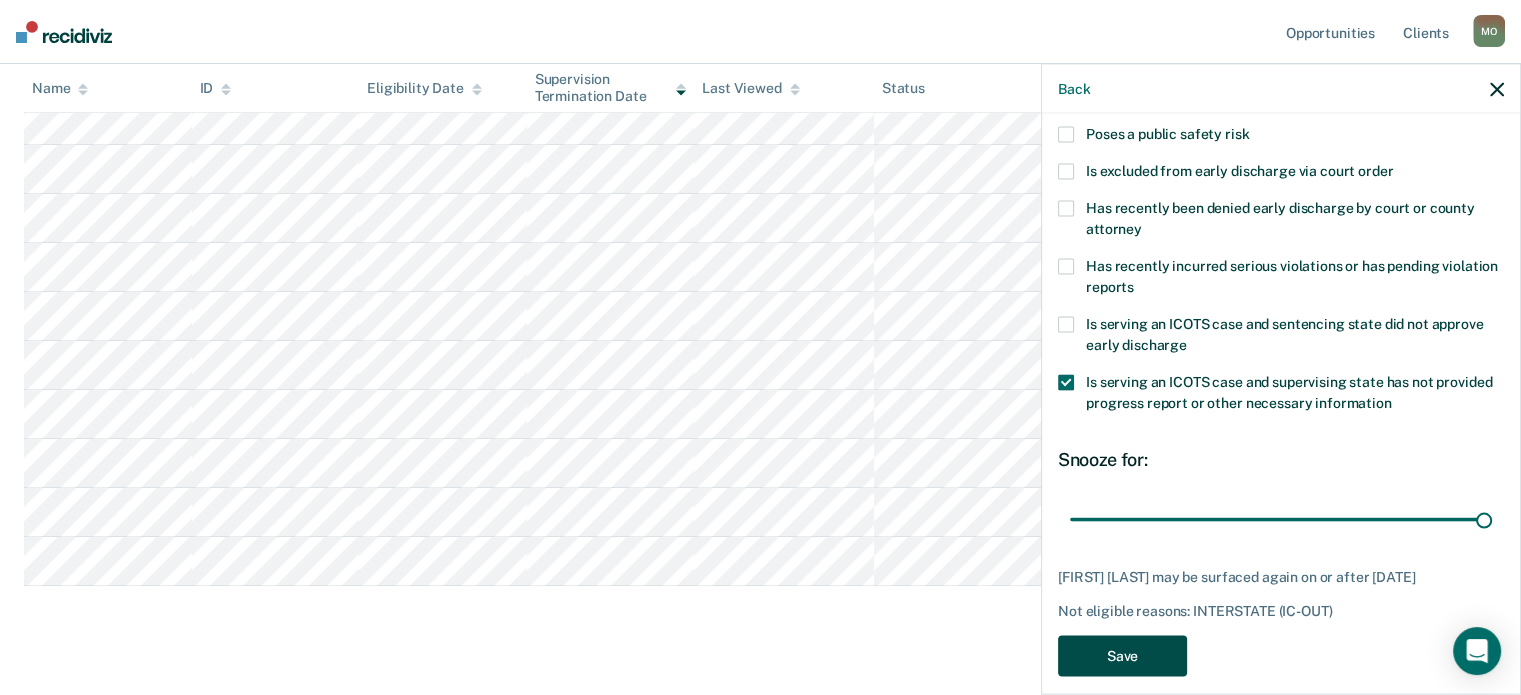 scroll, scrollTop: 264, scrollLeft: 0, axis: vertical 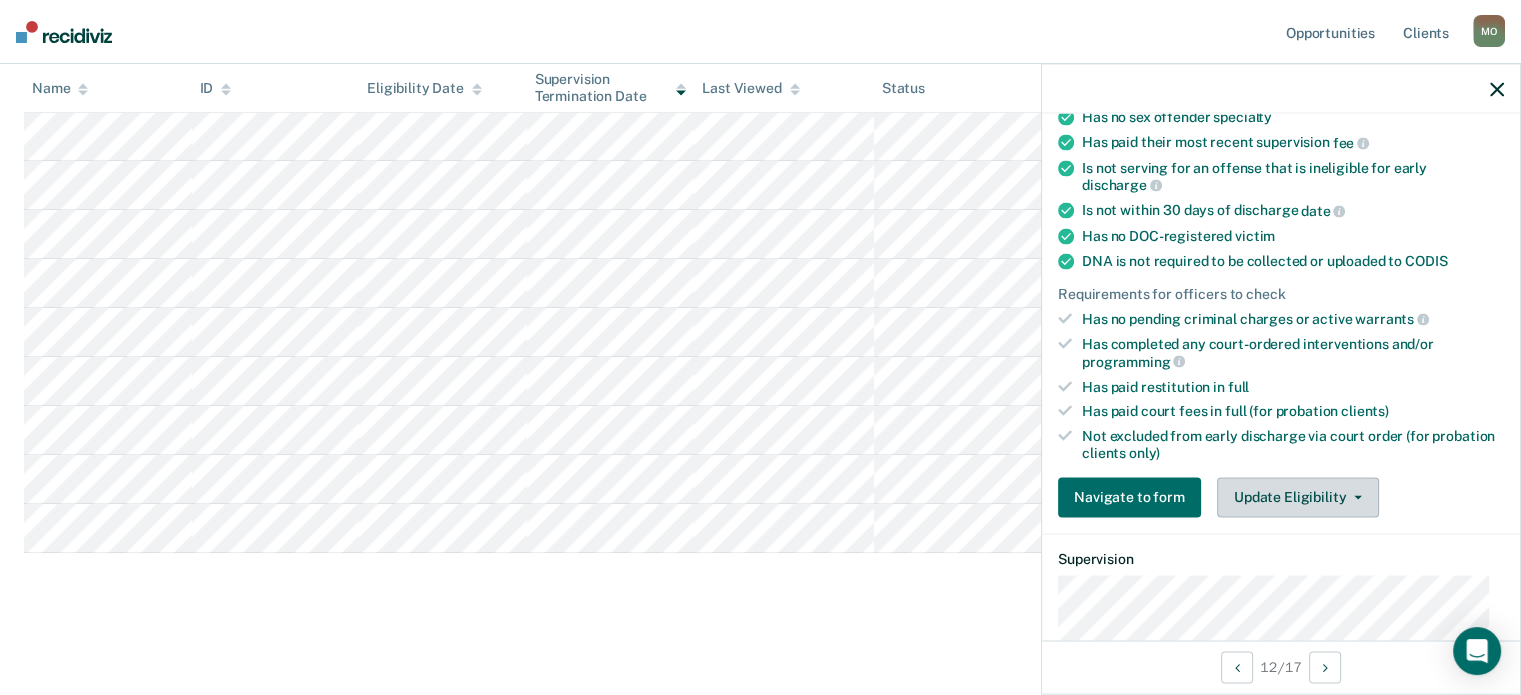 click on "Update Eligibility" at bounding box center [1298, 497] 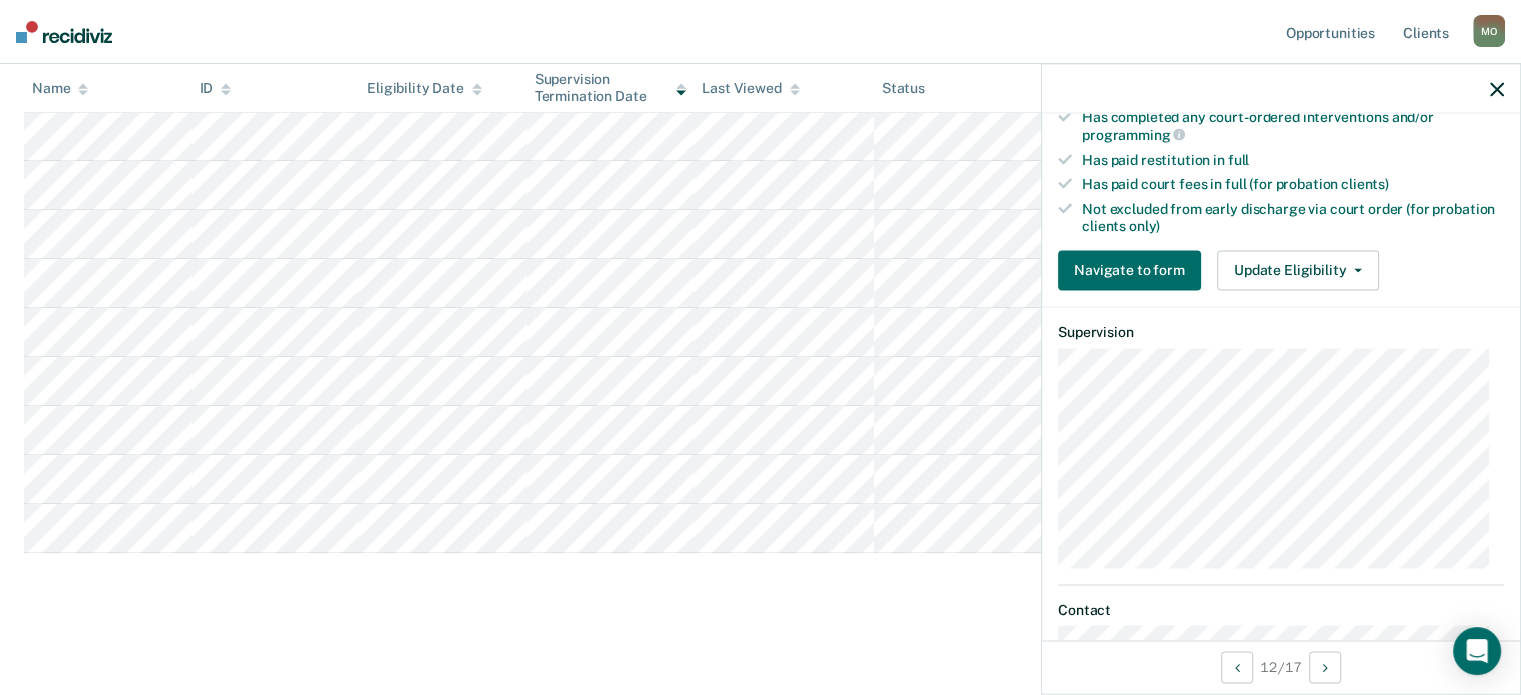 scroll, scrollTop: 568, scrollLeft: 0, axis: vertical 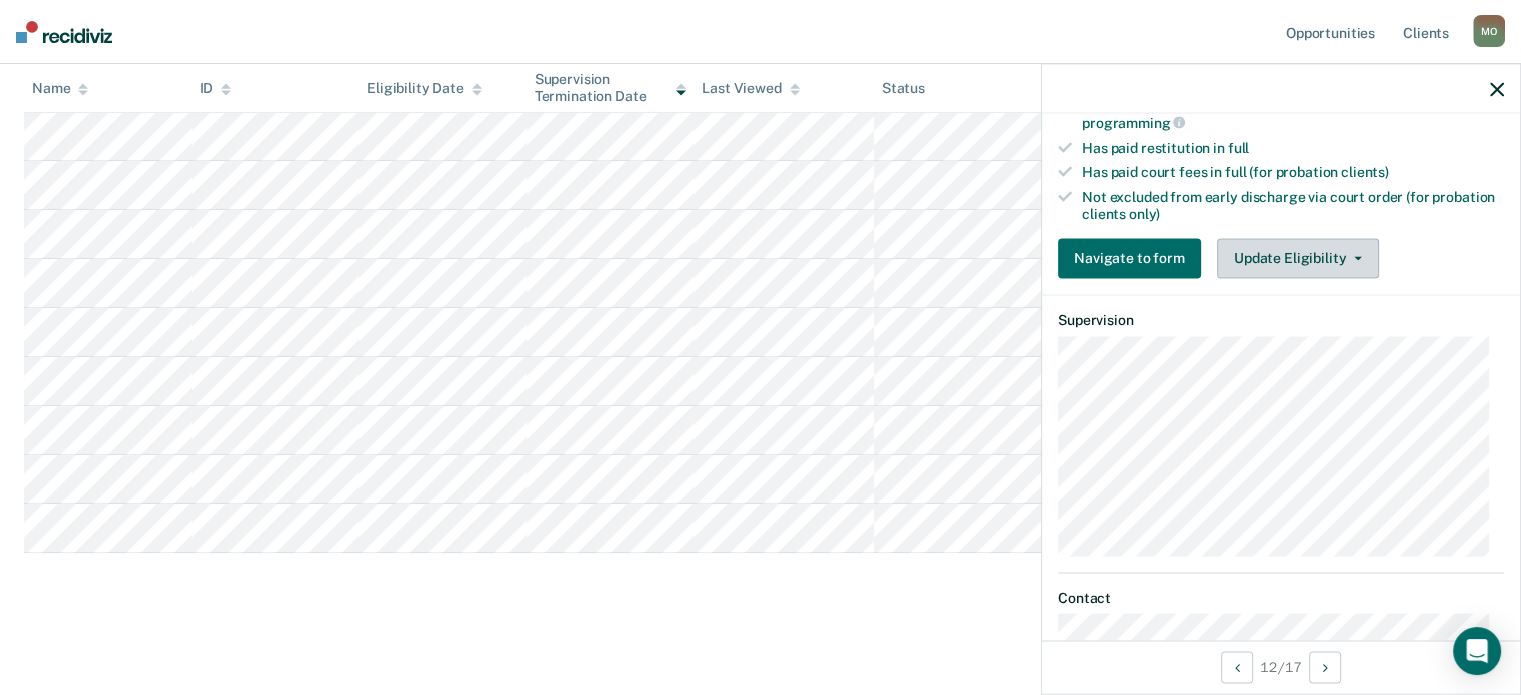 click on "Update Eligibility" at bounding box center [1298, 258] 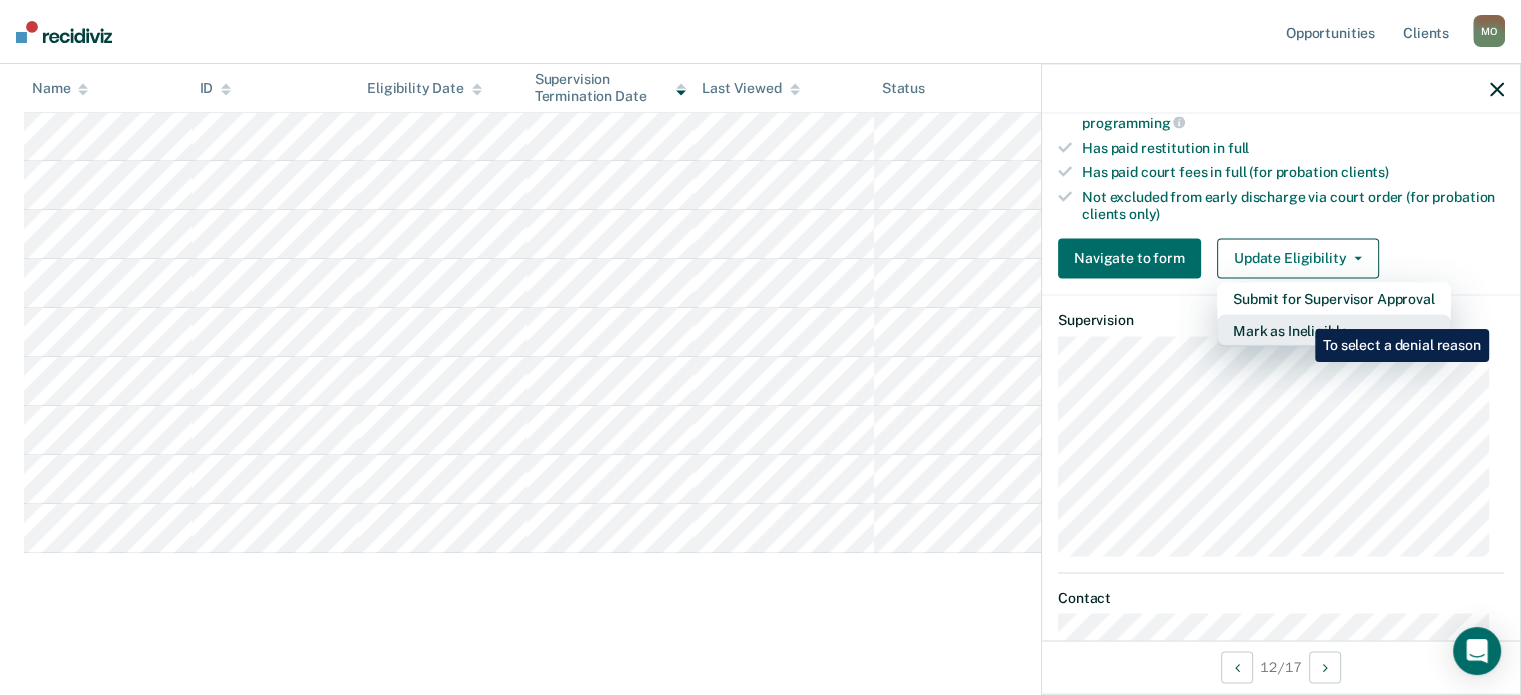 click on "Mark as Ineligible" at bounding box center [1334, 330] 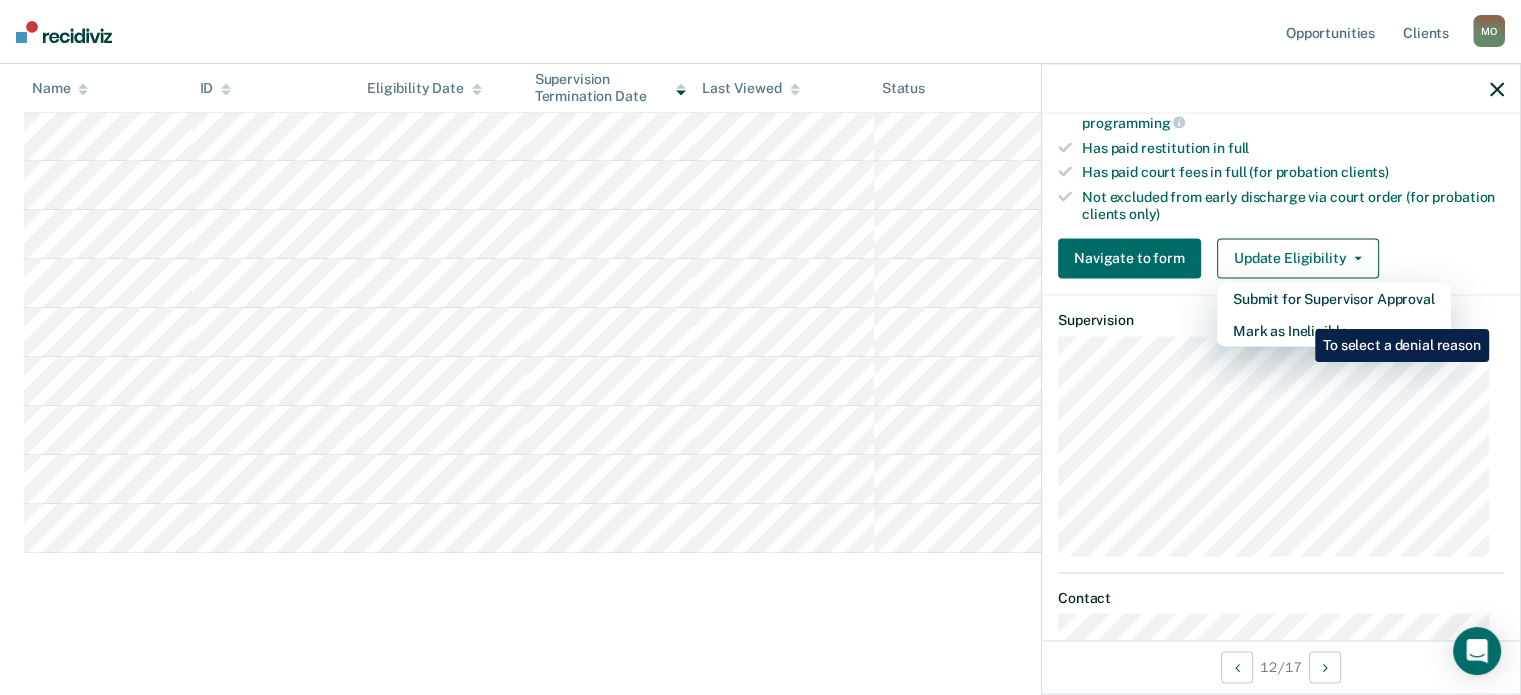 scroll, scrollTop: 307, scrollLeft: 0, axis: vertical 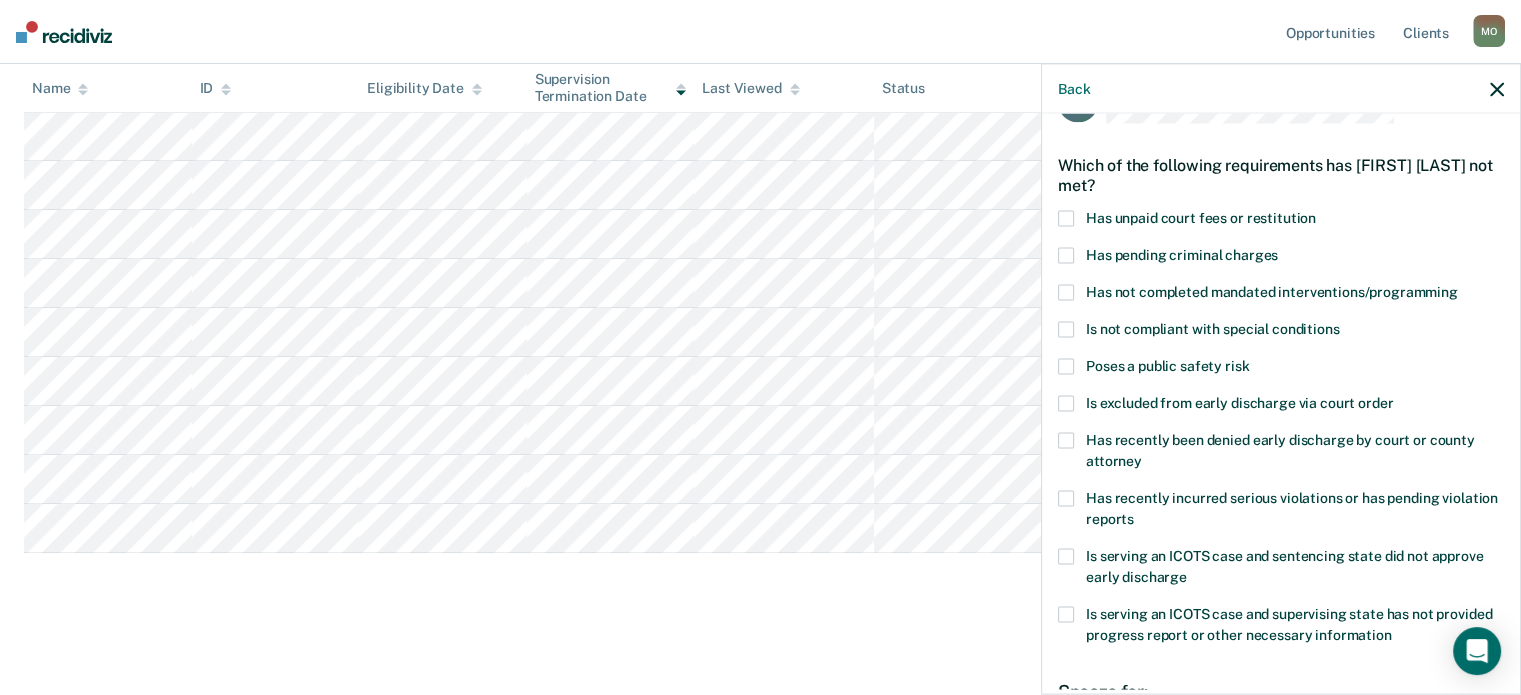 click on "Is not compliant with special conditions" at bounding box center (1212, 328) 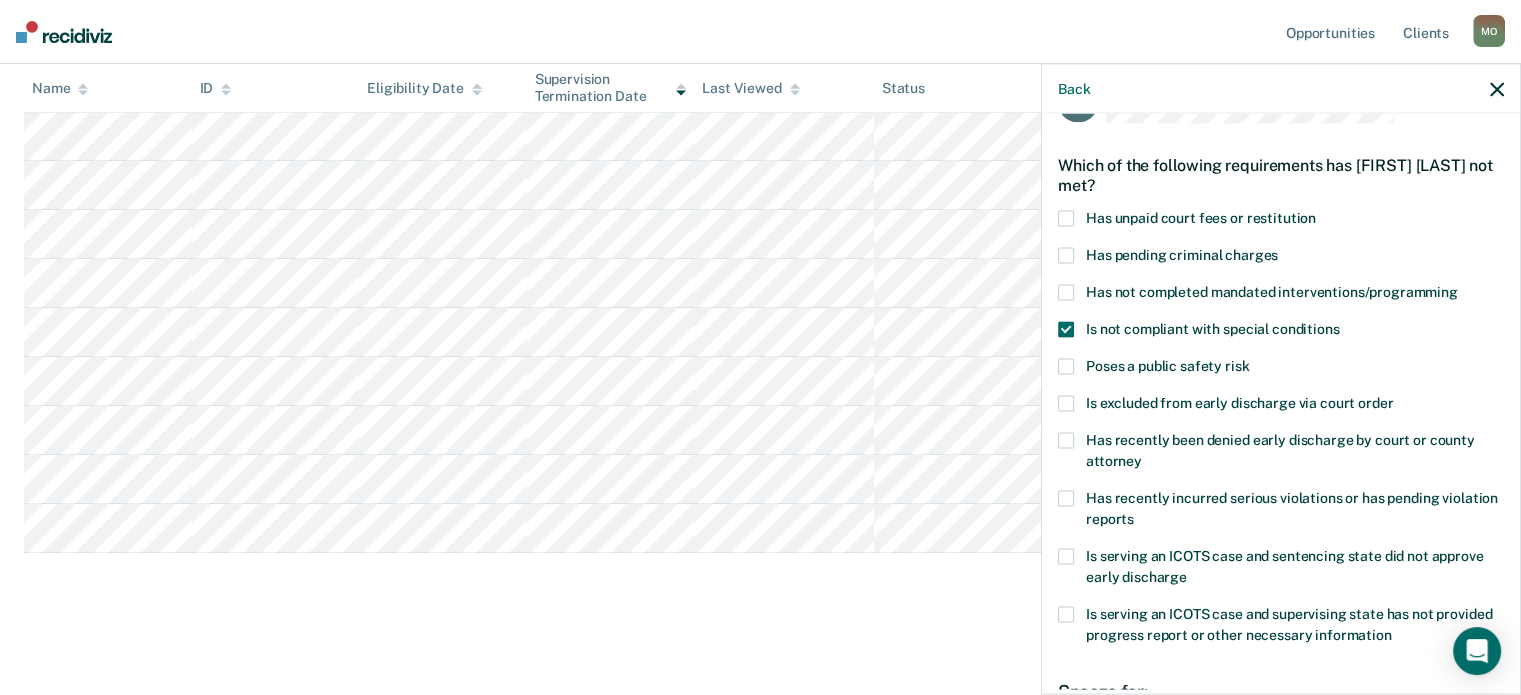scroll, scrollTop: 283, scrollLeft: 0, axis: vertical 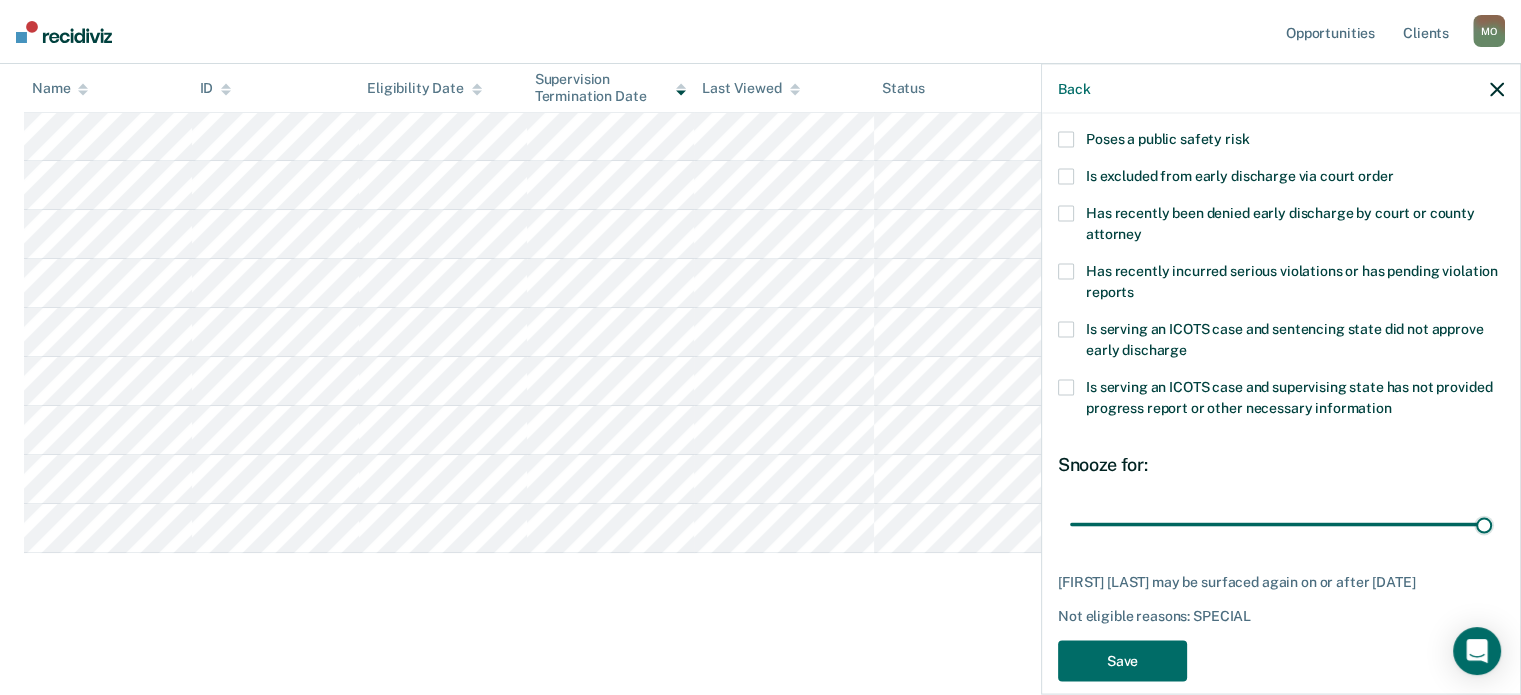 drag, startPoint x: 1196, startPoint y: 520, endPoint x: 1532, endPoint y: 536, distance: 336.38074 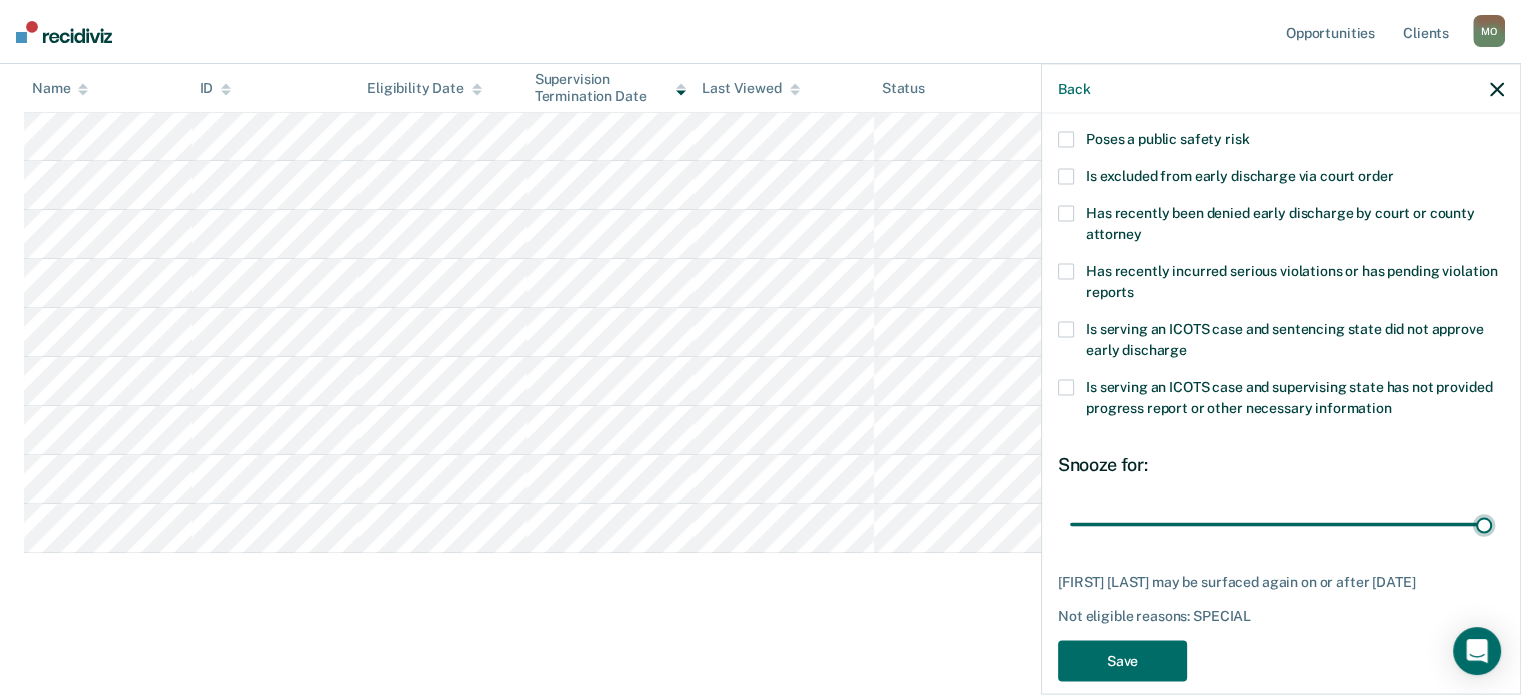 type on "90" 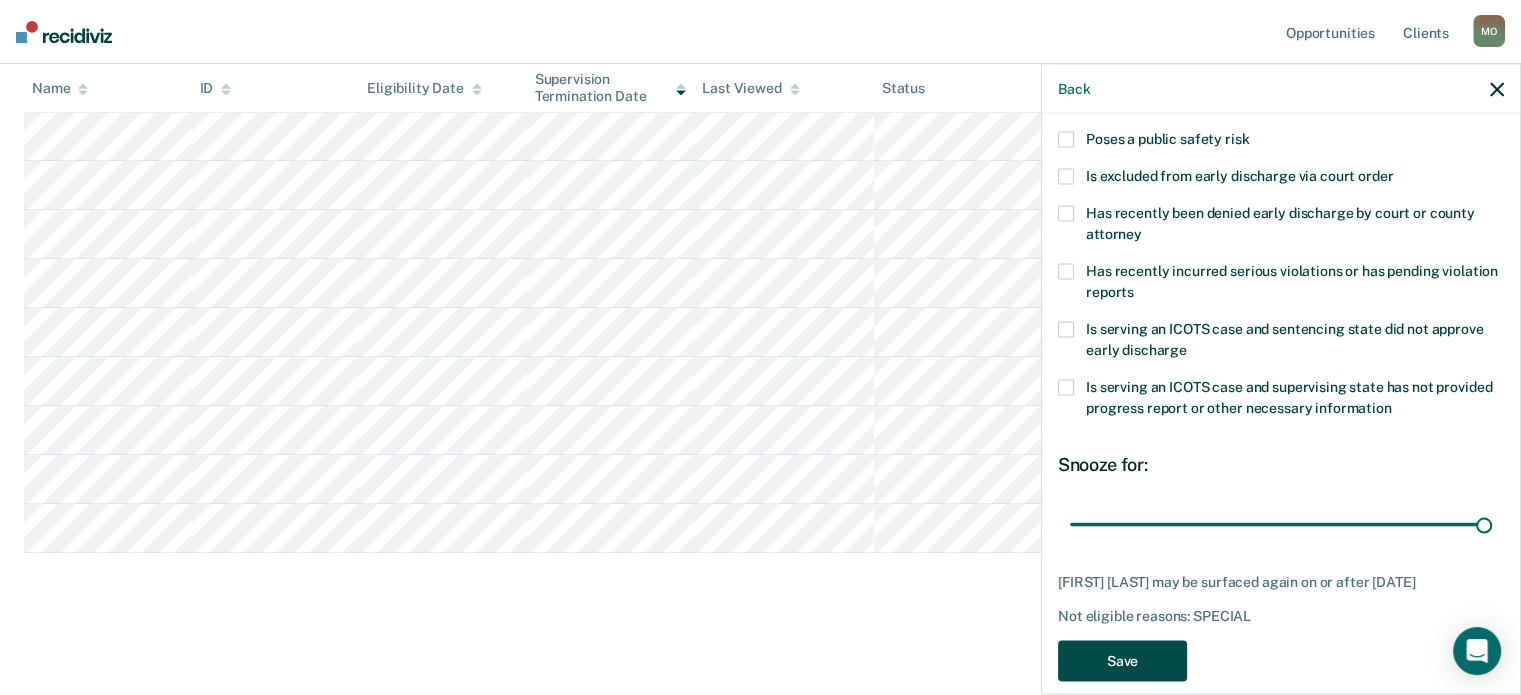 click on "Save" at bounding box center (1122, 660) 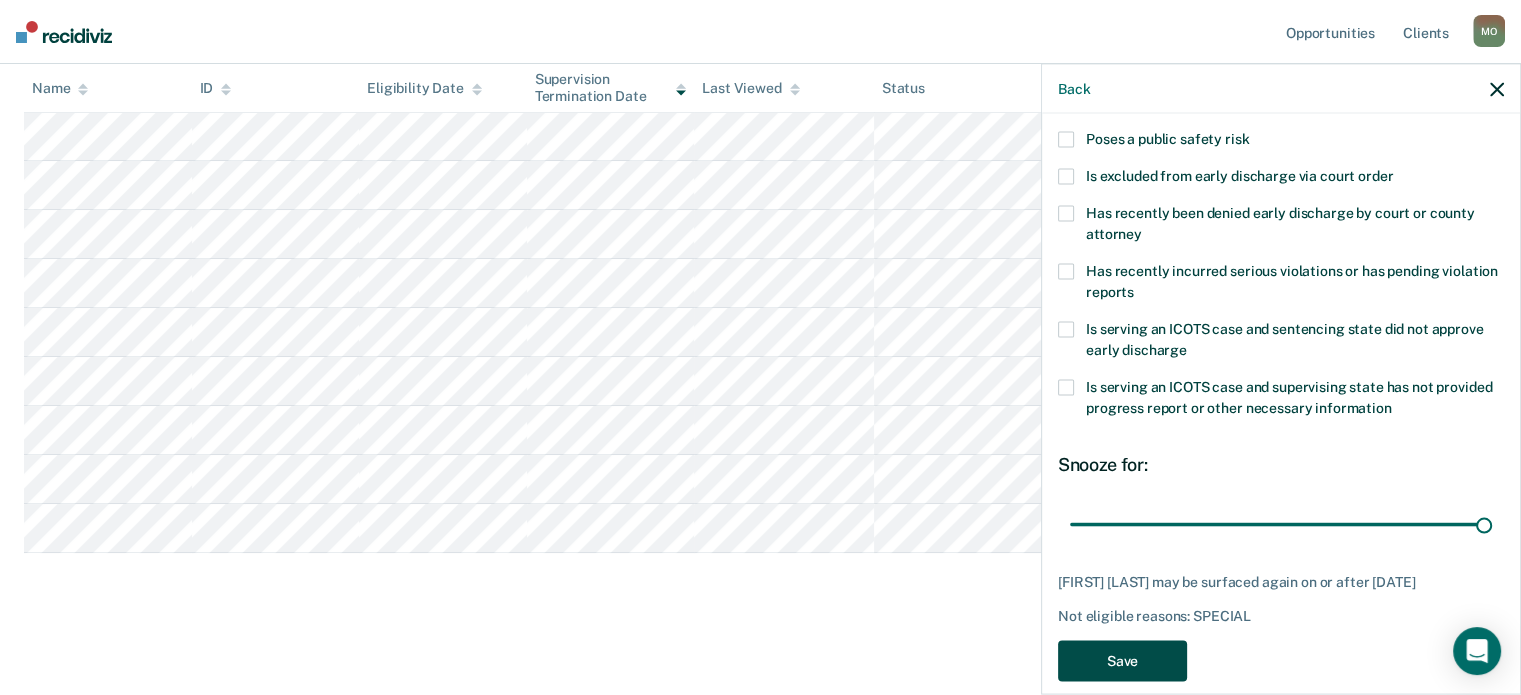 scroll, scrollTop: 215, scrollLeft: 0, axis: vertical 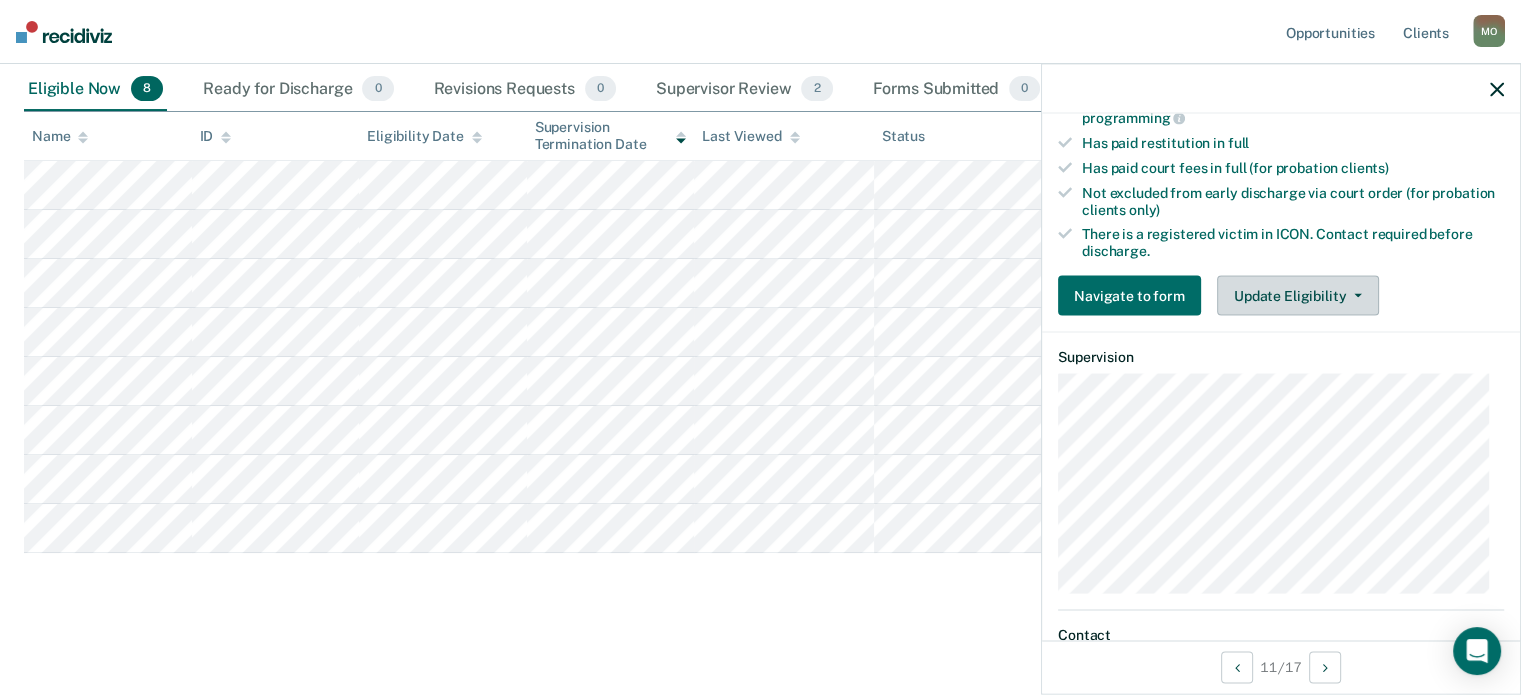 click on "Update Eligibility" at bounding box center (1298, 295) 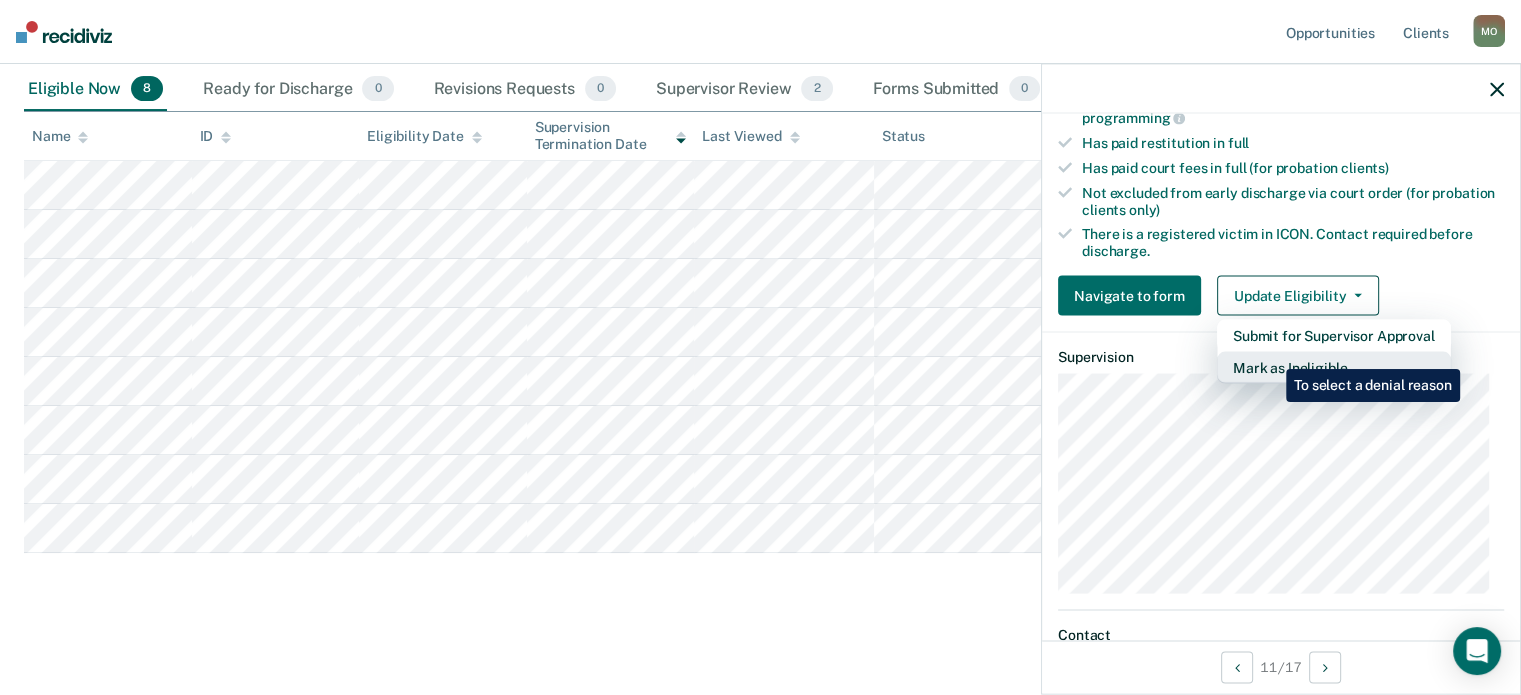 click on "Mark as Ineligible" at bounding box center (1334, 367) 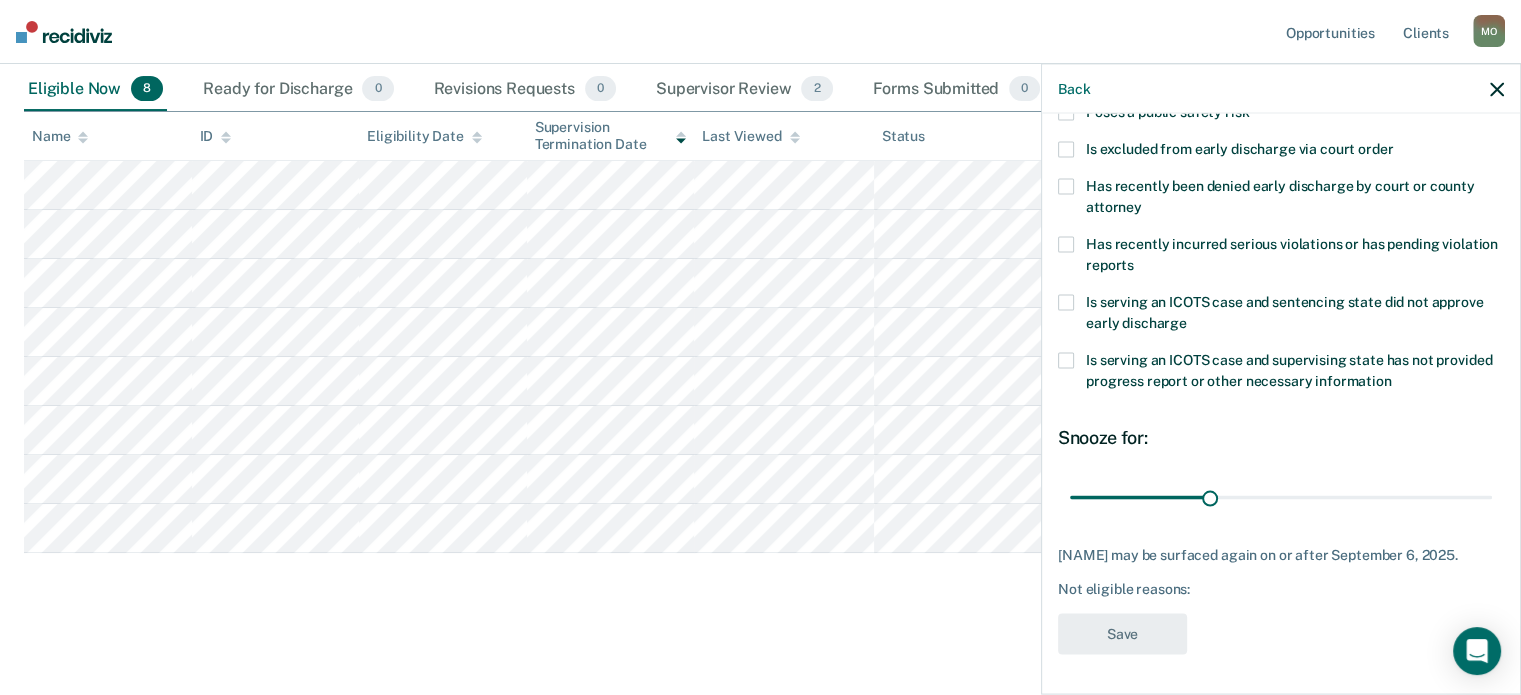 scroll, scrollTop: 307, scrollLeft: 0, axis: vertical 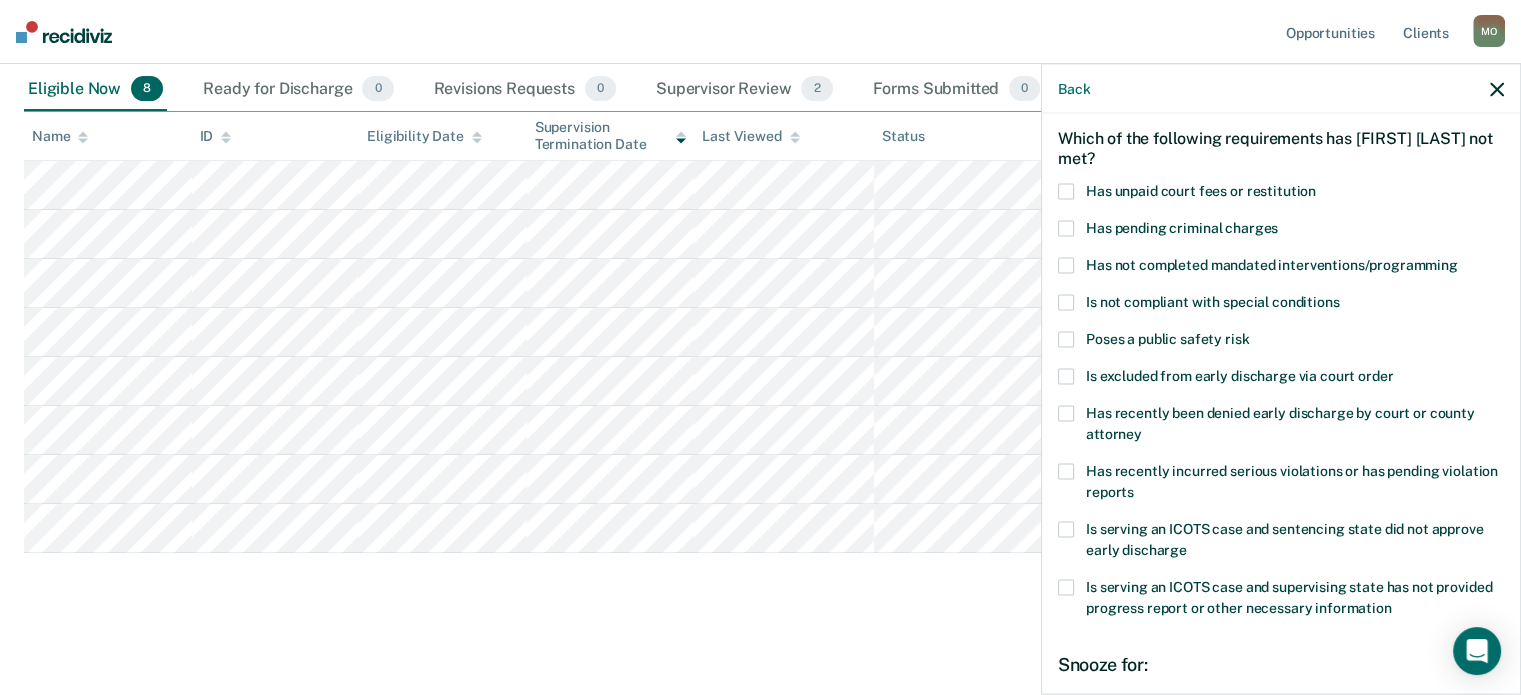 click on "Poses a public safety risk" at bounding box center (1167, 338) 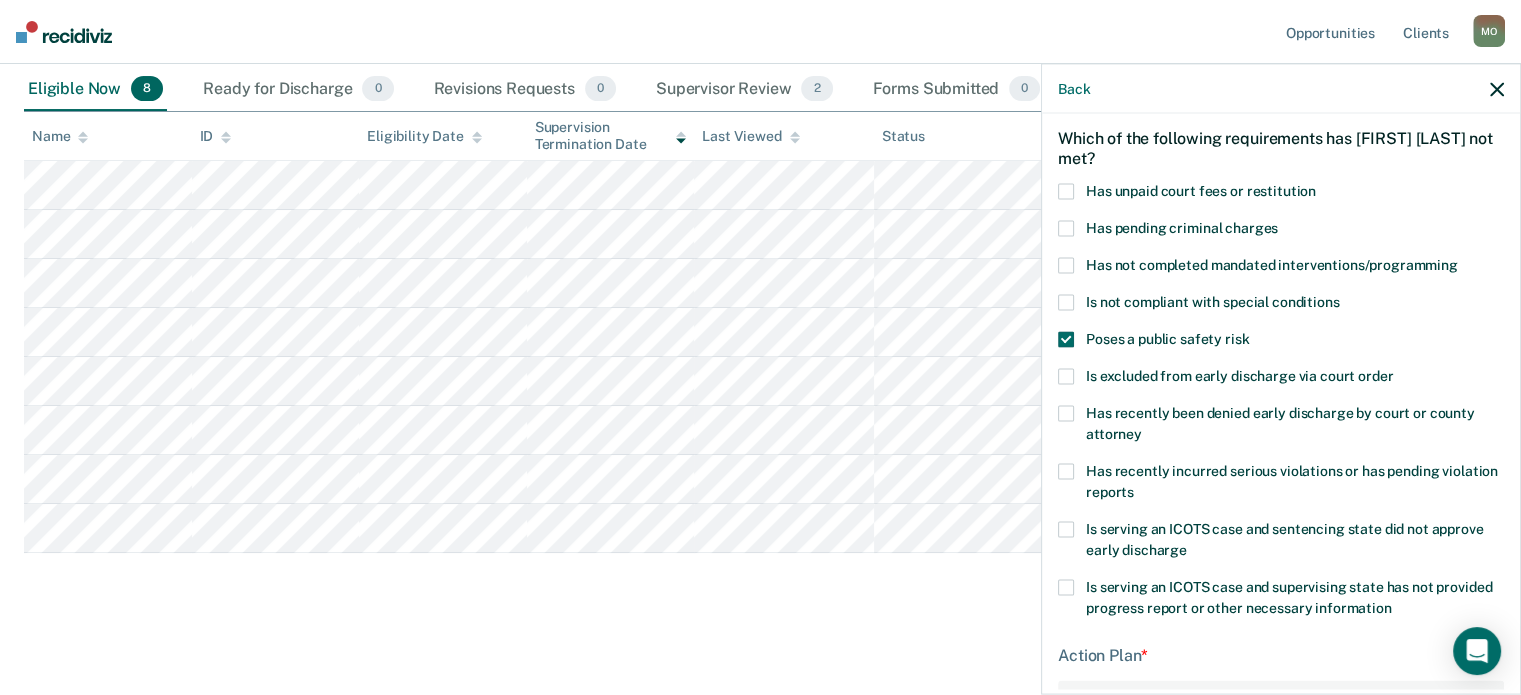drag, startPoint x: 1504, startPoint y: 281, endPoint x: 1490, endPoint y: 503, distance: 222.44101 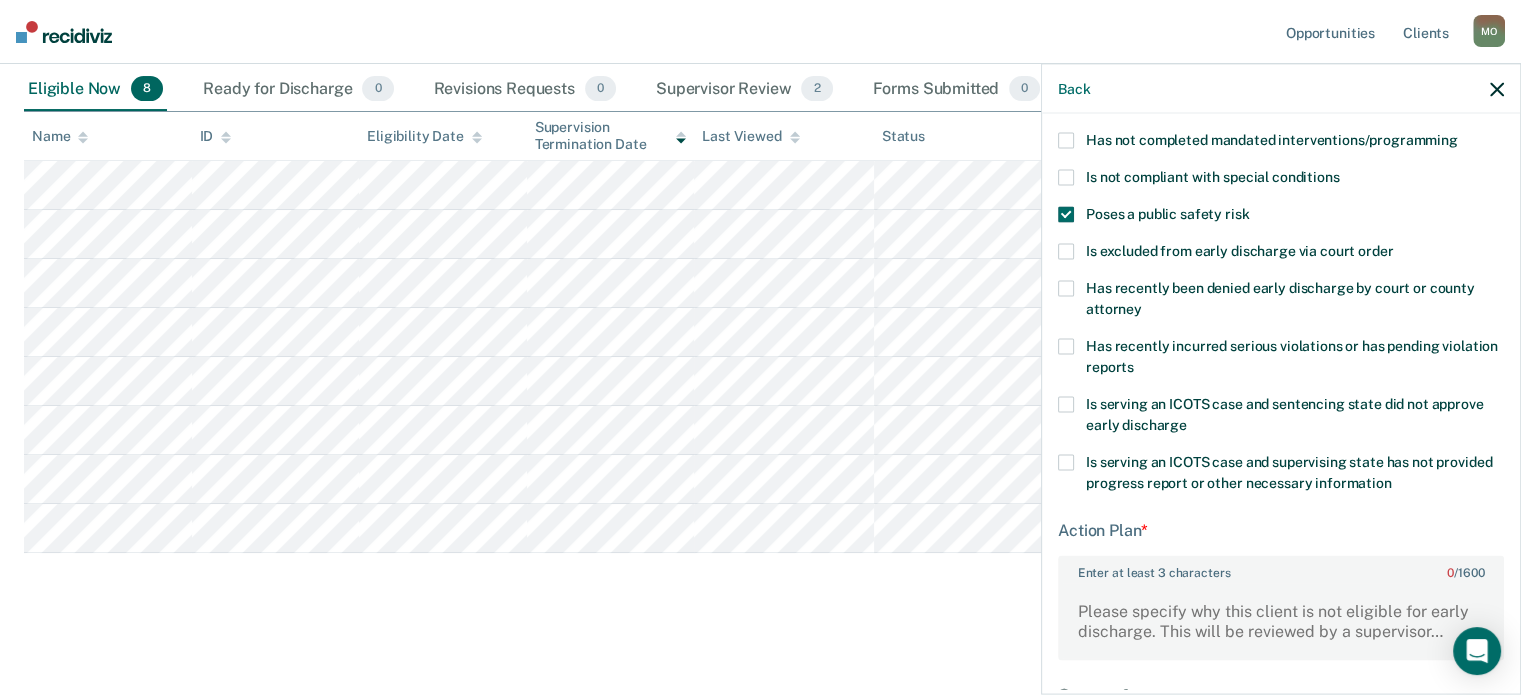 scroll, scrollTop: 461, scrollLeft: 0, axis: vertical 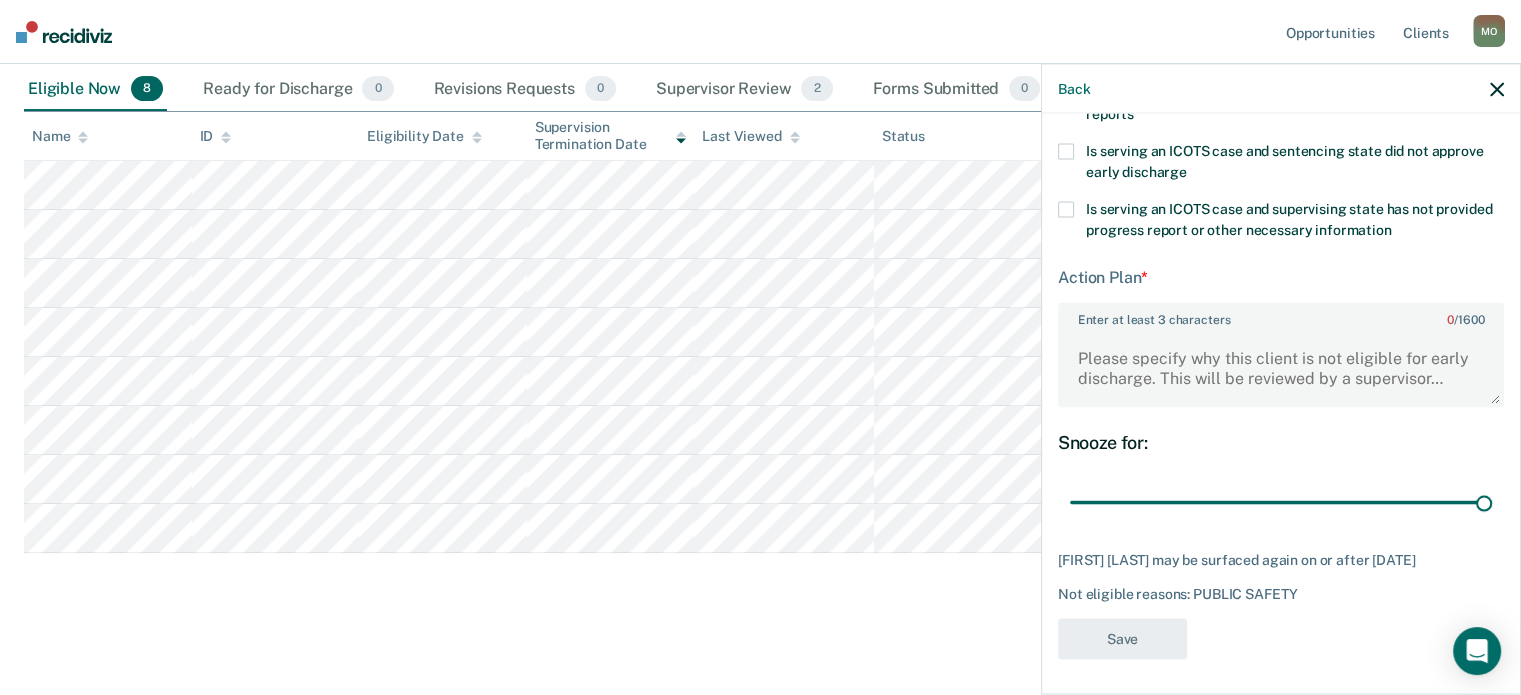 drag, startPoint x: 1207, startPoint y: 499, endPoint x: 1528, endPoint y: 495, distance: 321.02493 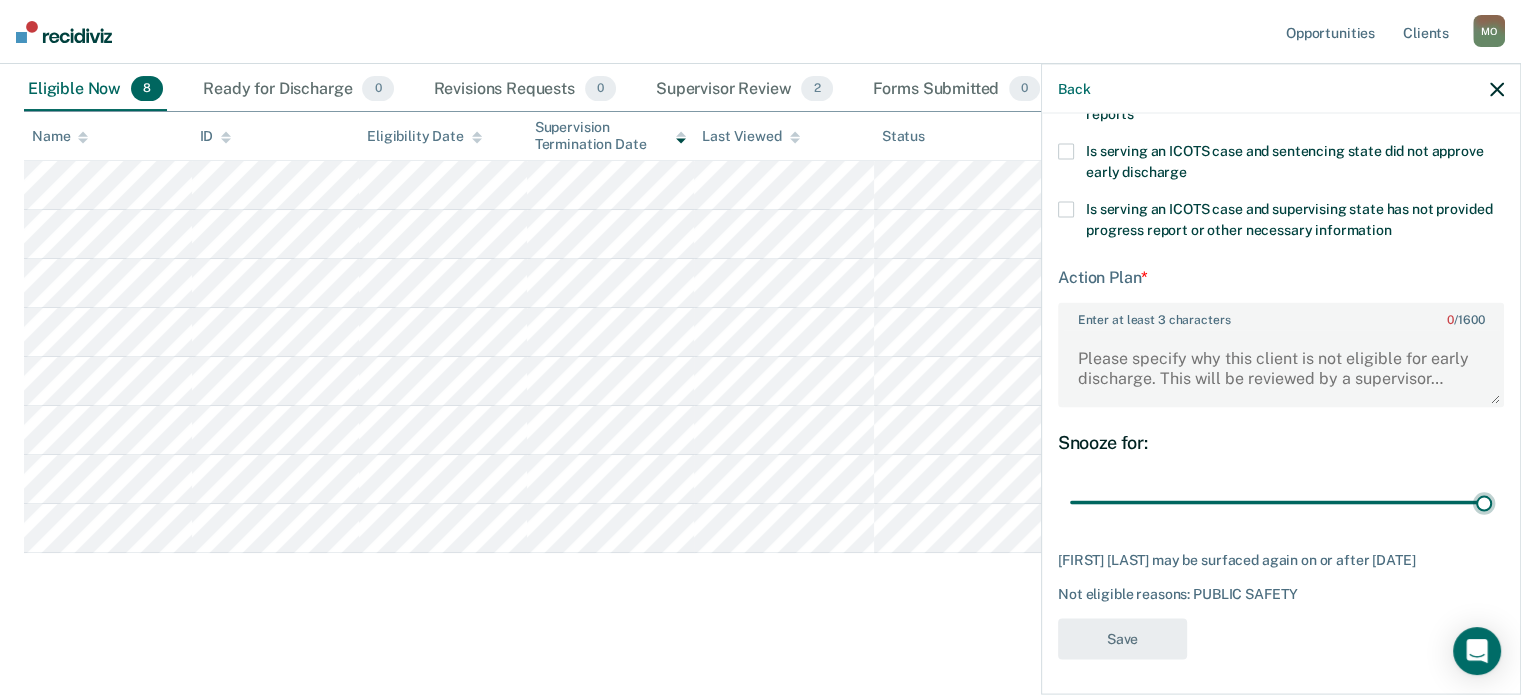 type on "90" 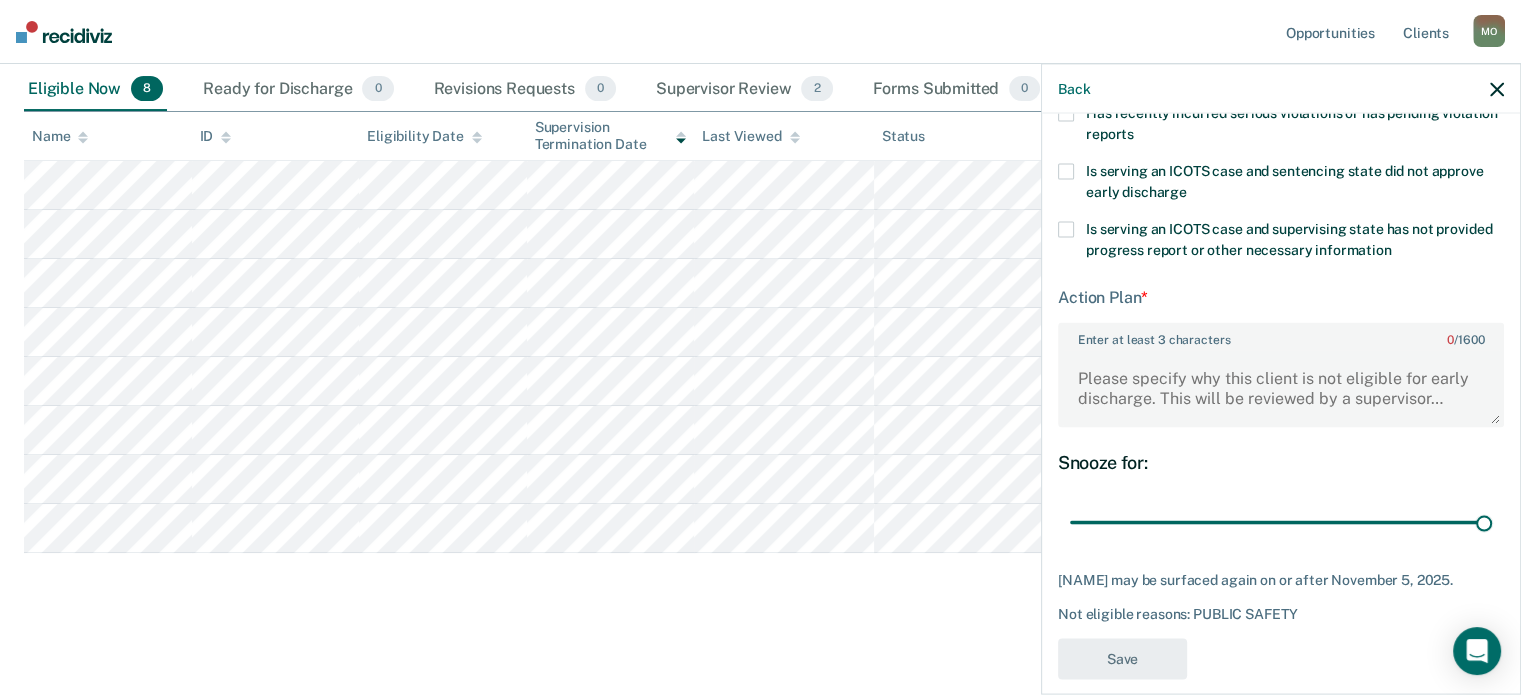 scroll, scrollTop: 446, scrollLeft: 0, axis: vertical 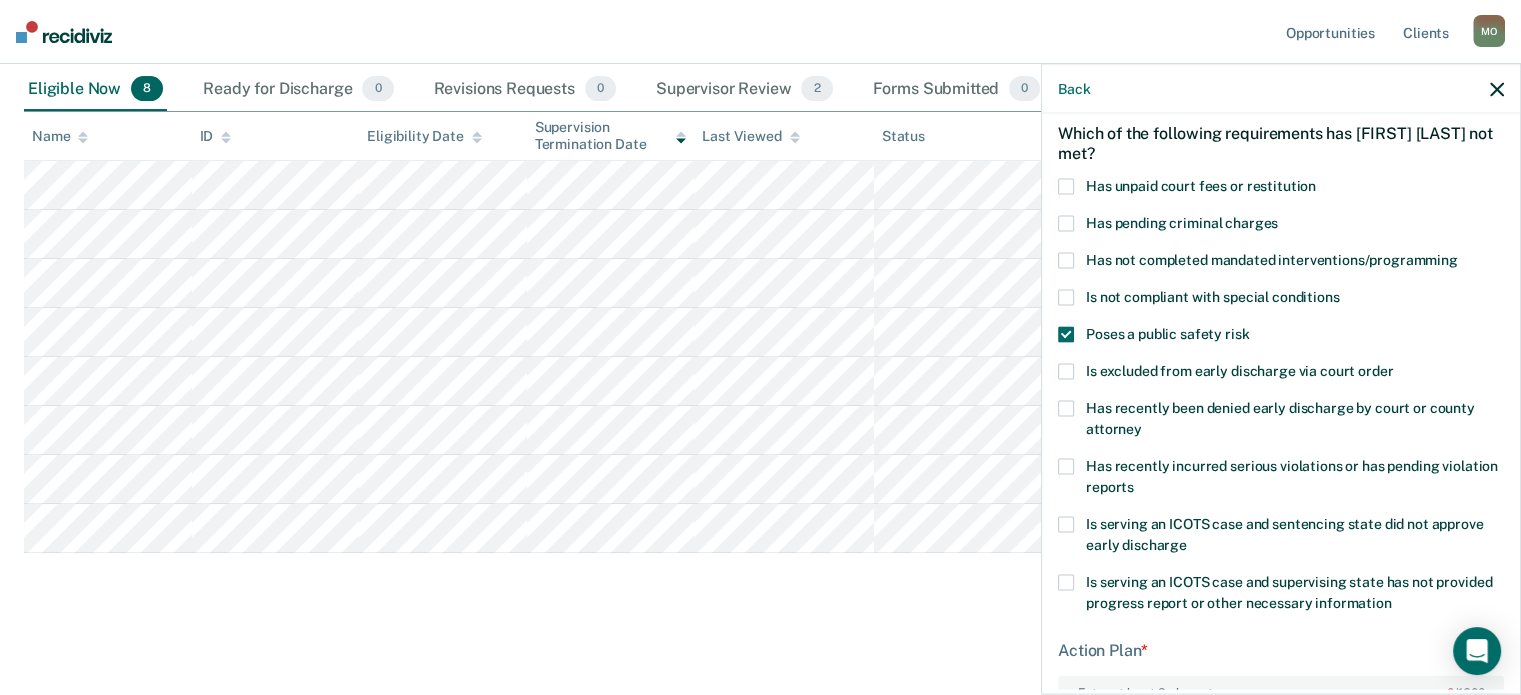 click on "Is not compliant with special conditions" at bounding box center [1212, 296] 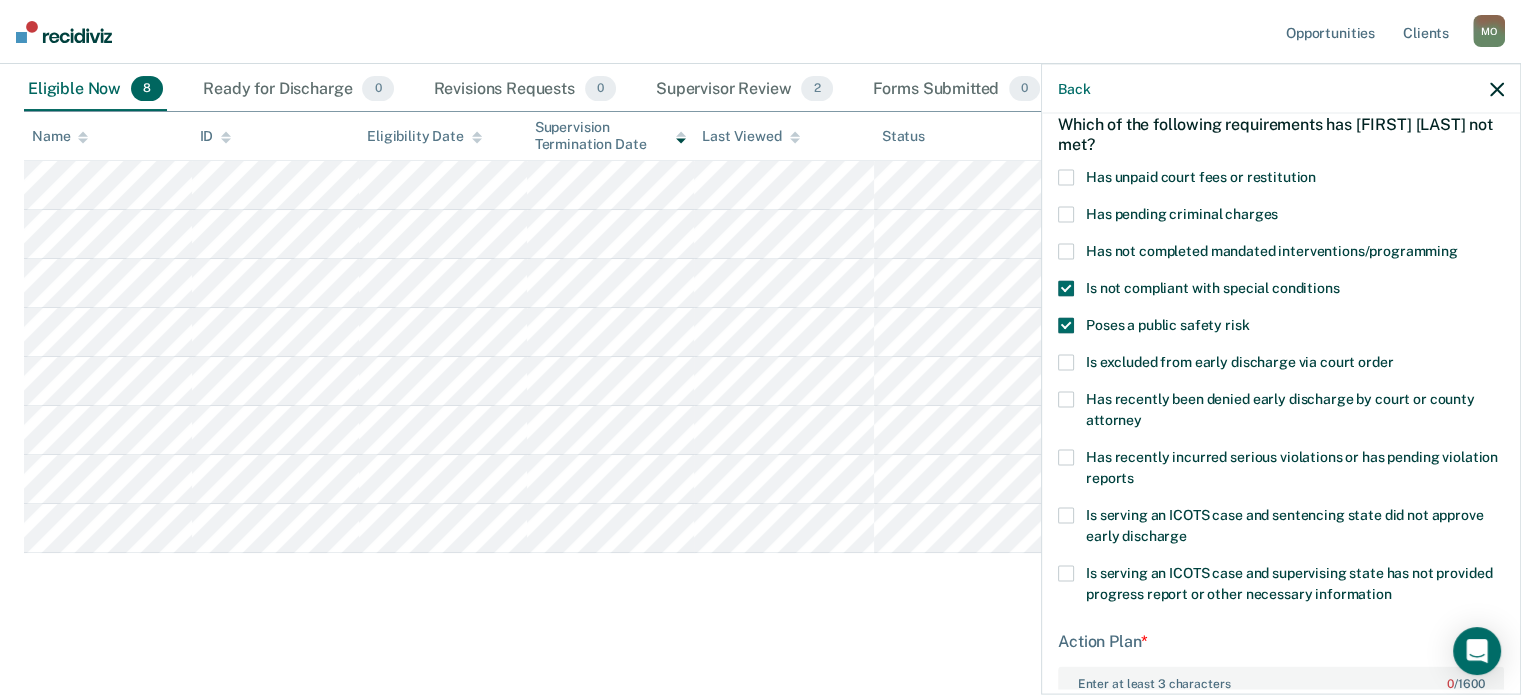 scroll, scrollTop: 96, scrollLeft: 0, axis: vertical 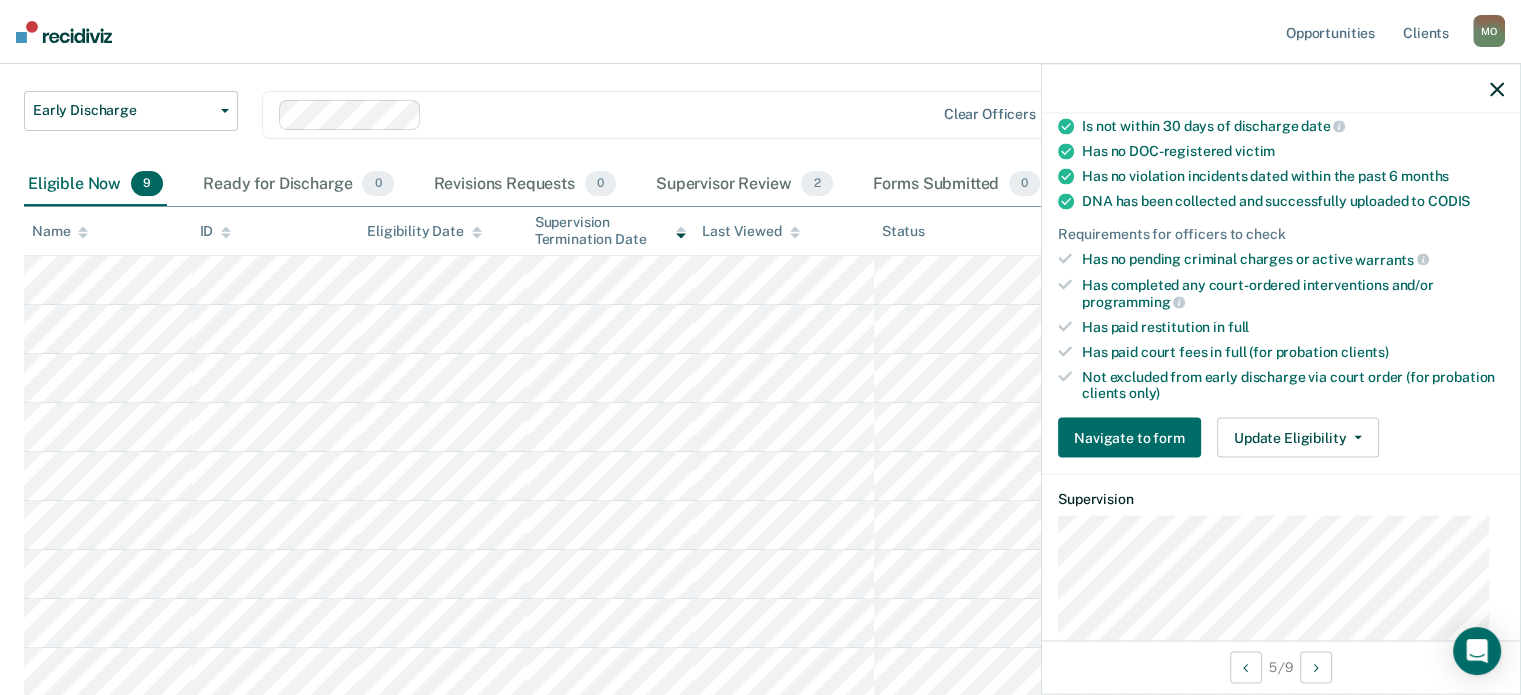 click on "Requirements validated by data from ICON Is on supervision level   2   90 days have passed since case   assignment   Has no violation reports in the past 6   months   Has no open supervision   modifiers   Has no sex offender   specialty Has paid their most recent supervision   fee   Is not serving for an offense that is ineligible for early   discharge   Is not within 30 days of discharge   date   Has no DOC-registered   victim Has no violation incidents dated within the past 6   months DNA has been collected and successfully uploaded to   CODIS Requirements for officers to check Has no pending criminal charges or active   warrants   Has completed any court-ordered interventions and/or   programming   Has paid restitution in   full Has paid court fees in full (for probation   clients) Not excluded from early discharge via court order (for probation clients   only) Navigate to form Update Eligibility Submit for Supervisor Approval Mark as Ineligible" at bounding box center [1281, 169] 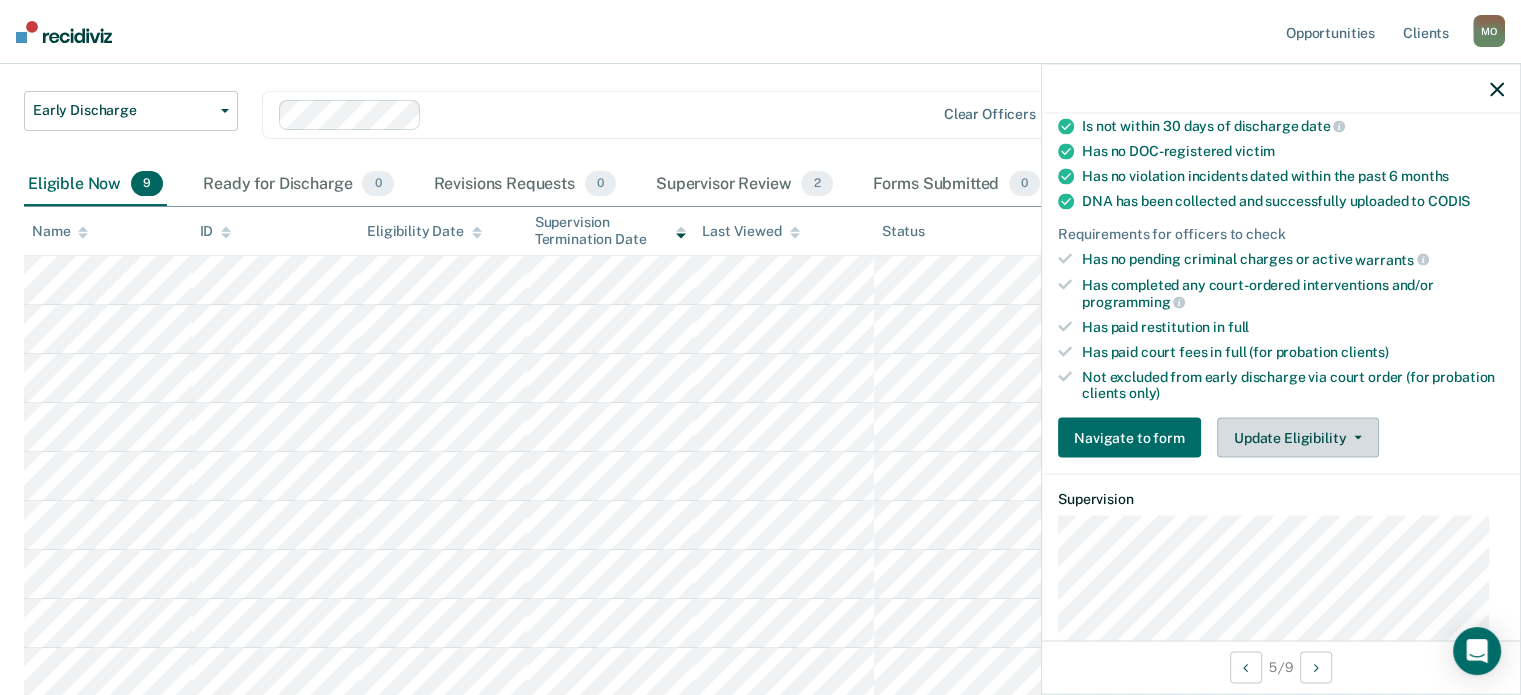 click on "Update Eligibility" at bounding box center (1298, 438) 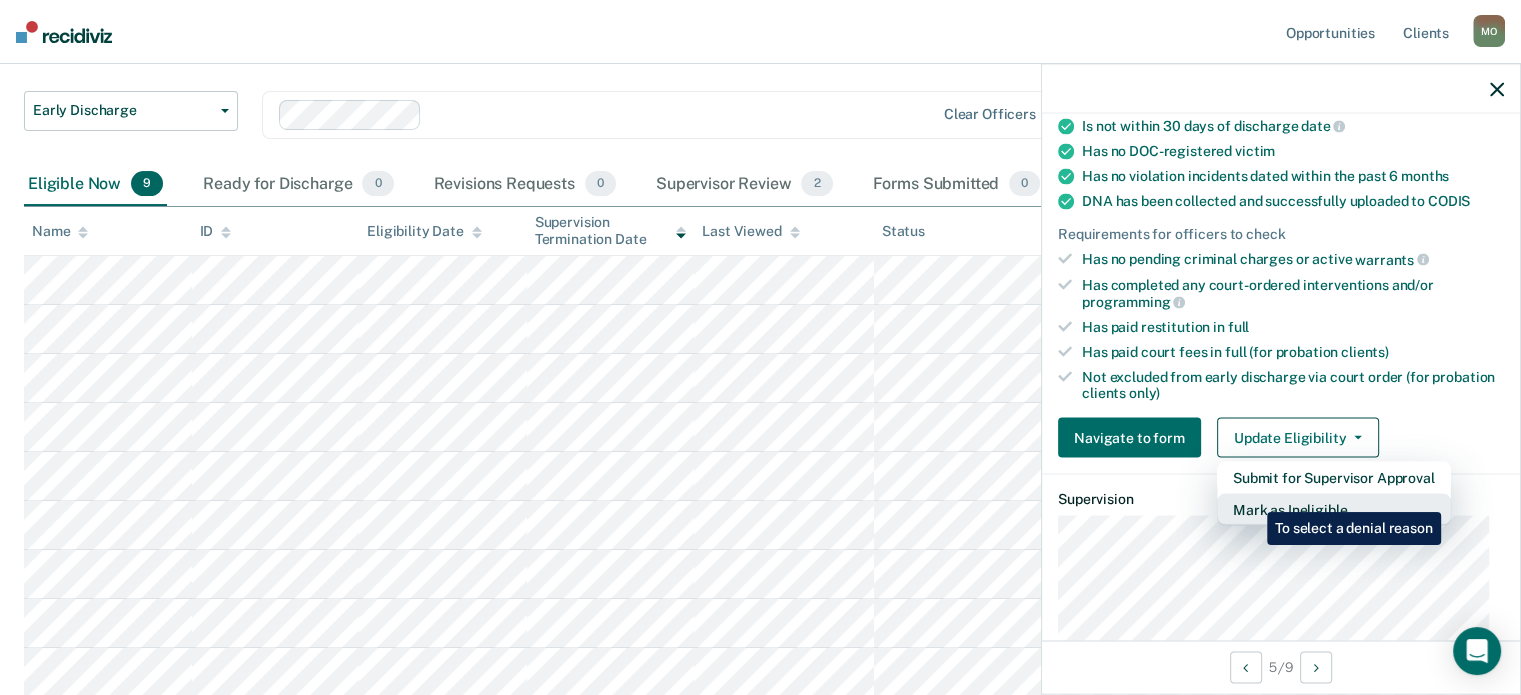 click on "Mark as Ineligible" at bounding box center (1334, 510) 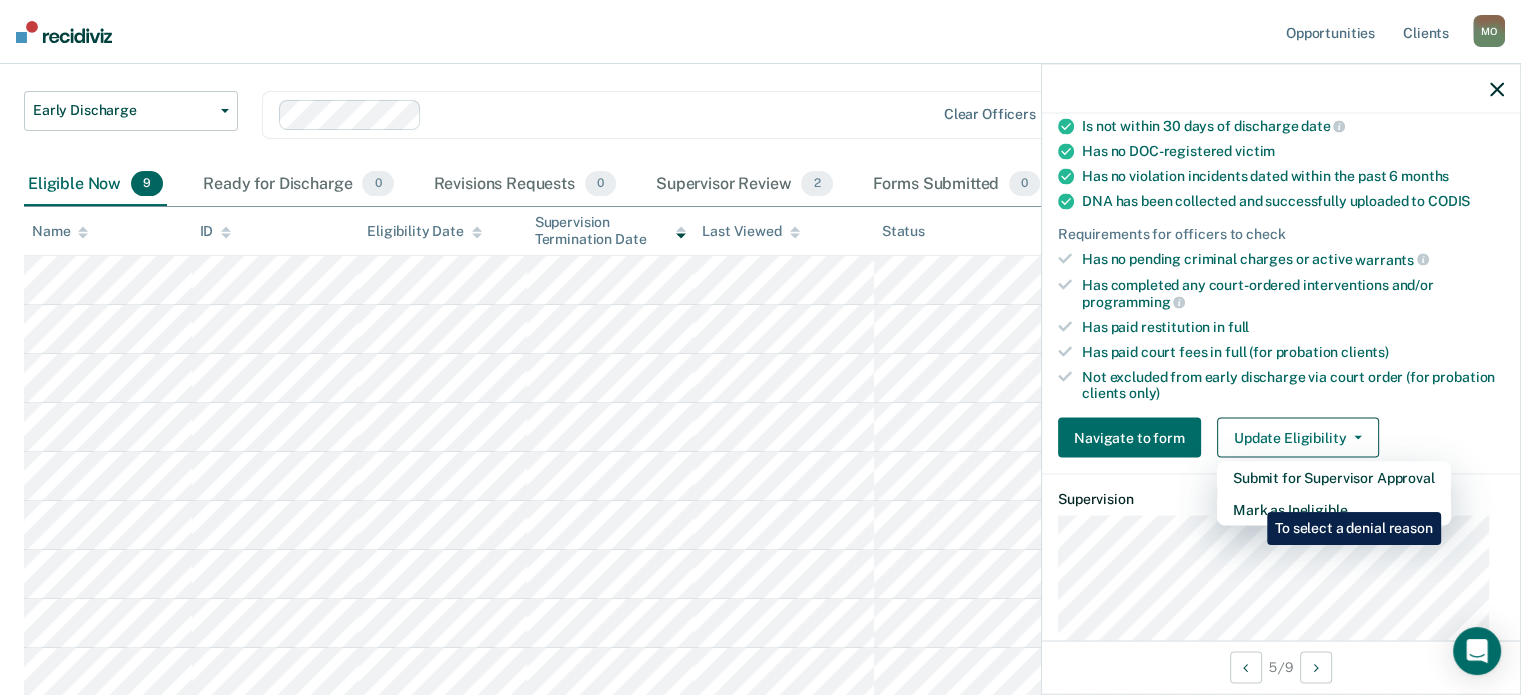 scroll, scrollTop: 324, scrollLeft: 0, axis: vertical 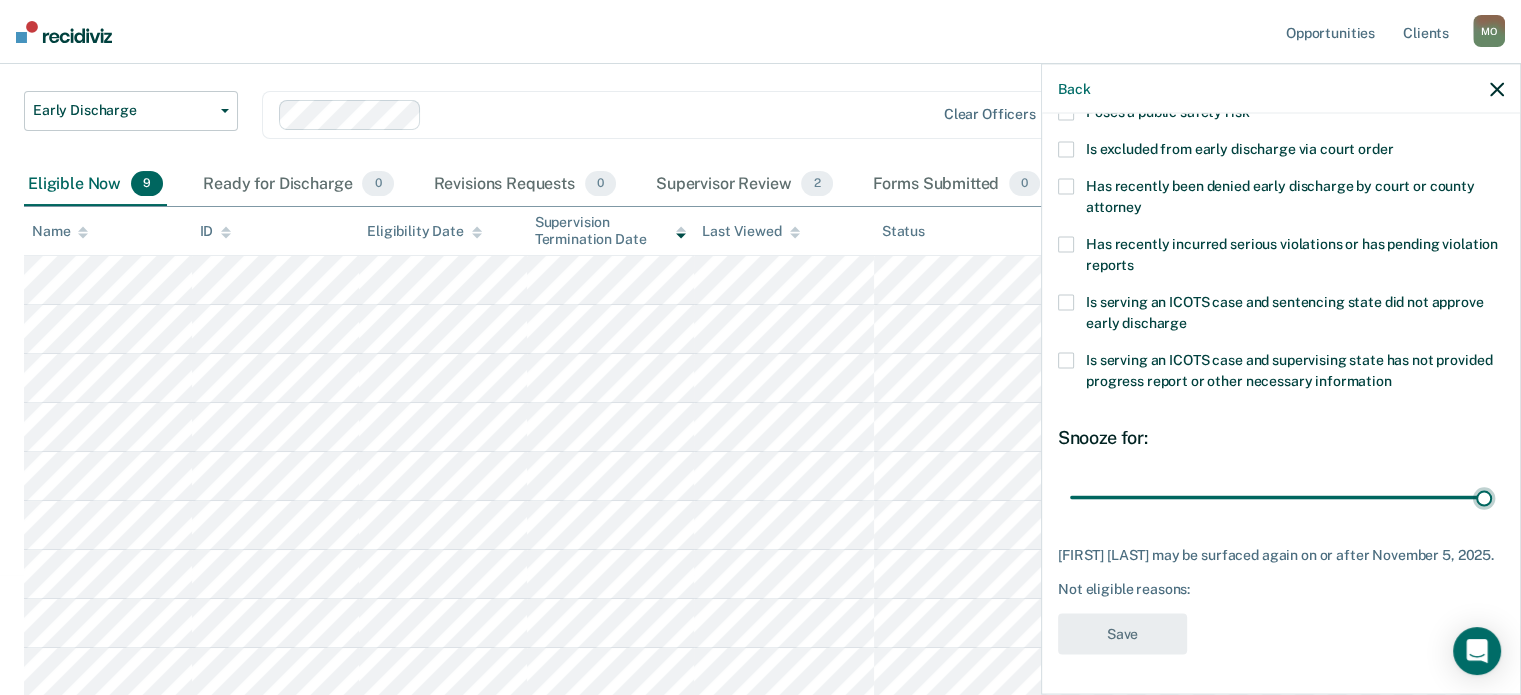 drag, startPoint x: 1207, startPoint y: 483, endPoint x: 1498, endPoint y: 462, distance: 291.75674 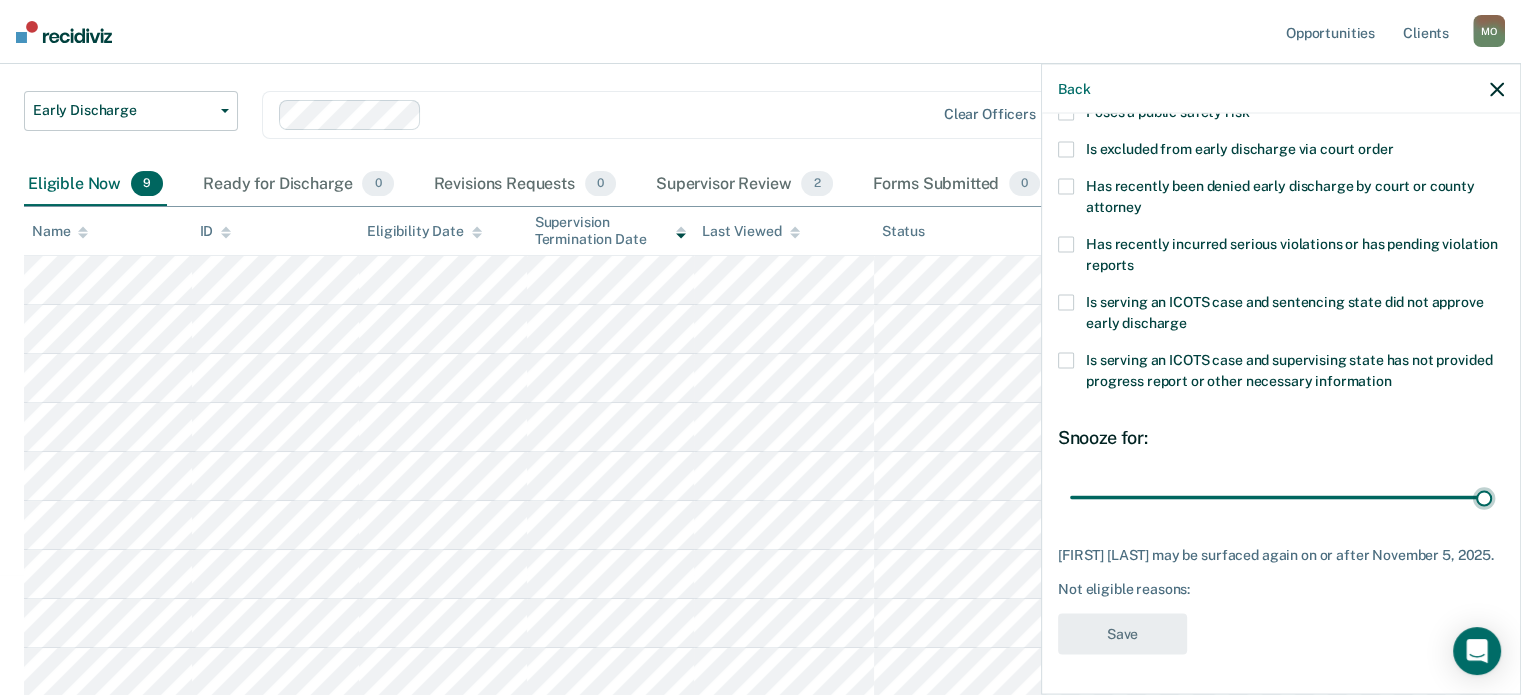 type on "90" 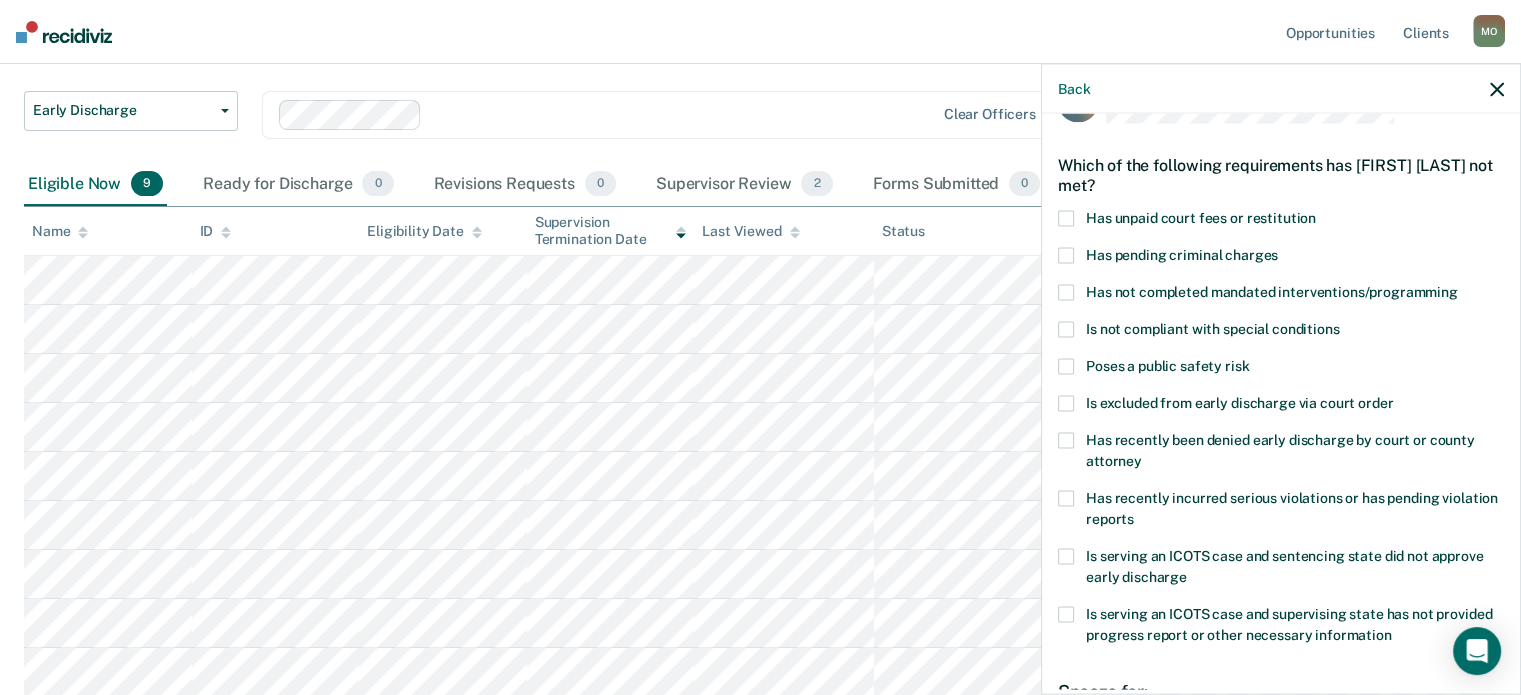scroll, scrollTop: 55, scrollLeft: 0, axis: vertical 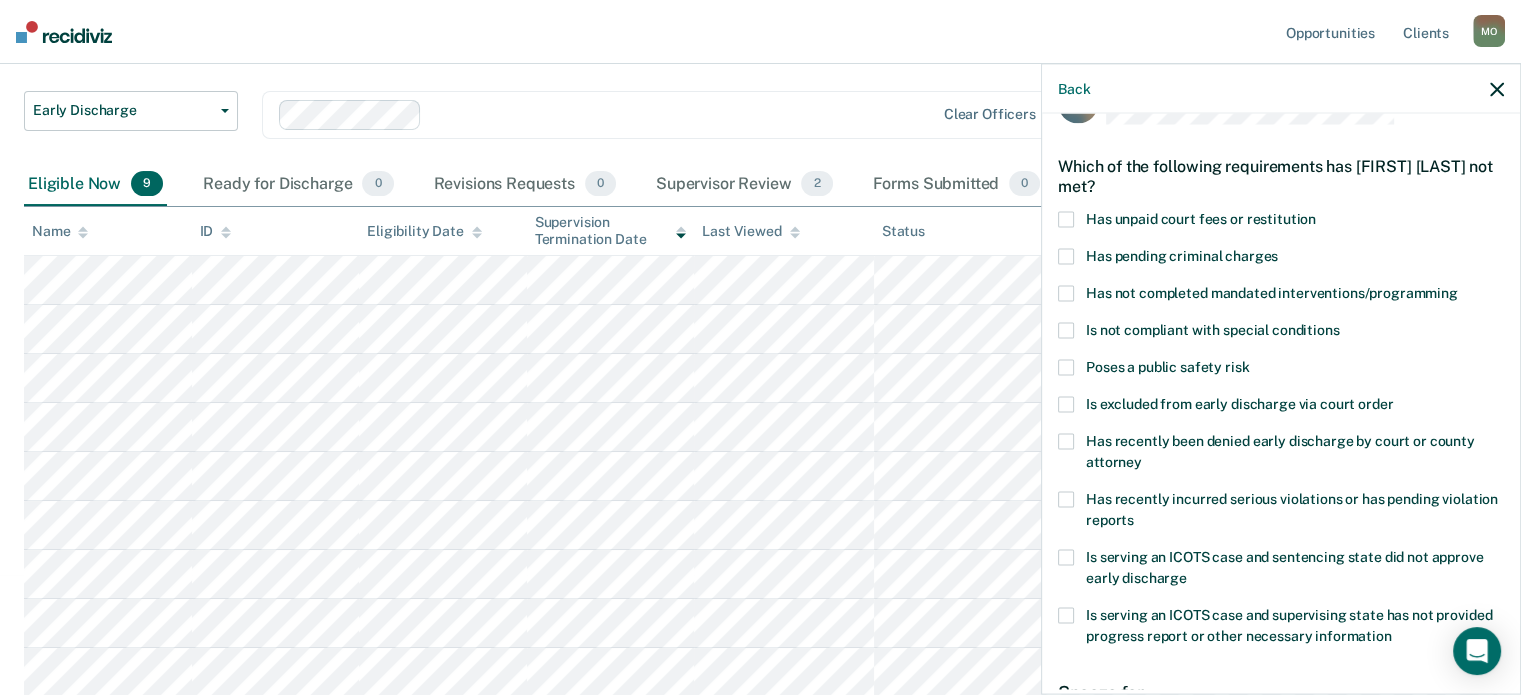 click on "Has not completed mandated interventions/programming" at bounding box center [1272, 292] 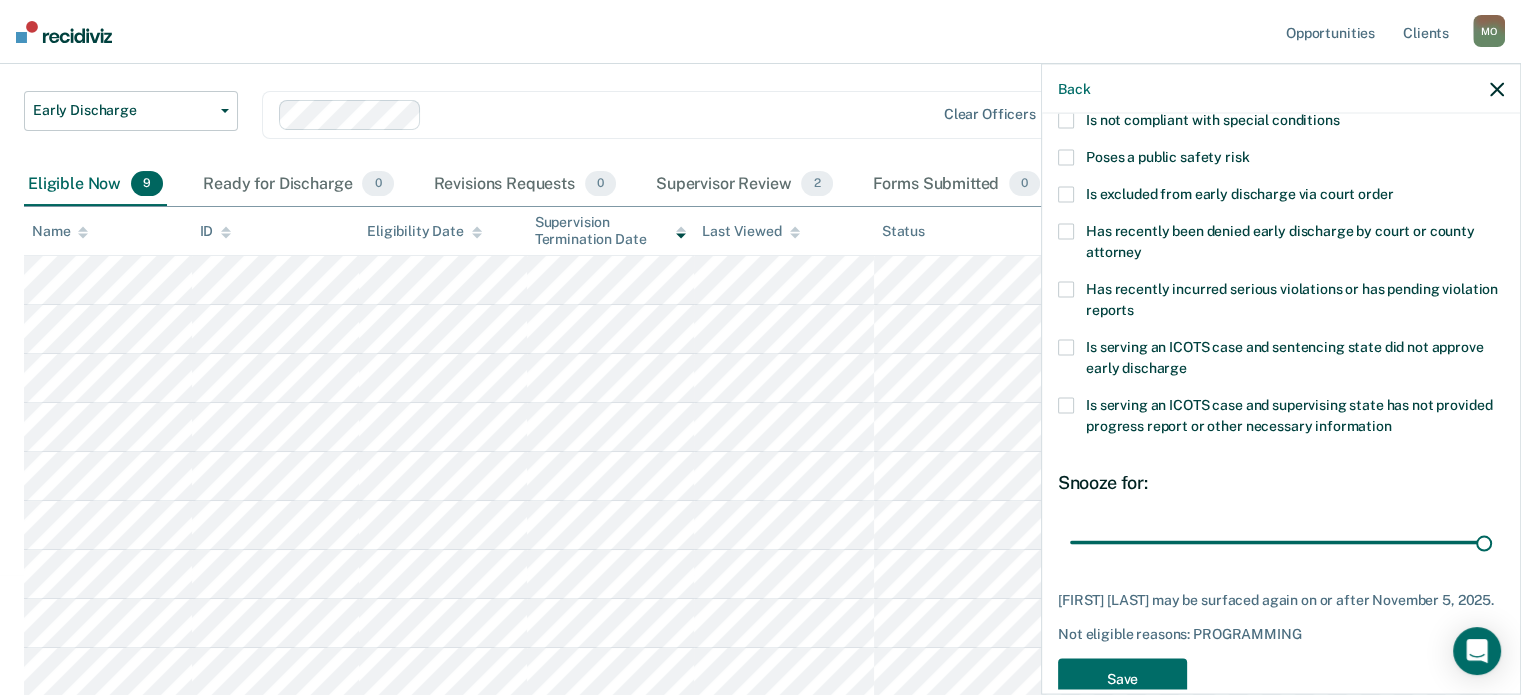 scroll, scrollTop: 324, scrollLeft: 0, axis: vertical 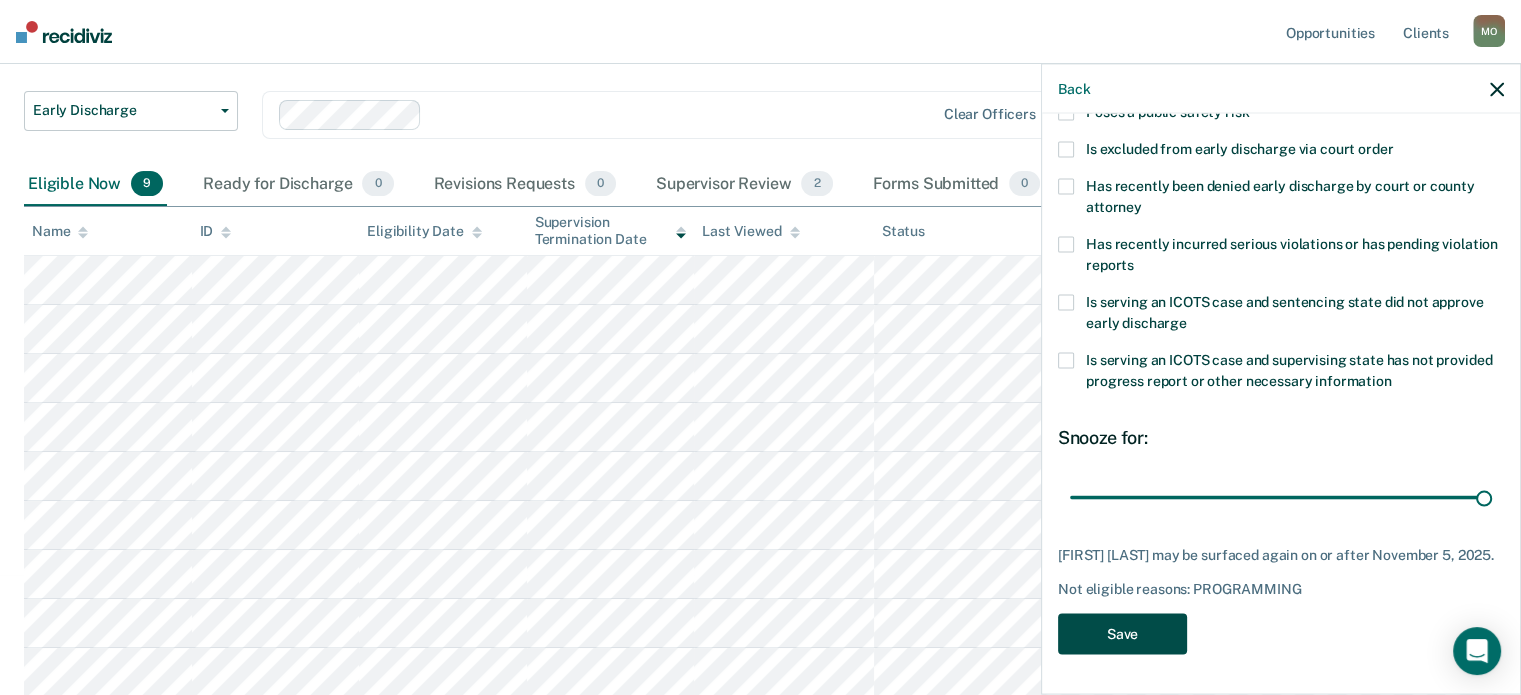 click on "Save" at bounding box center [1122, 633] 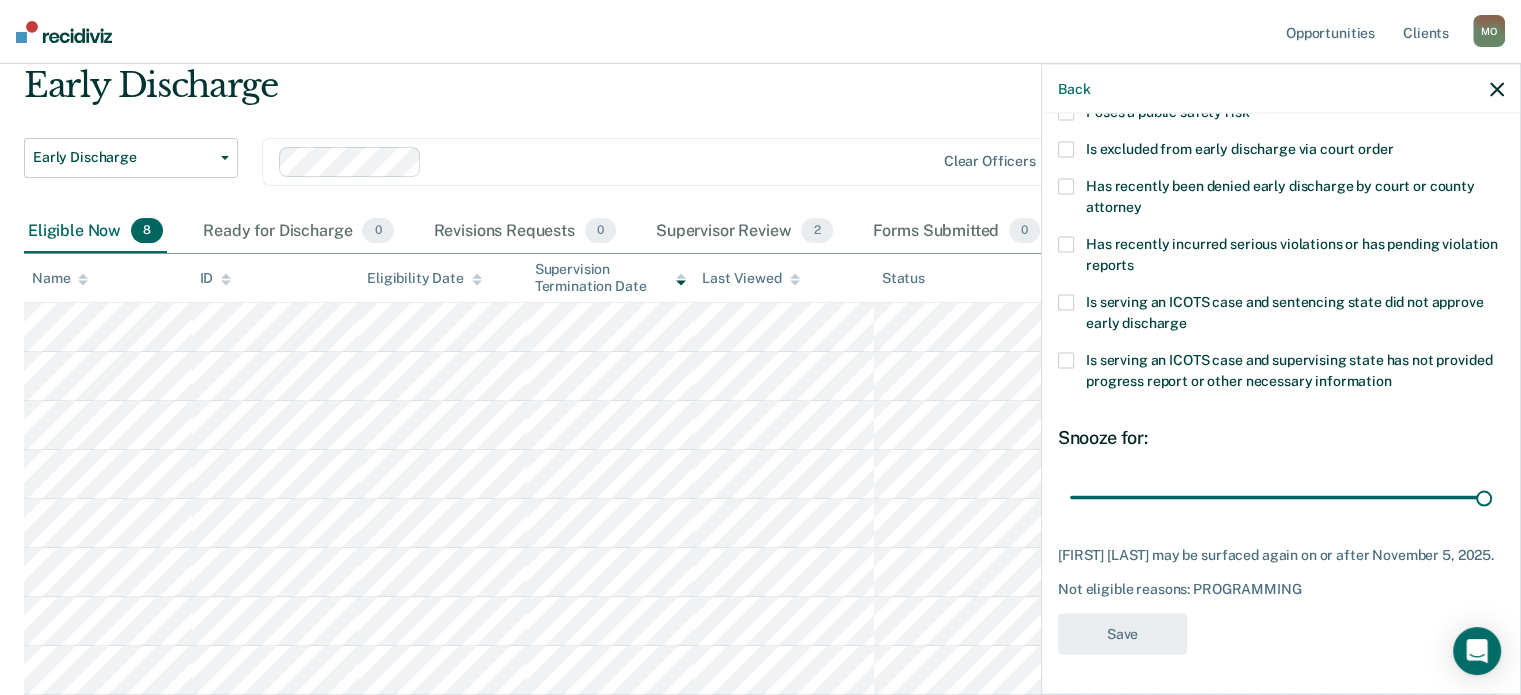 scroll, scrollTop: 71, scrollLeft: 0, axis: vertical 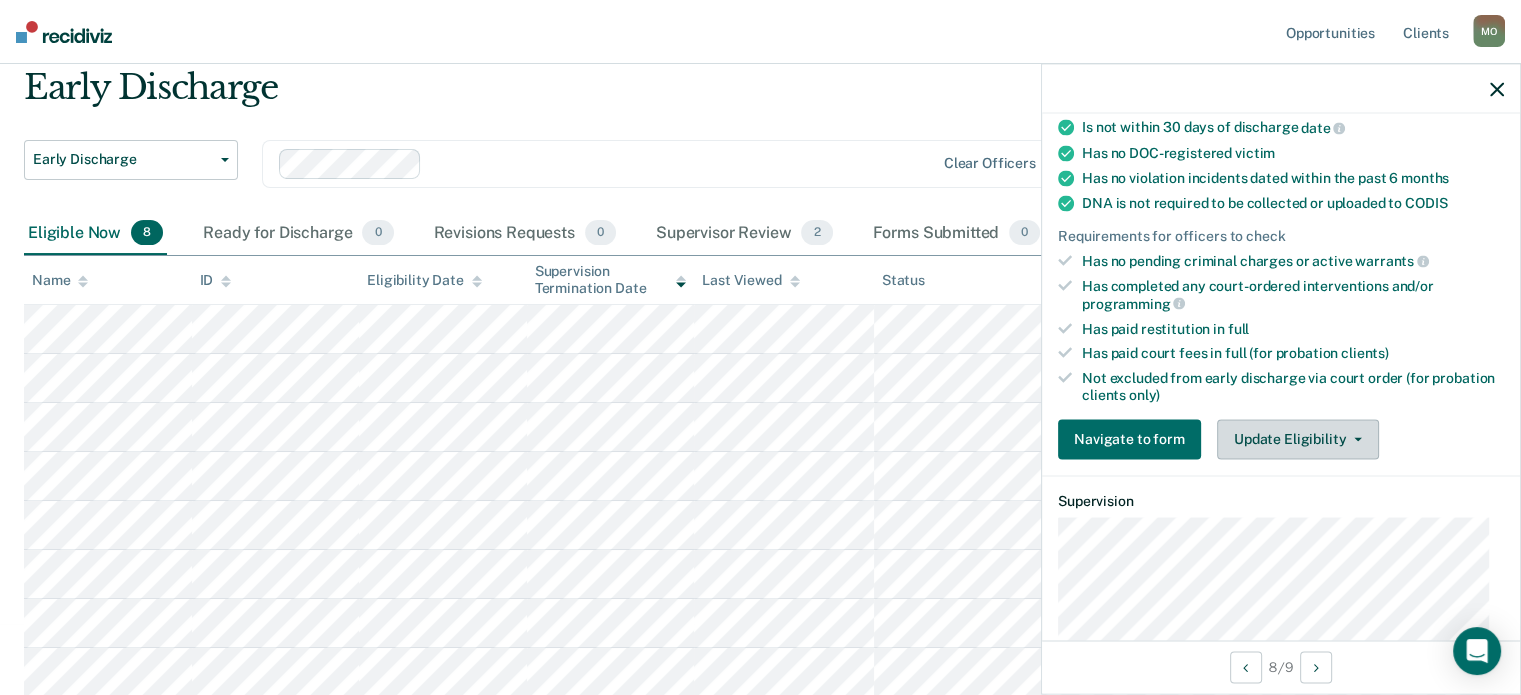 click on "Update Eligibility" at bounding box center (1298, 439) 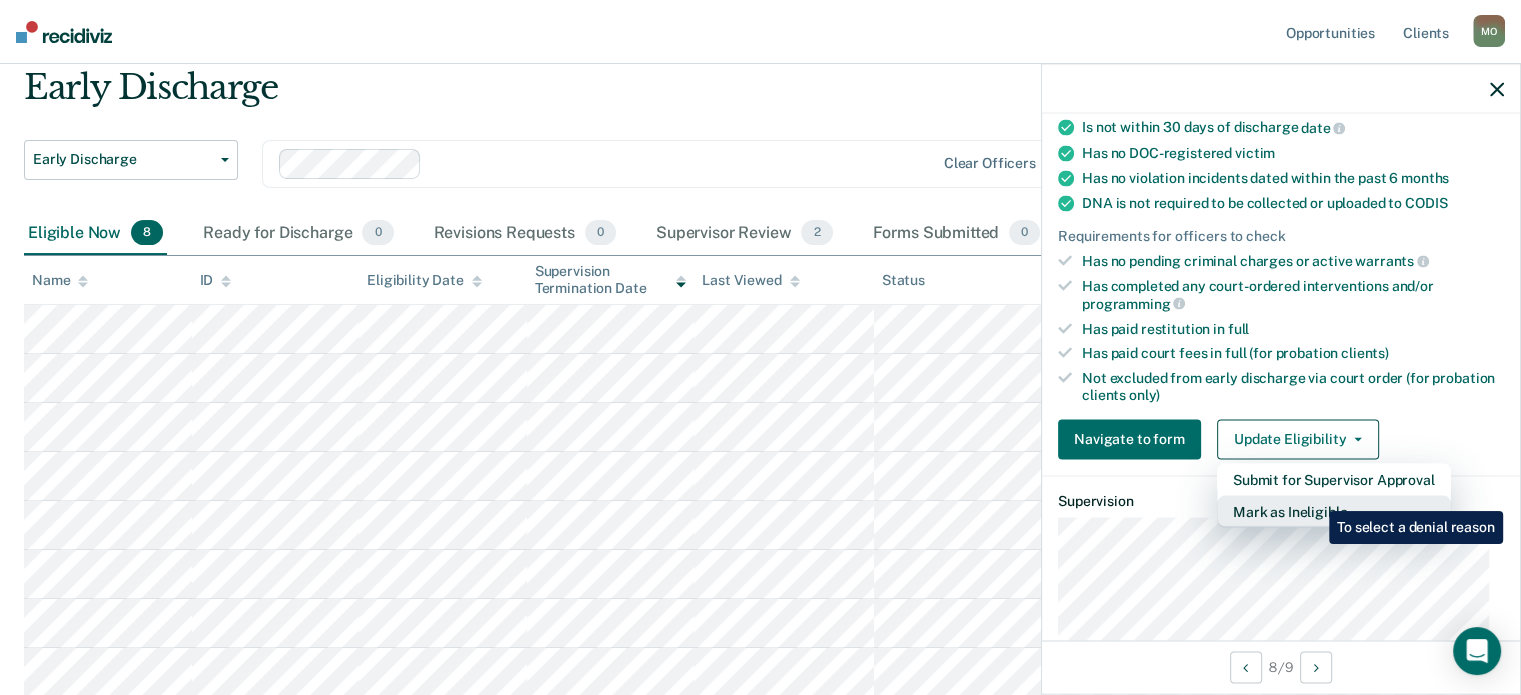 click on "Mark as Ineligible" at bounding box center (1334, 511) 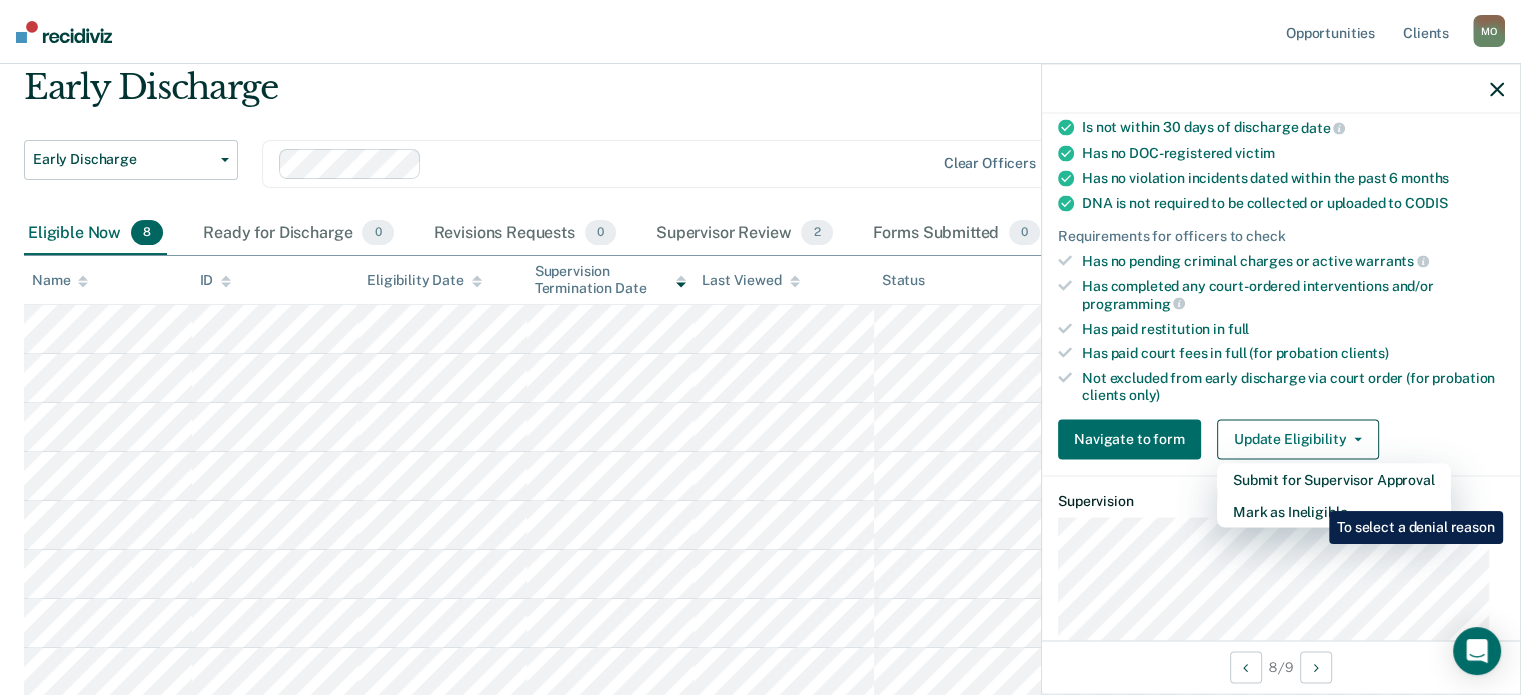 scroll, scrollTop: 324, scrollLeft: 0, axis: vertical 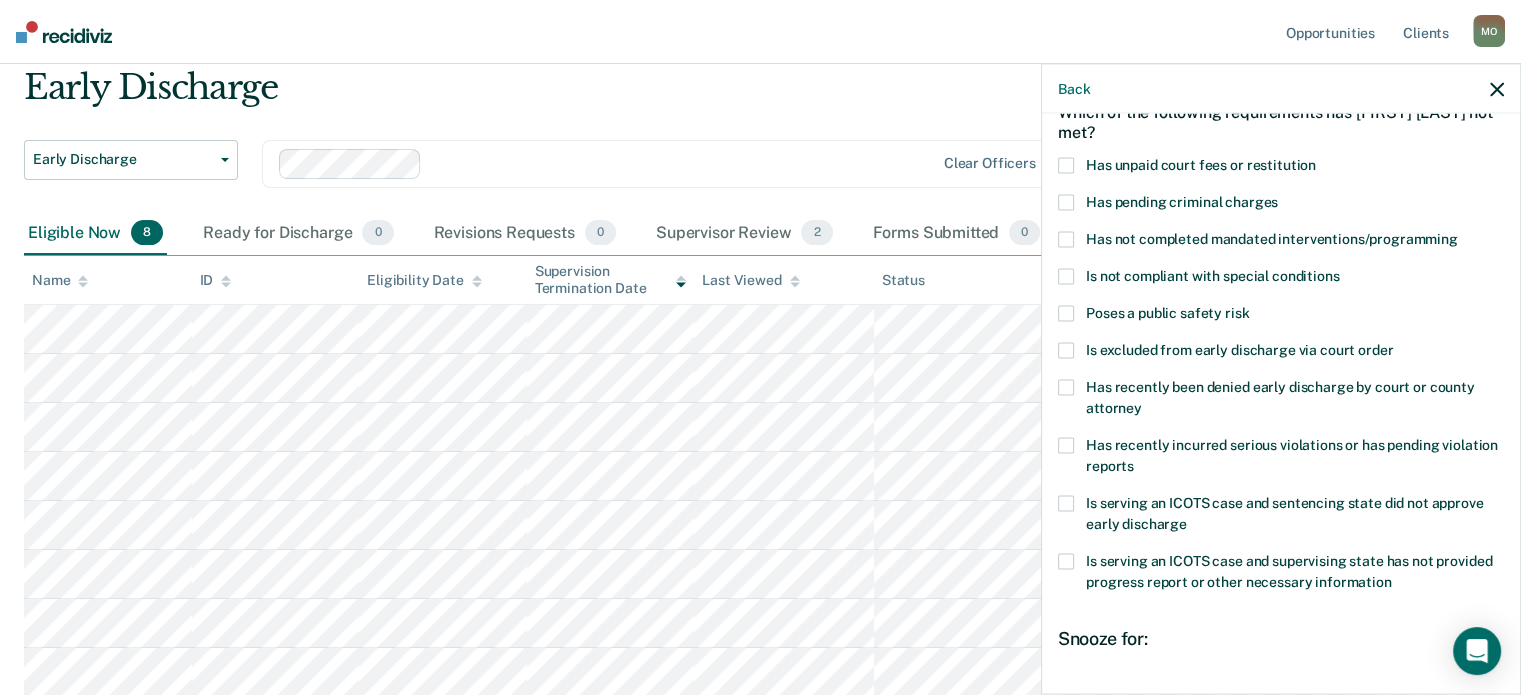 click on "Has unpaid court fees or restitution" at bounding box center (1201, 164) 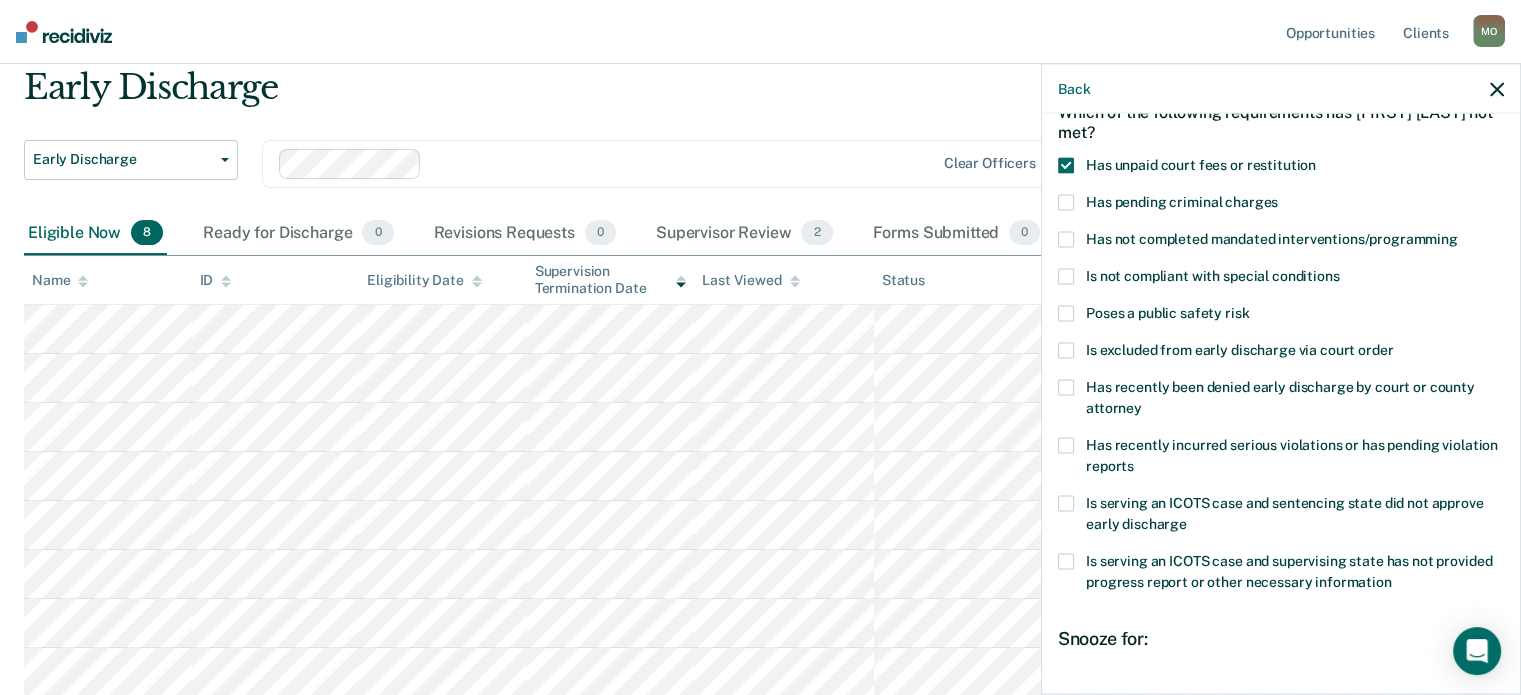 drag, startPoint x: 1499, startPoint y: 272, endPoint x: 1515, endPoint y: 362, distance: 91.411156 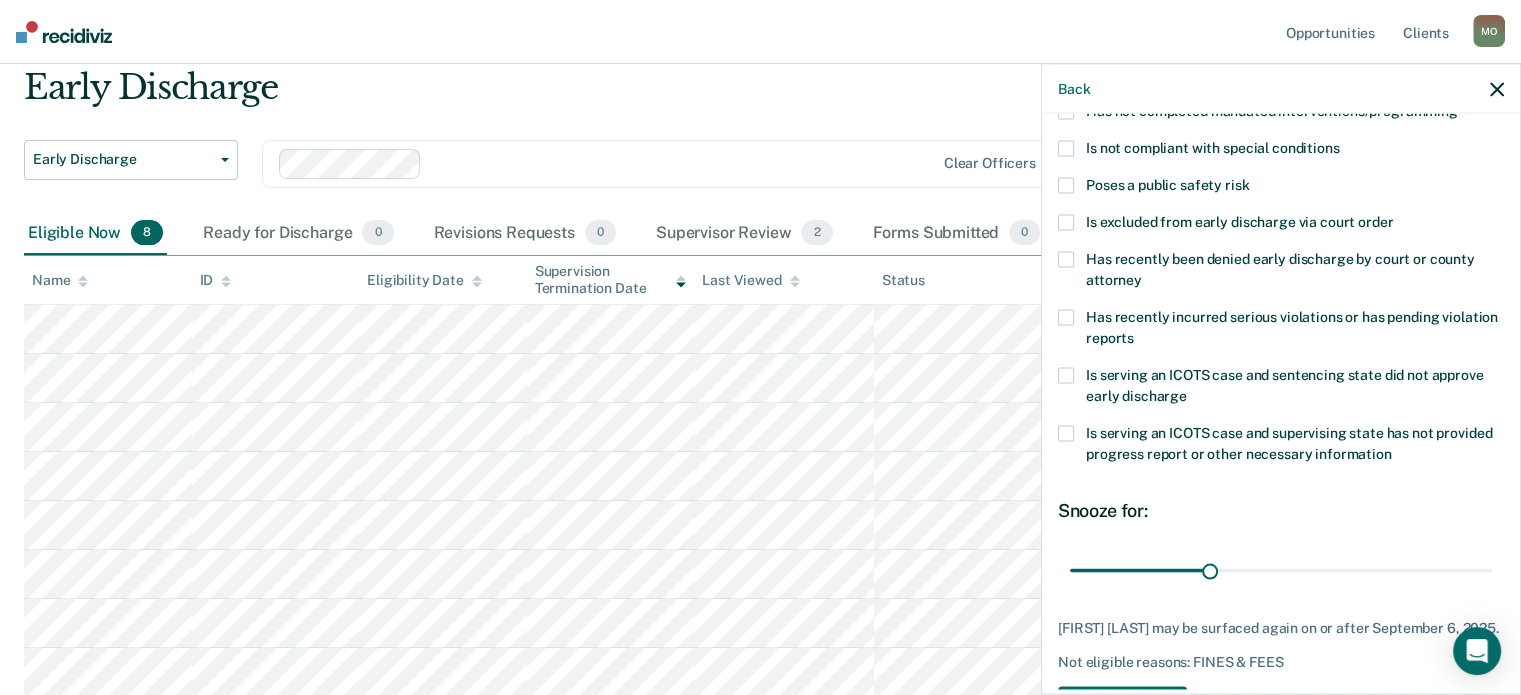 scroll, scrollTop: 324, scrollLeft: 0, axis: vertical 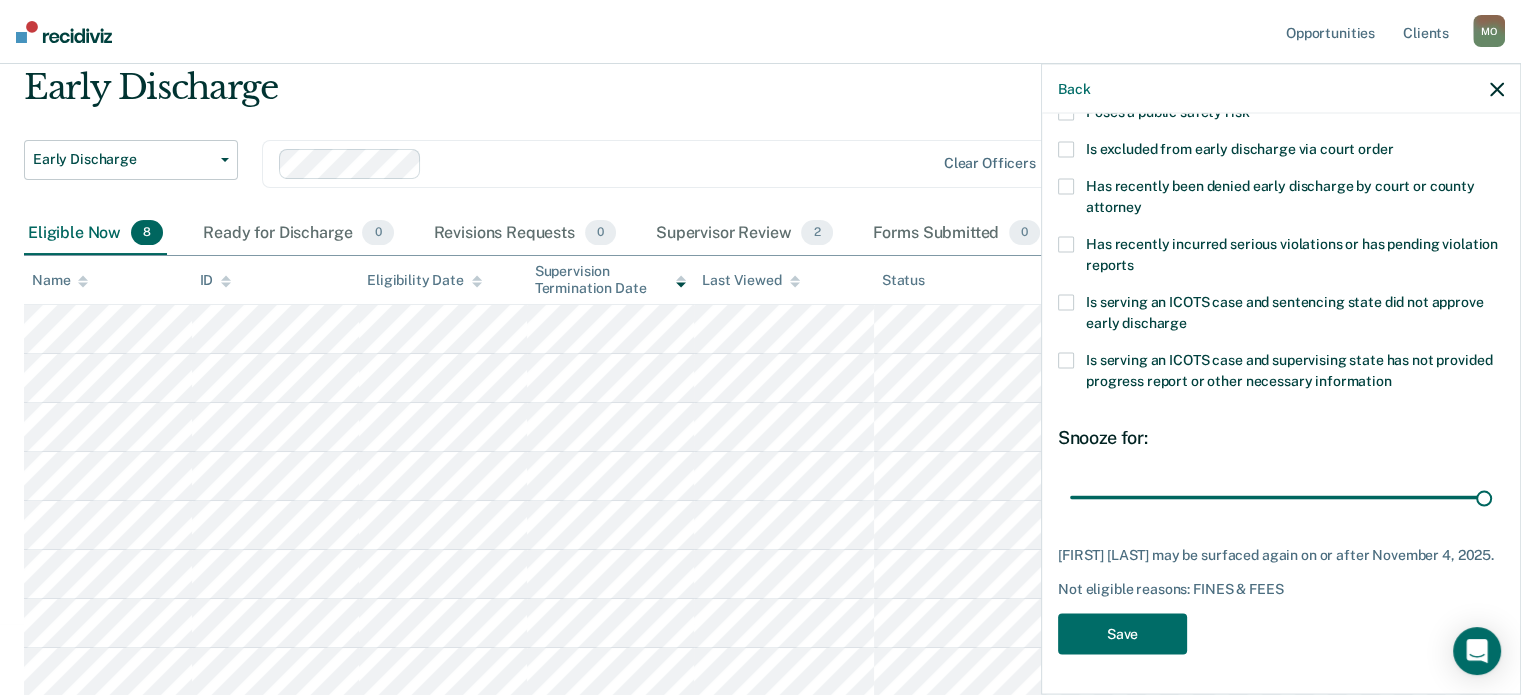 drag, startPoint x: 1208, startPoint y: 480, endPoint x: 1522, endPoint y: 468, distance: 314.22922 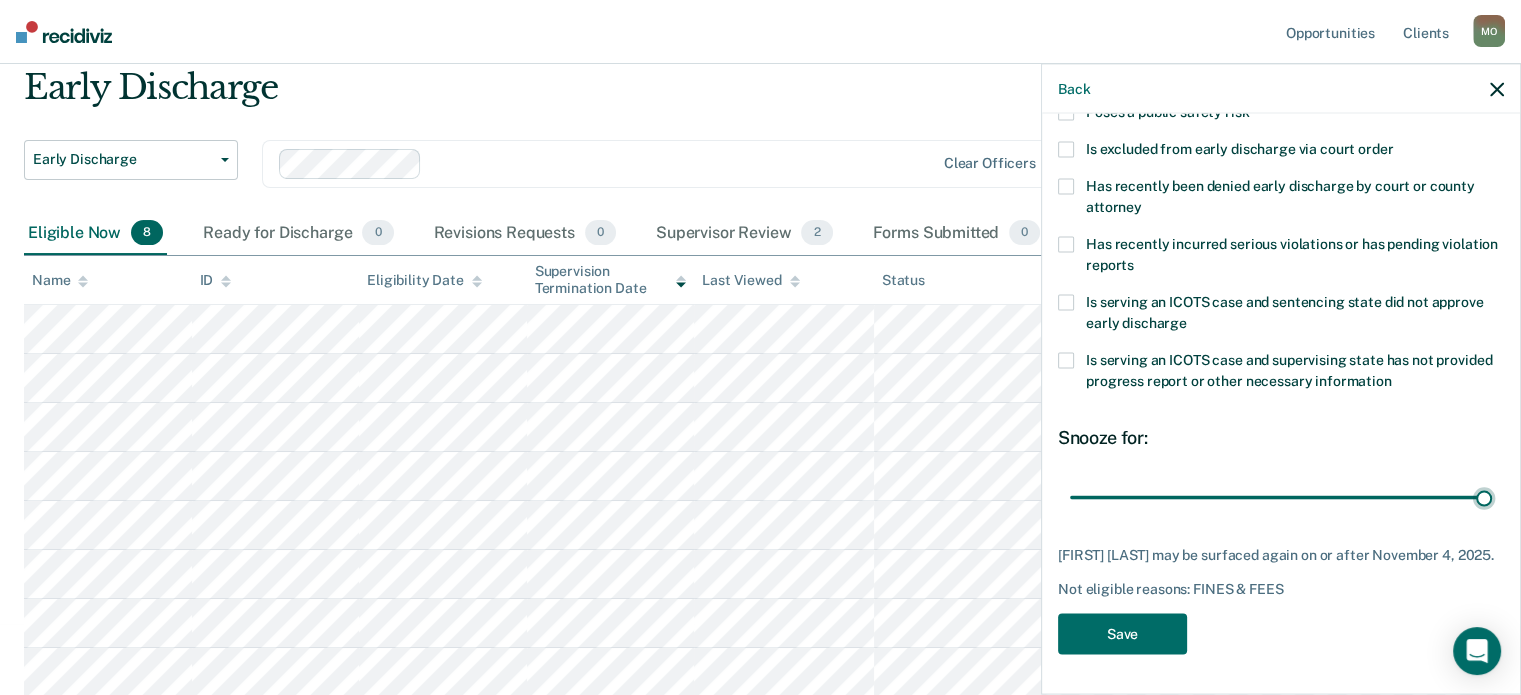 type on "90" 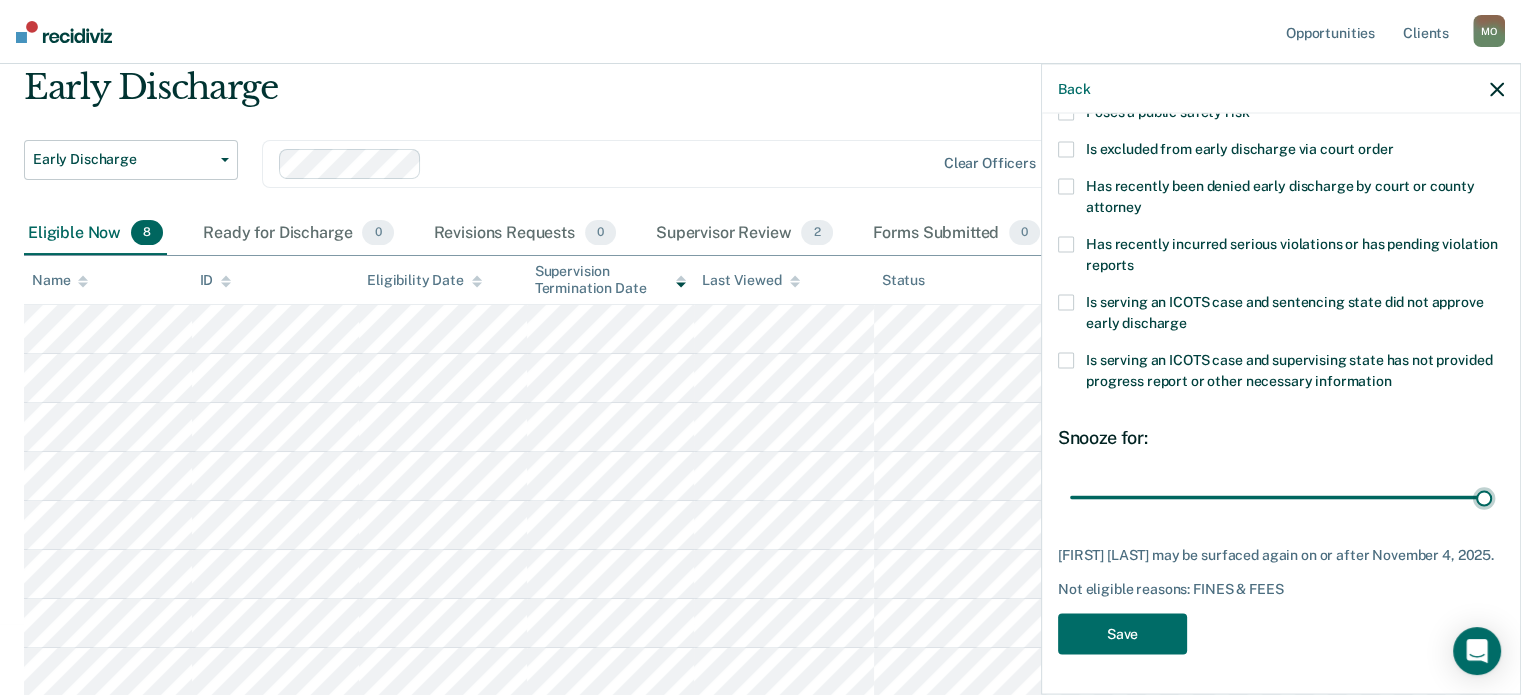 click at bounding box center [1281, 497] 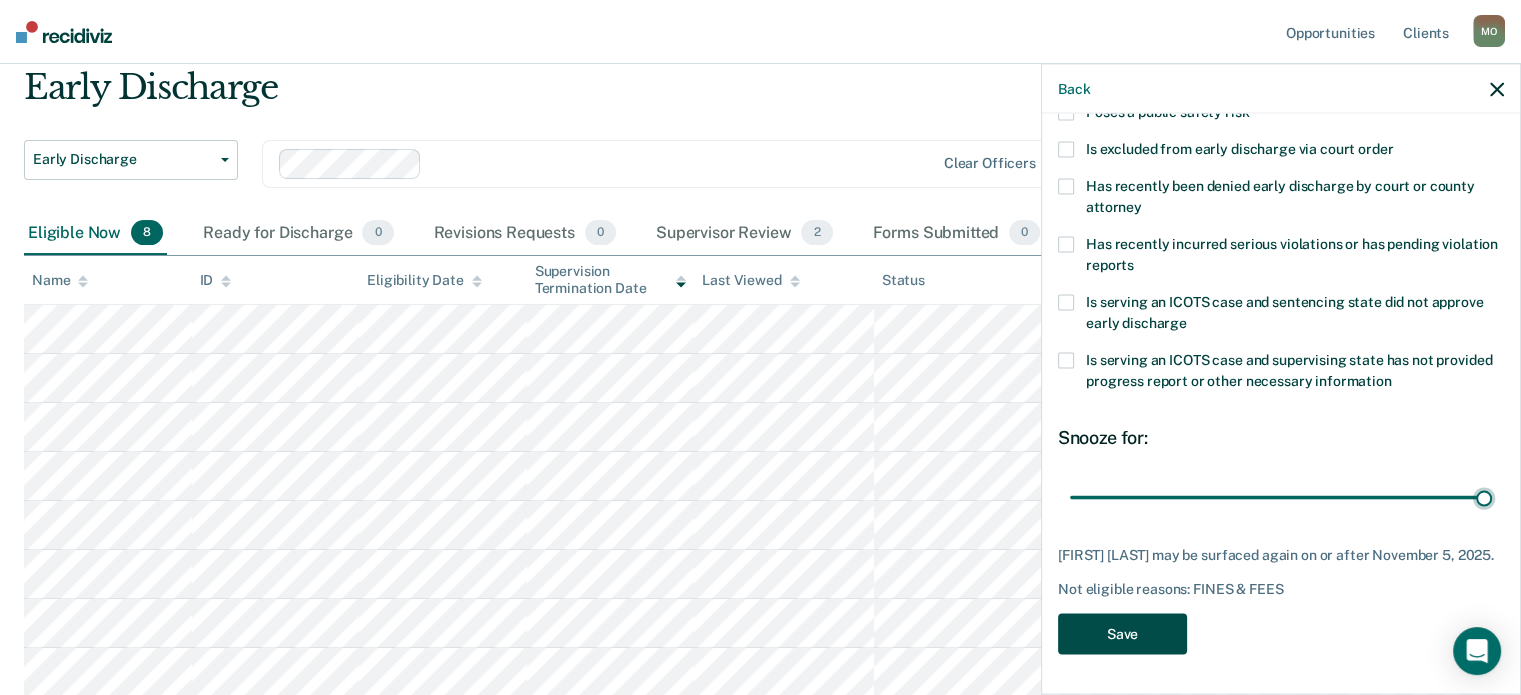 click on "Save" at bounding box center (1122, 633) 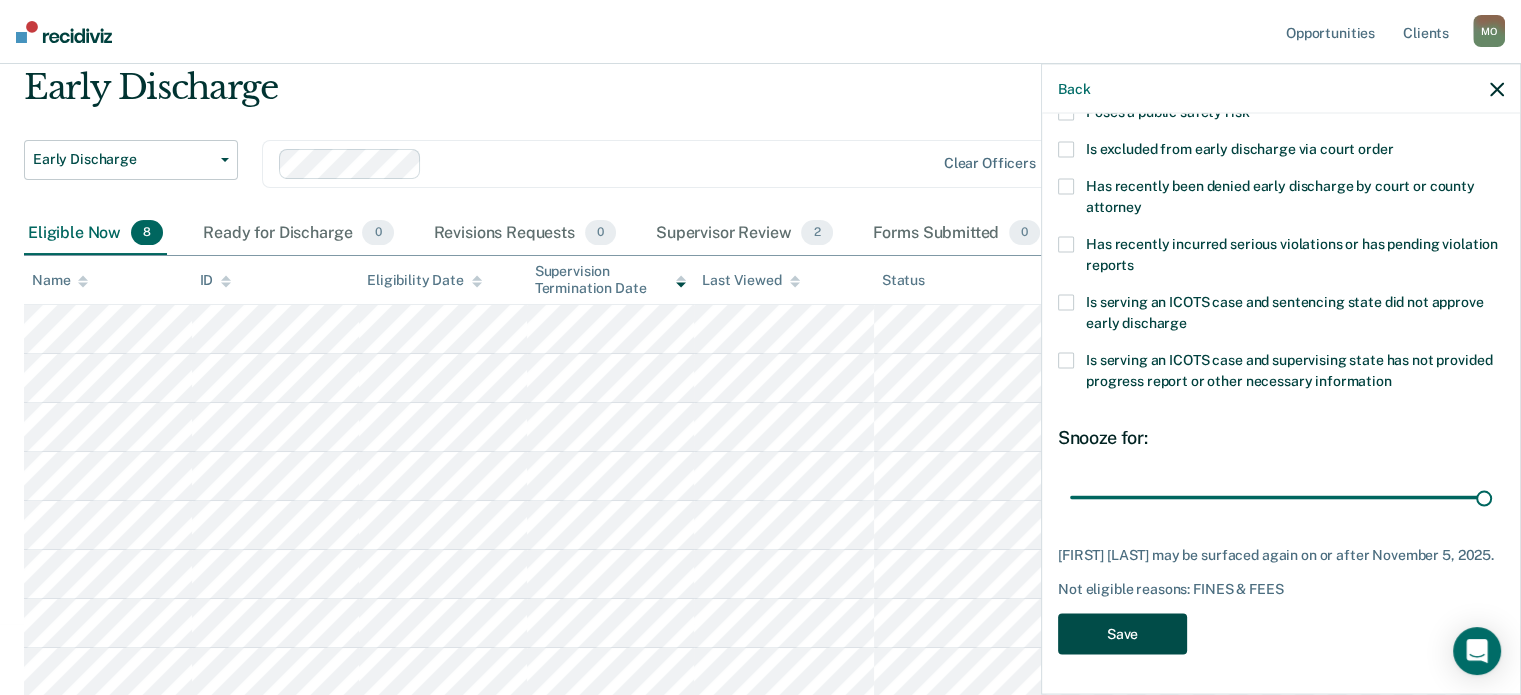 scroll, scrollTop: 22, scrollLeft: 0, axis: vertical 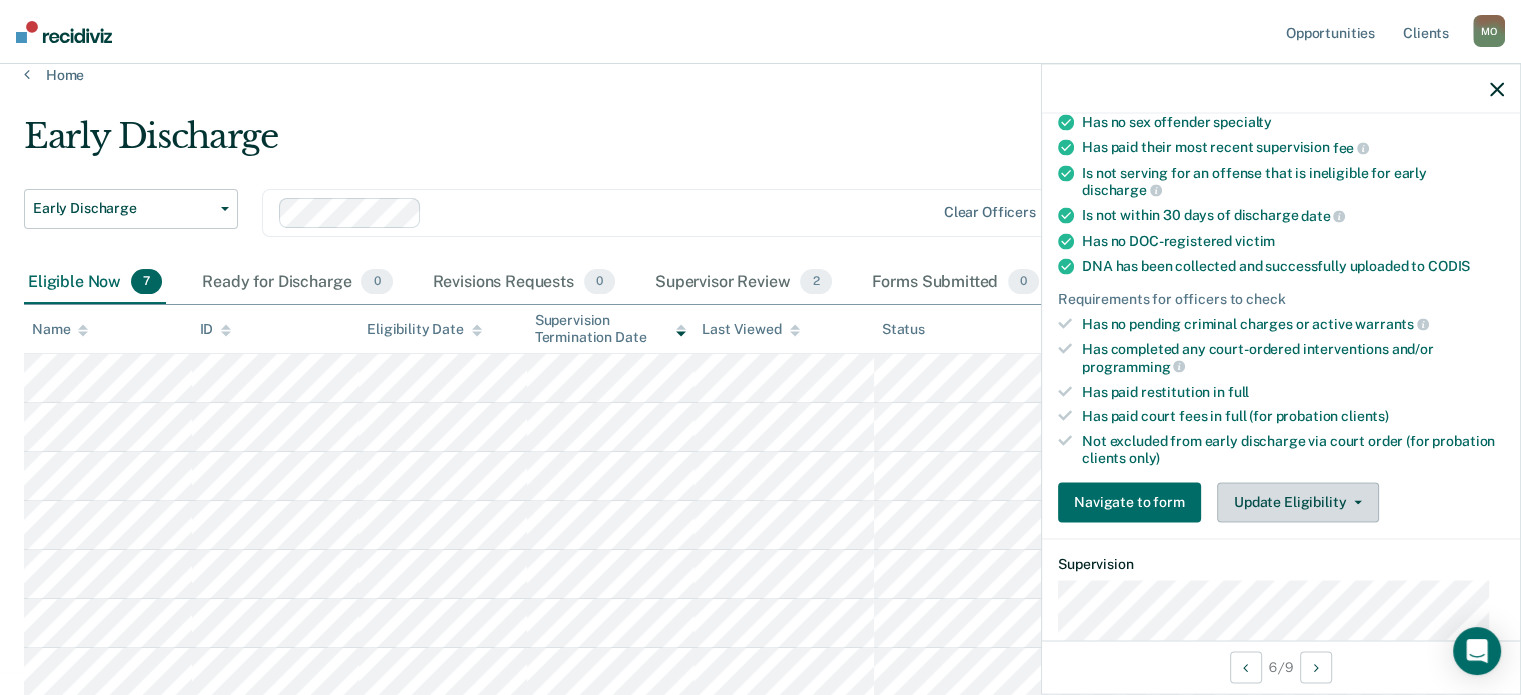 click on "Update Eligibility" at bounding box center (1298, 502) 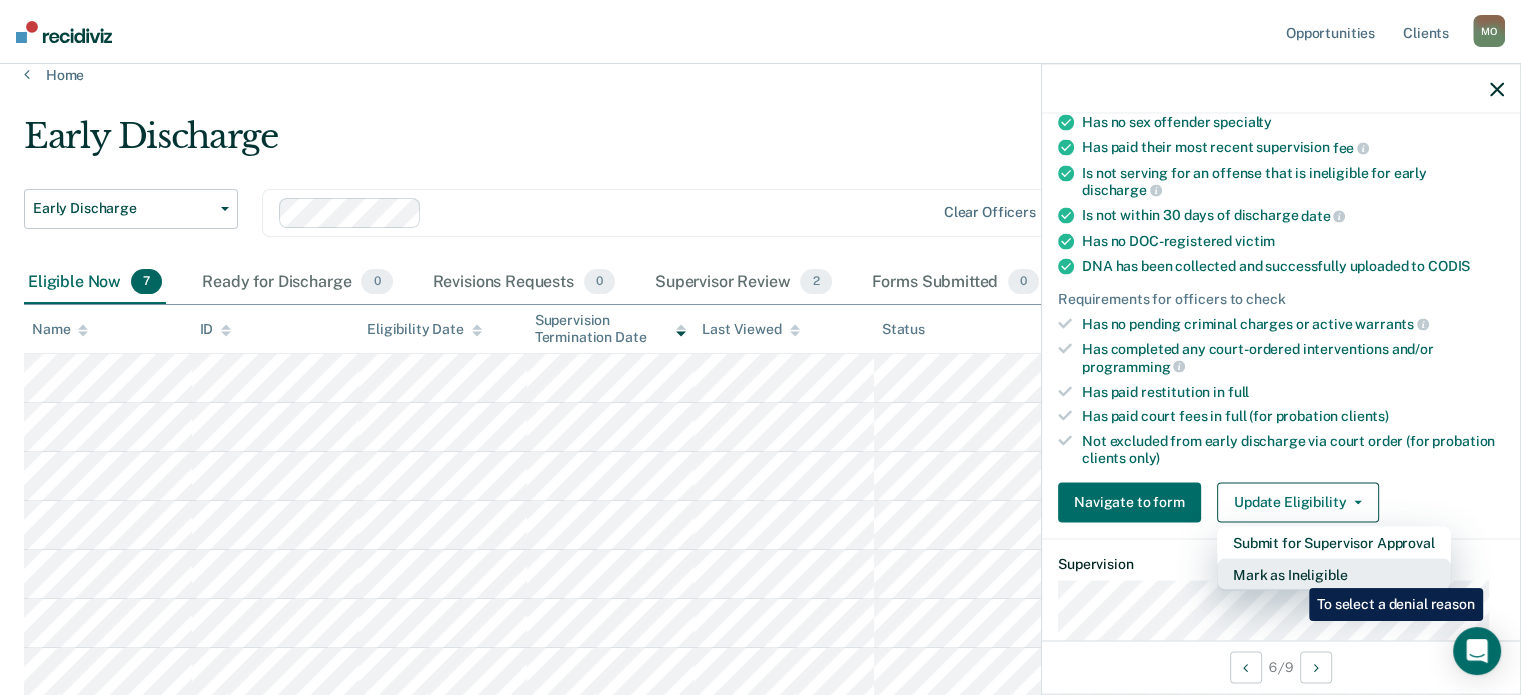 click on "Mark as Ineligible" at bounding box center (1334, 574) 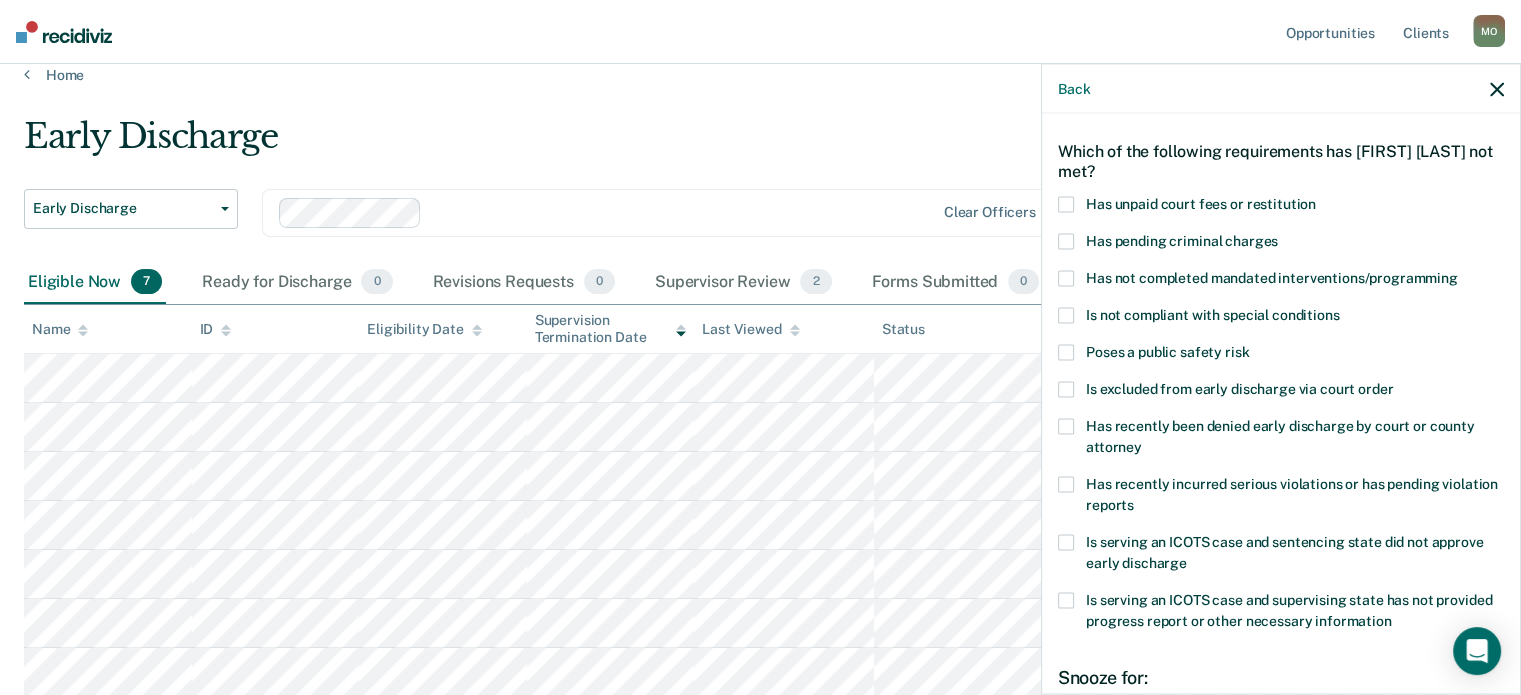 scroll, scrollTop: 72, scrollLeft: 0, axis: vertical 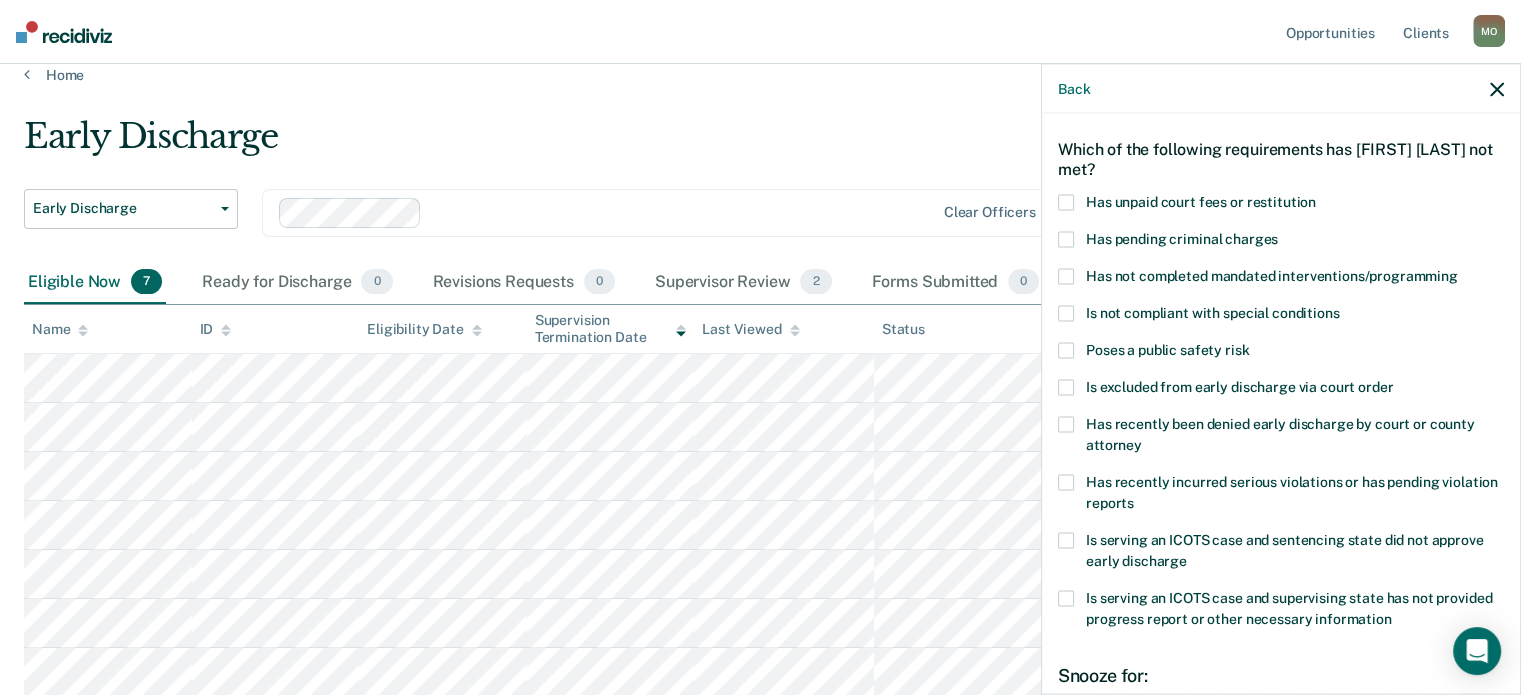 click on "Has not completed mandated interventions/programming" at bounding box center (1272, 275) 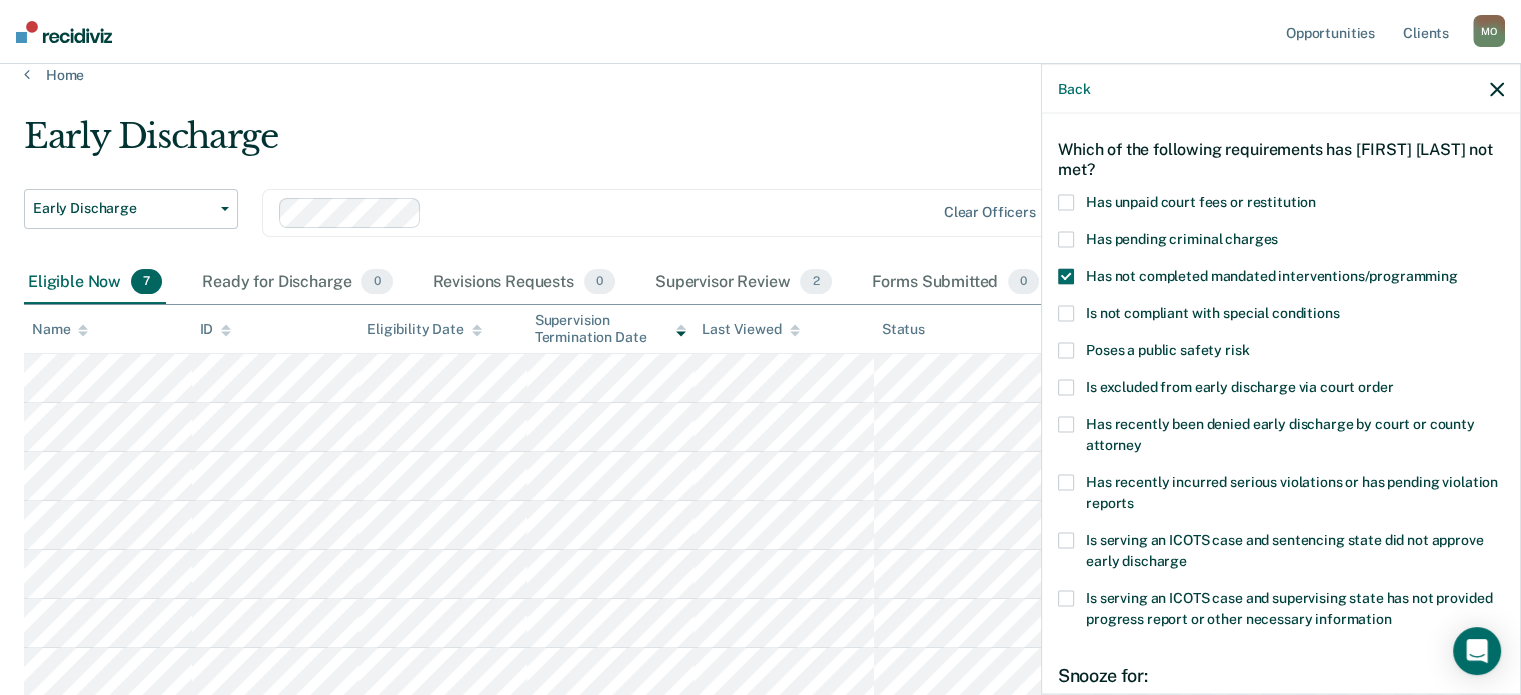 scroll, scrollTop: 324, scrollLeft: 0, axis: vertical 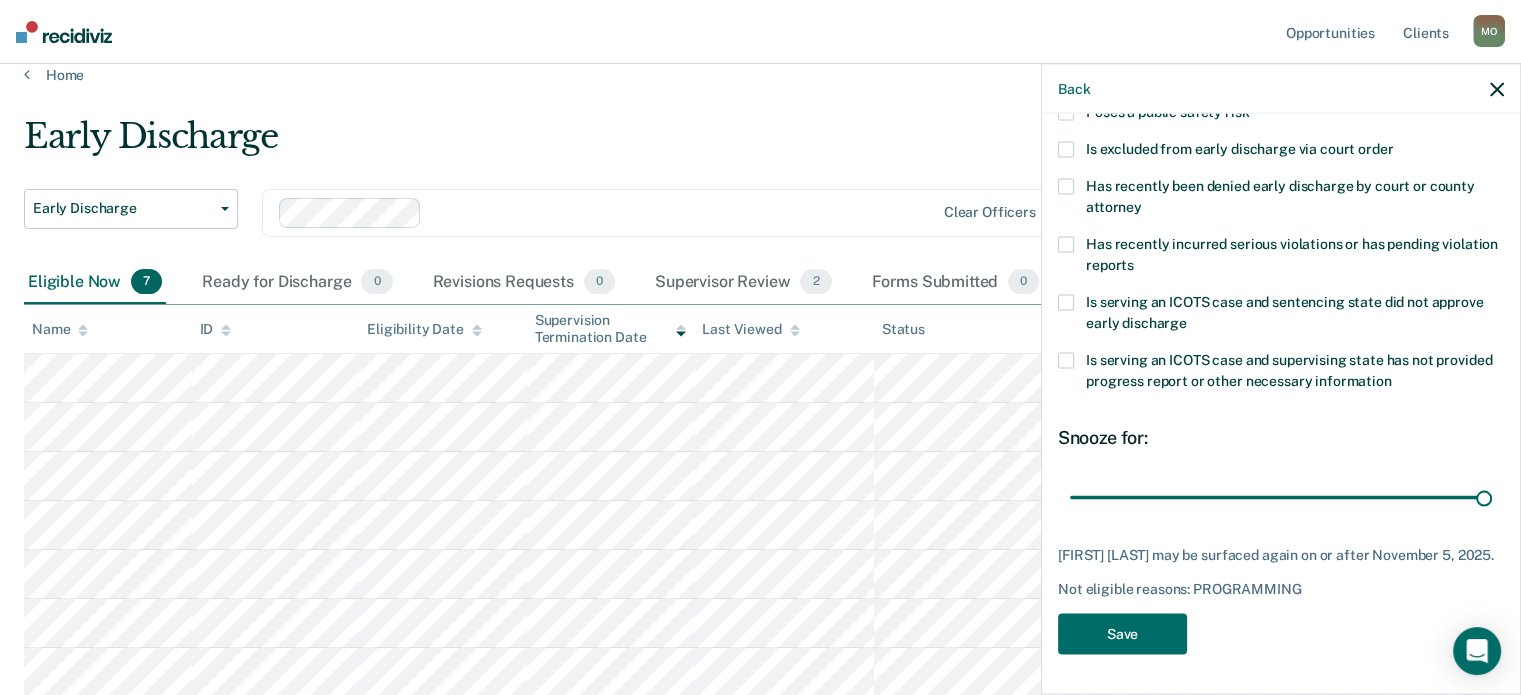 drag, startPoint x: 1201, startPoint y: 481, endPoint x: 1535, endPoint y: 464, distance: 334.43234 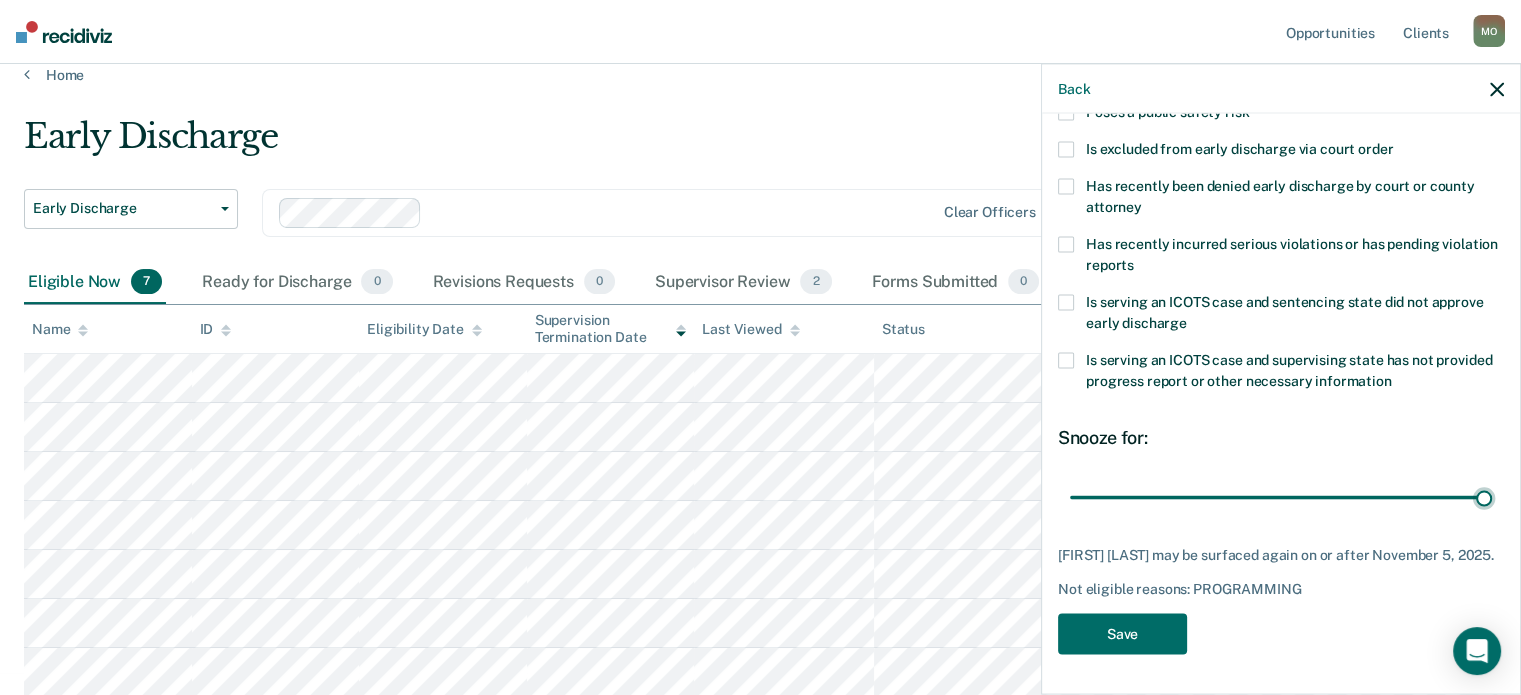 type on "90" 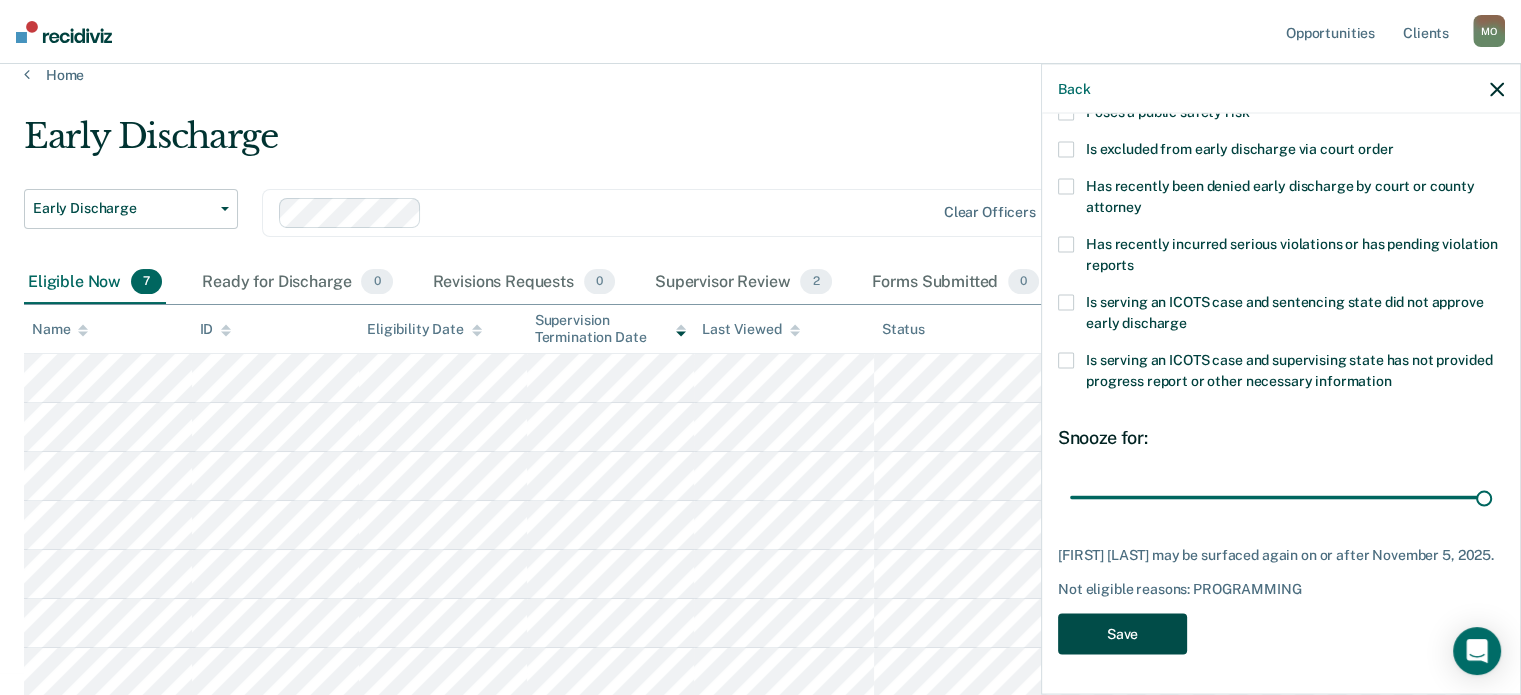 click on "Save" at bounding box center (1122, 633) 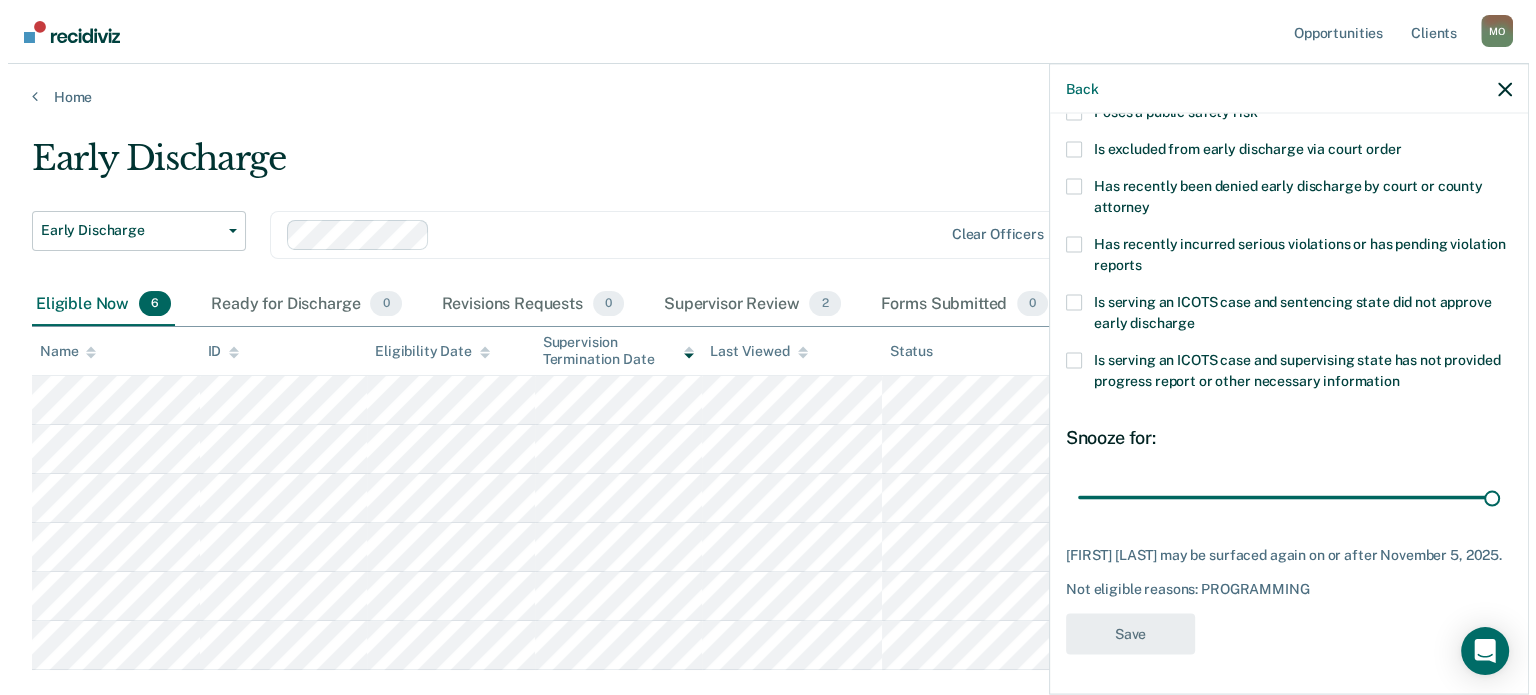 scroll, scrollTop: 0, scrollLeft: 0, axis: both 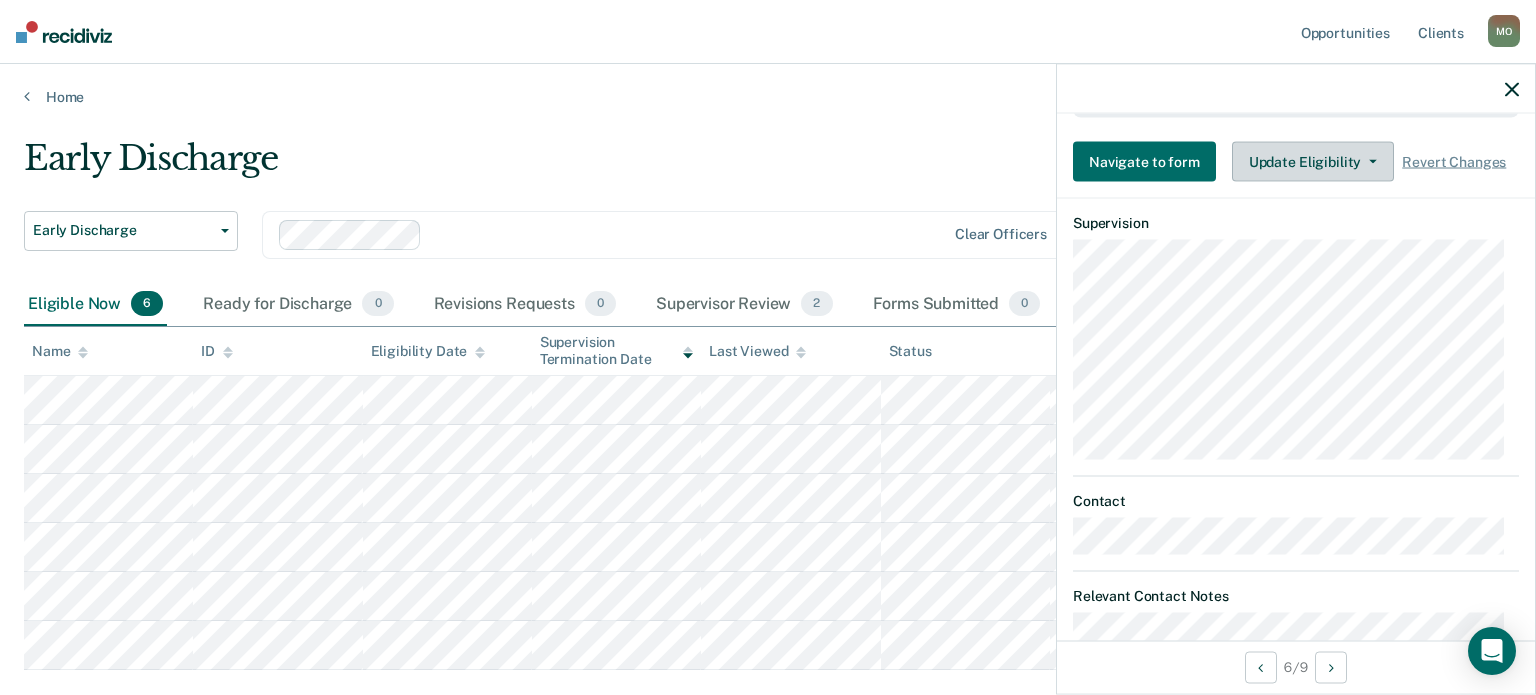 click on "Update Eligibility" at bounding box center (1313, 161) 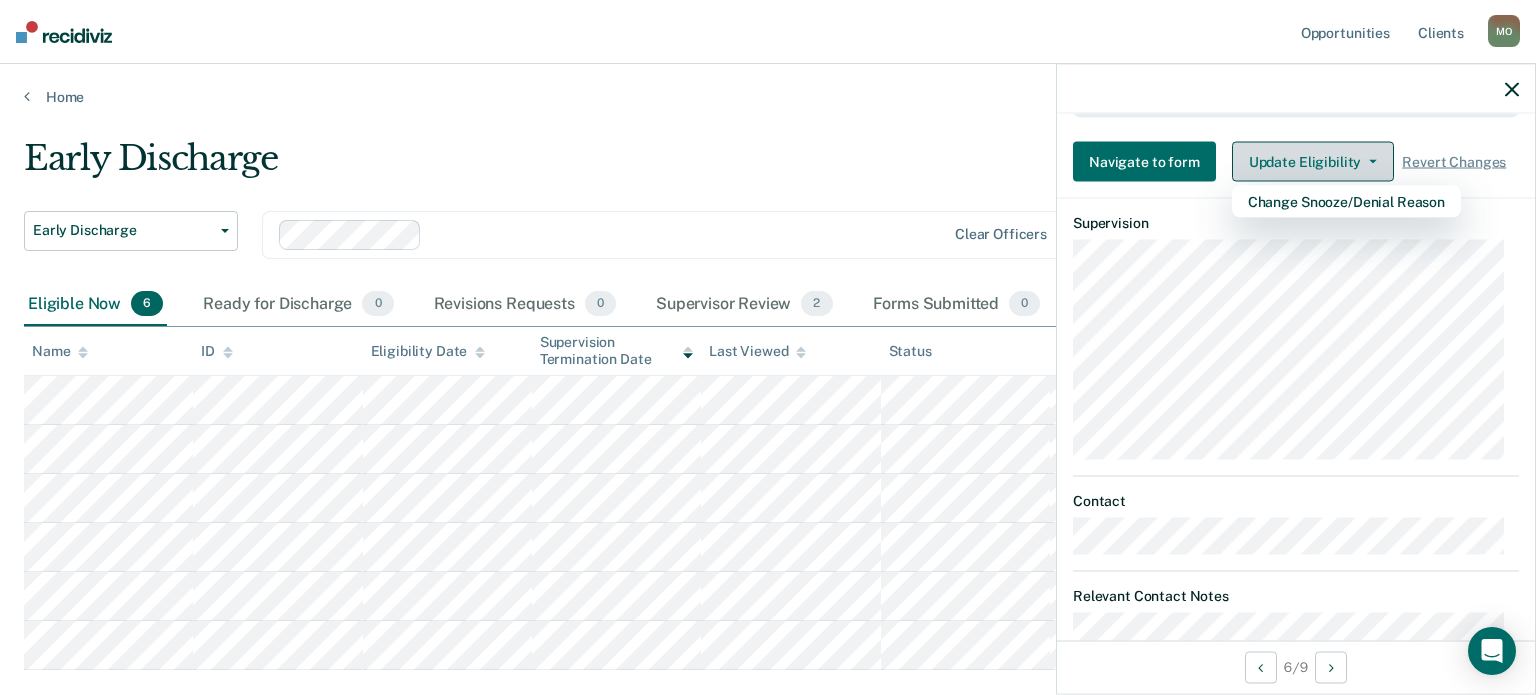 click on "Update Eligibility" at bounding box center [1313, 161] 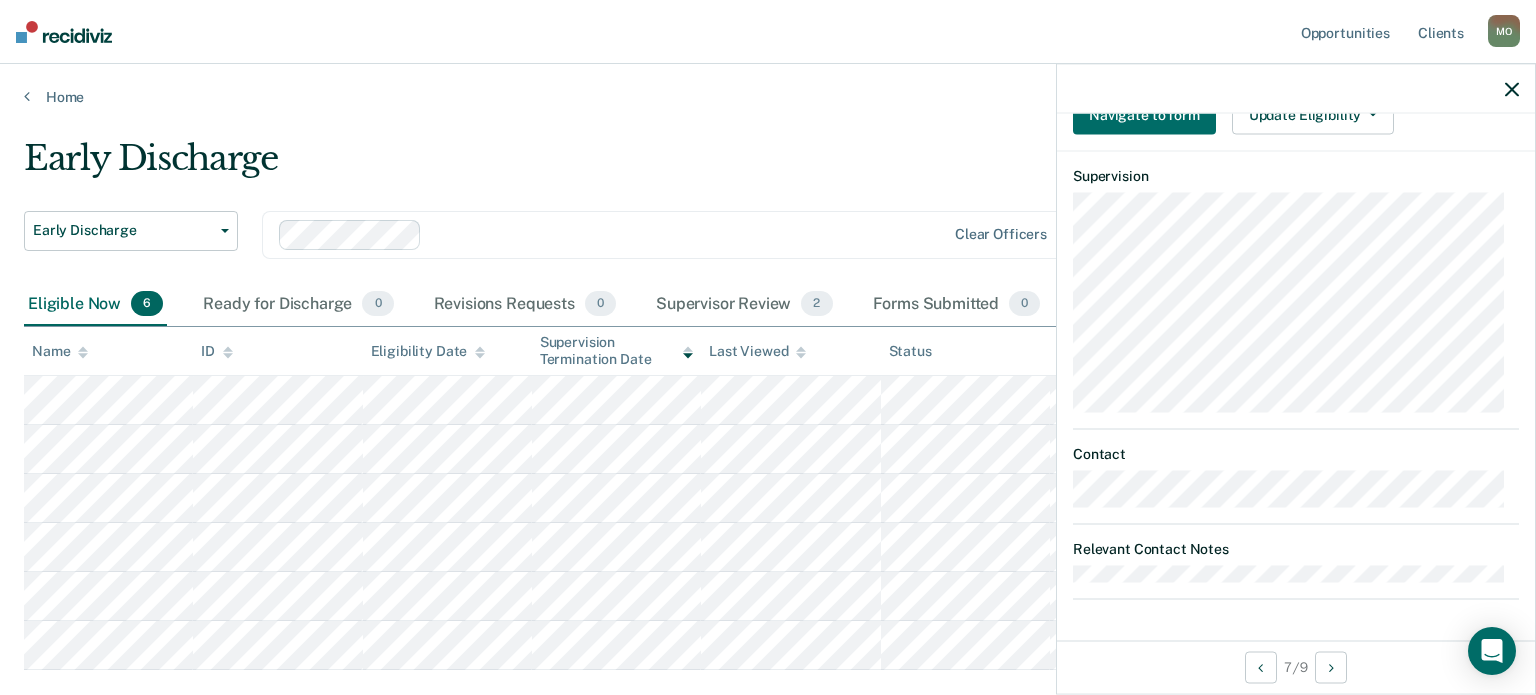 scroll, scrollTop: 632, scrollLeft: 0, axis: vertical 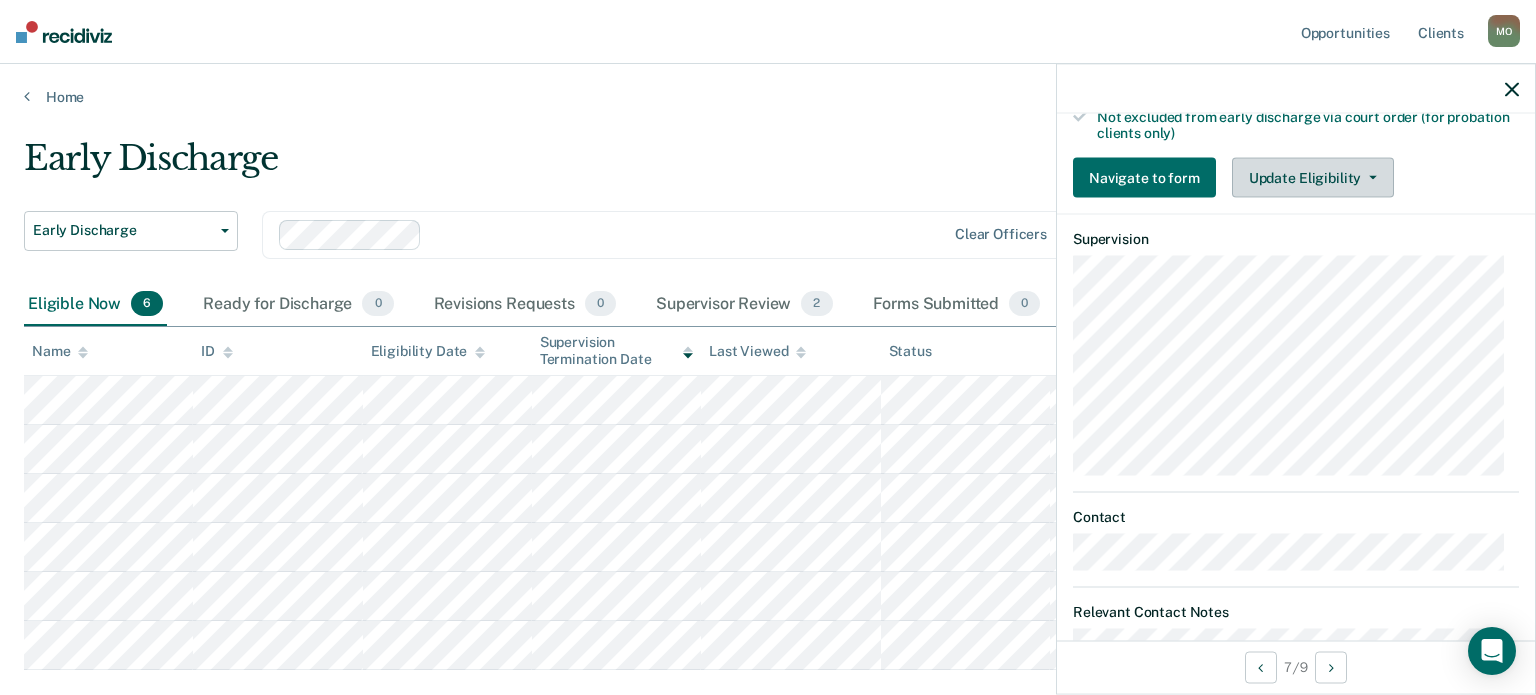 click on "Update Eligibility" at bounding box center (1313, 178) 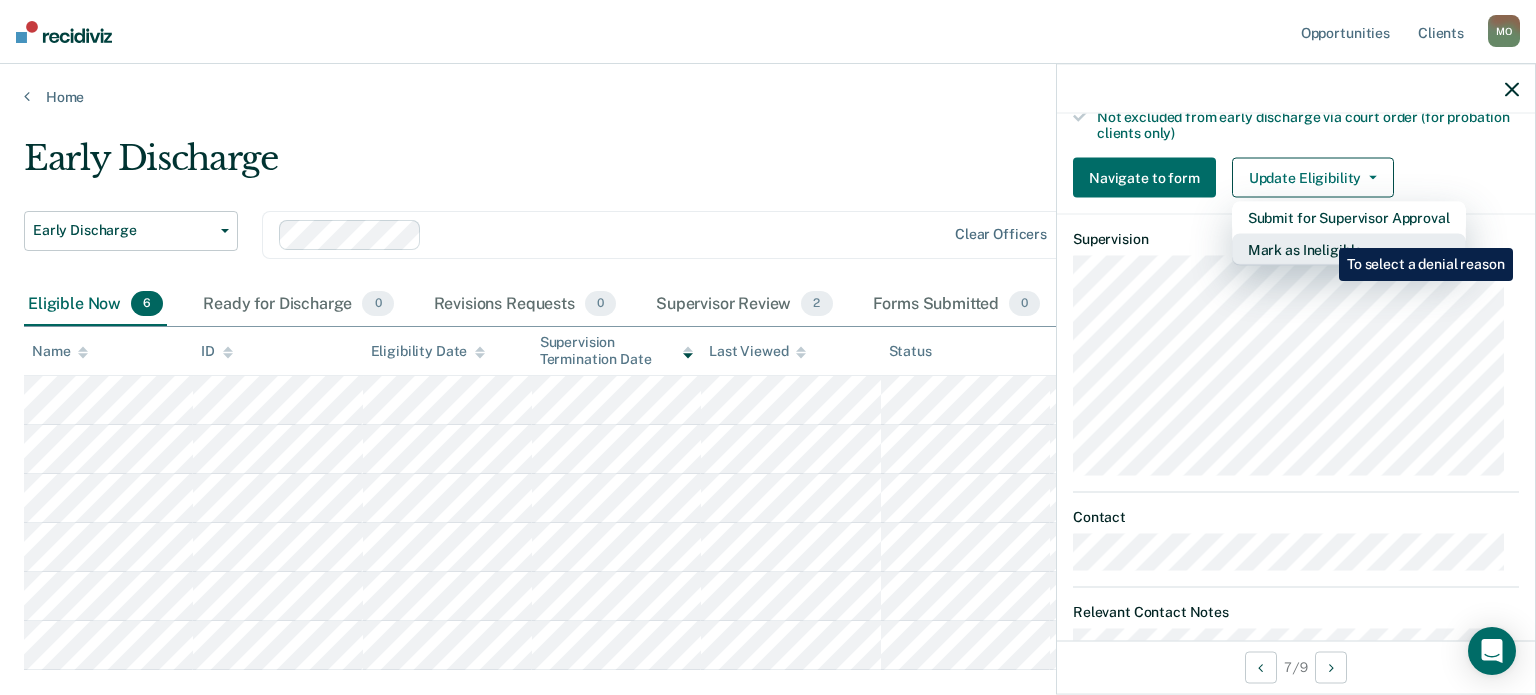 click on "Mark as Ineligible" at bounding box center (1349, 250) 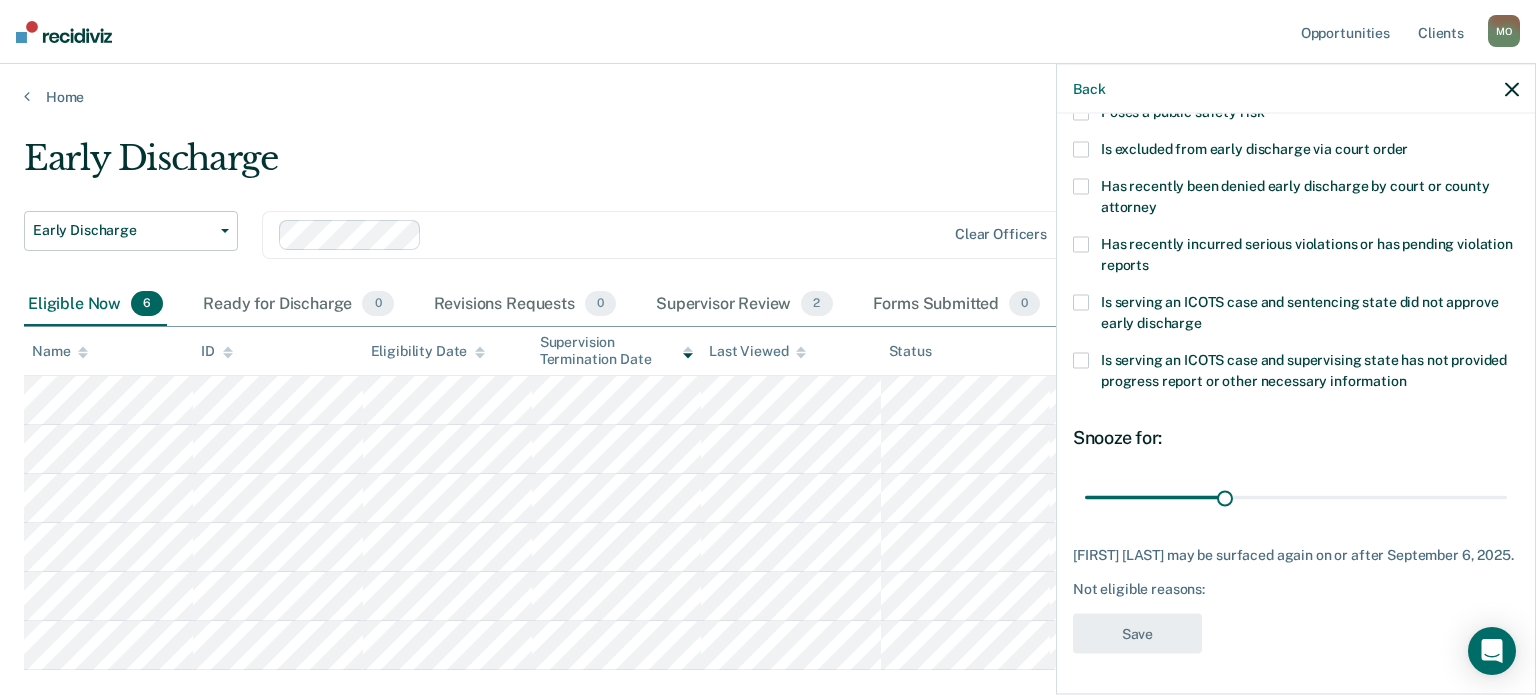 scroll, scrollTop: 307, scrollLeft: 0, axis: vertical 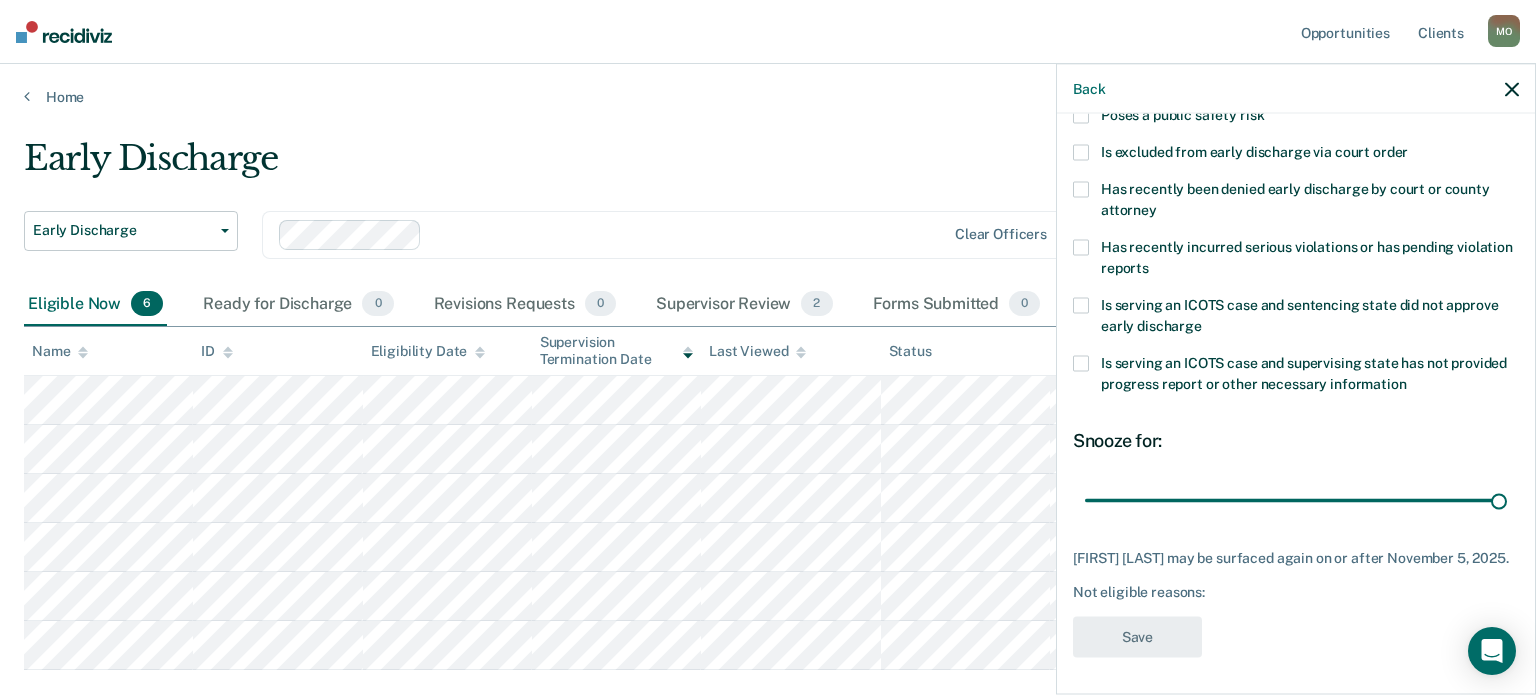 drag, startPoint x: 1216, startPoint y: 495, endPoint x: 1535, endPoint y: 444, distance: 323.0511 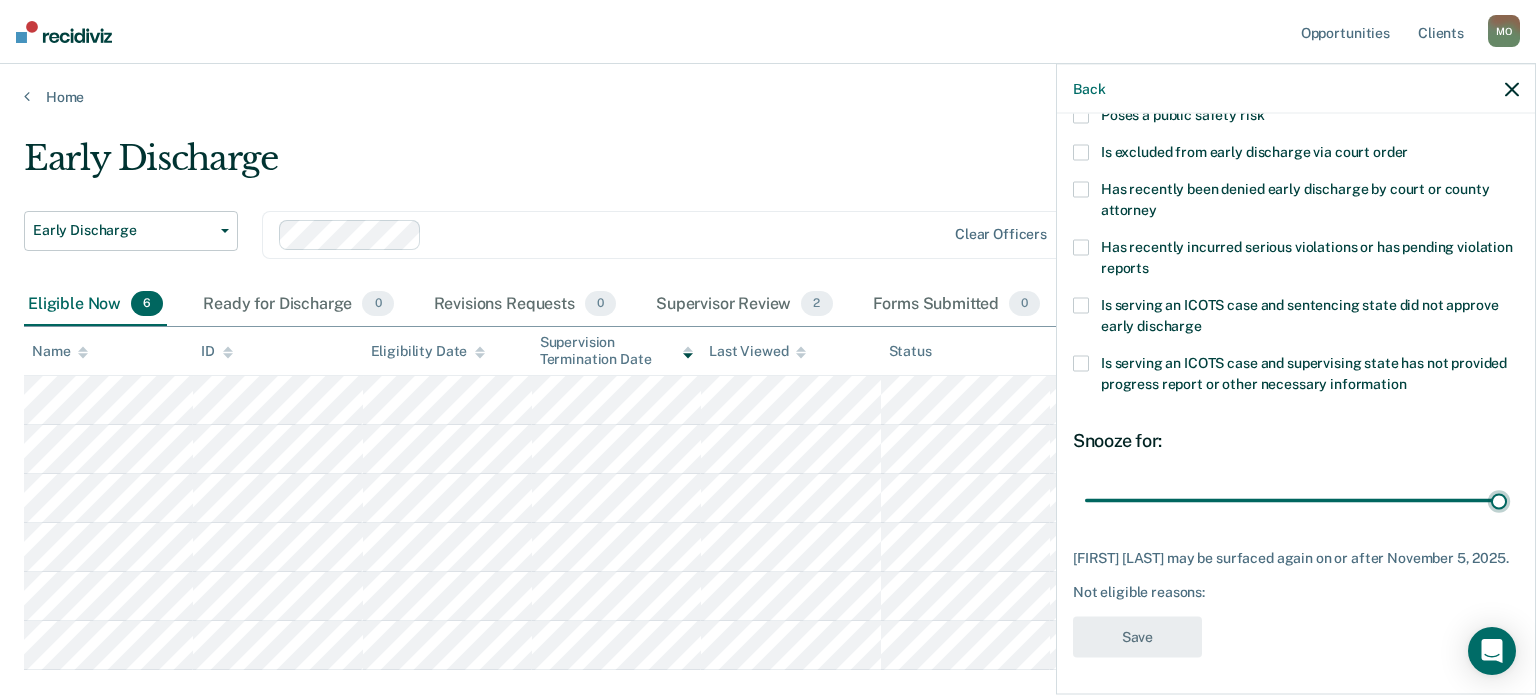 type on "90" 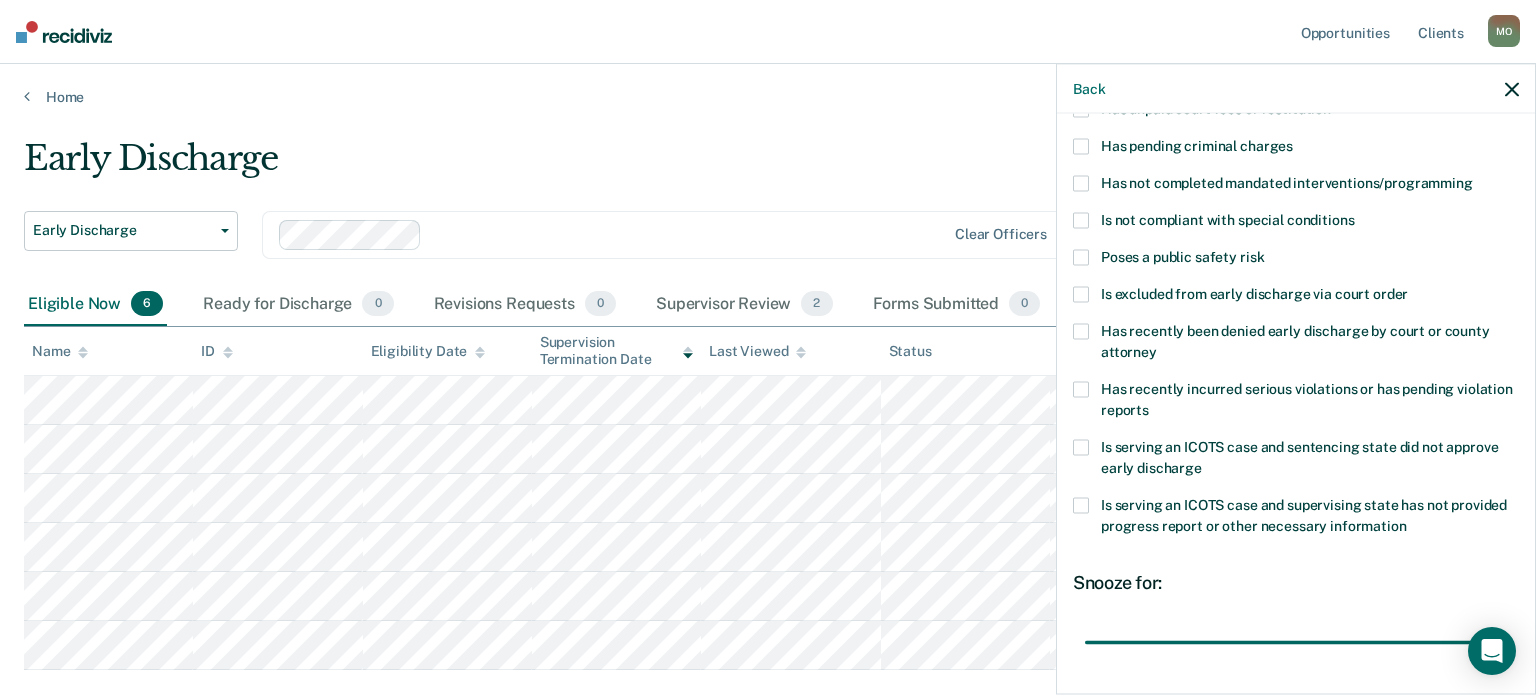 scroll, scrollTop: 161, scrollLeft: 0, axis: vertical 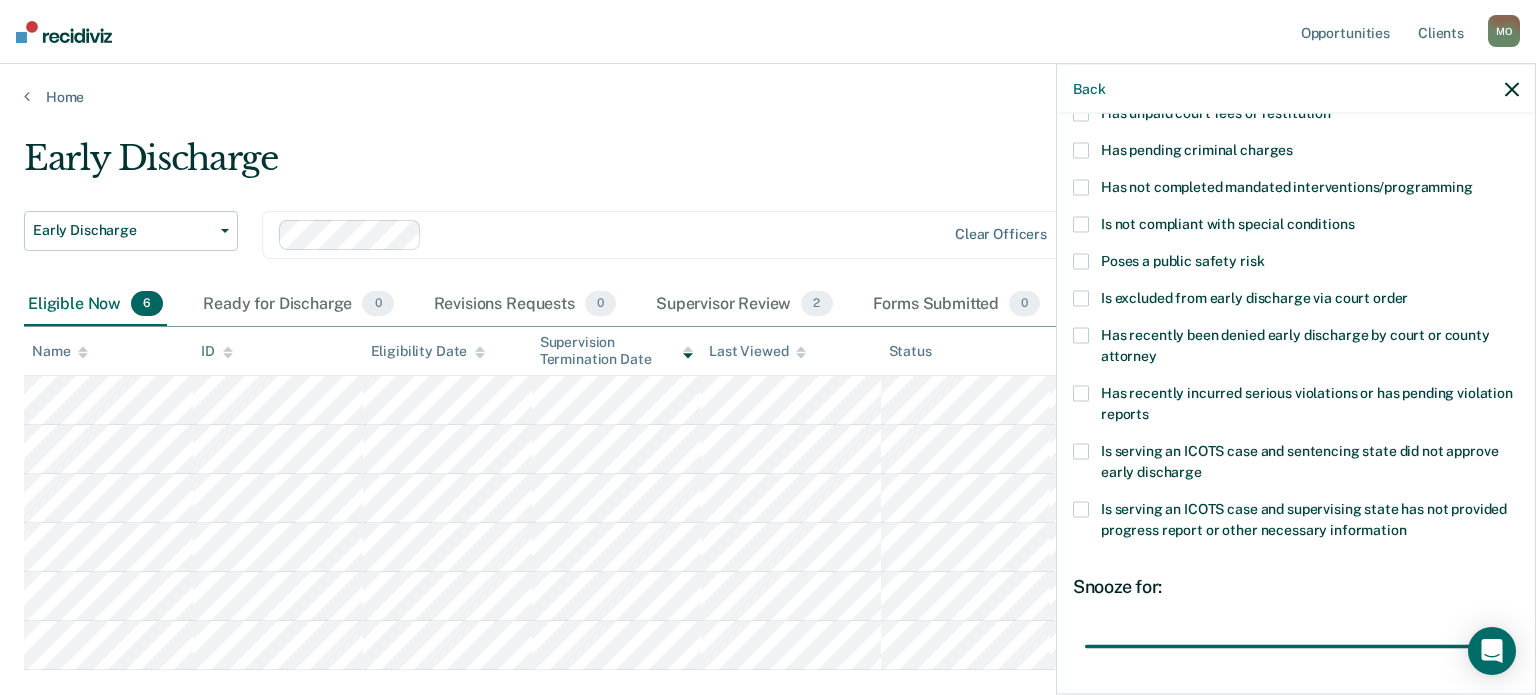 click on "Has recently been denied early discharge by court or county attorney" at bounding box center (1296, 348) 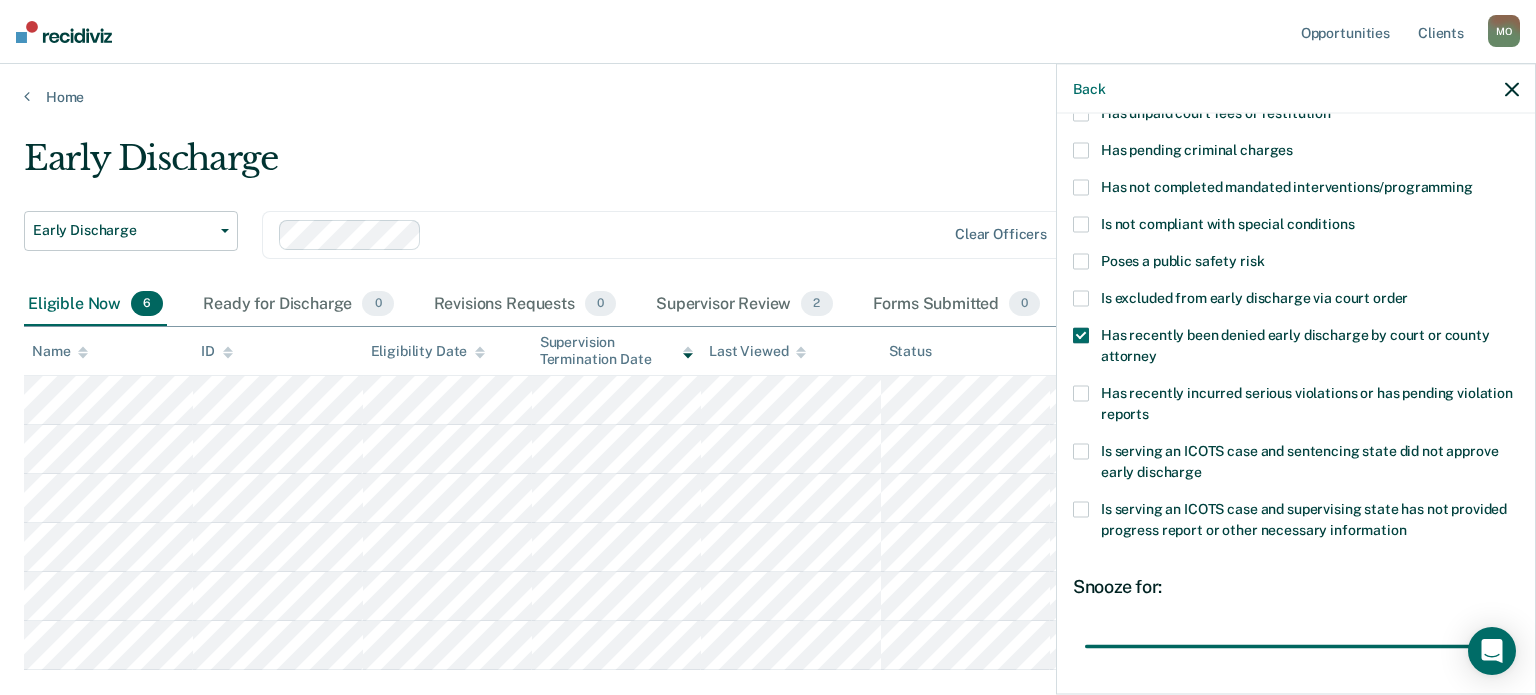 scroll, scrollTop: 307, scrollLeft: 0, axis: vertical 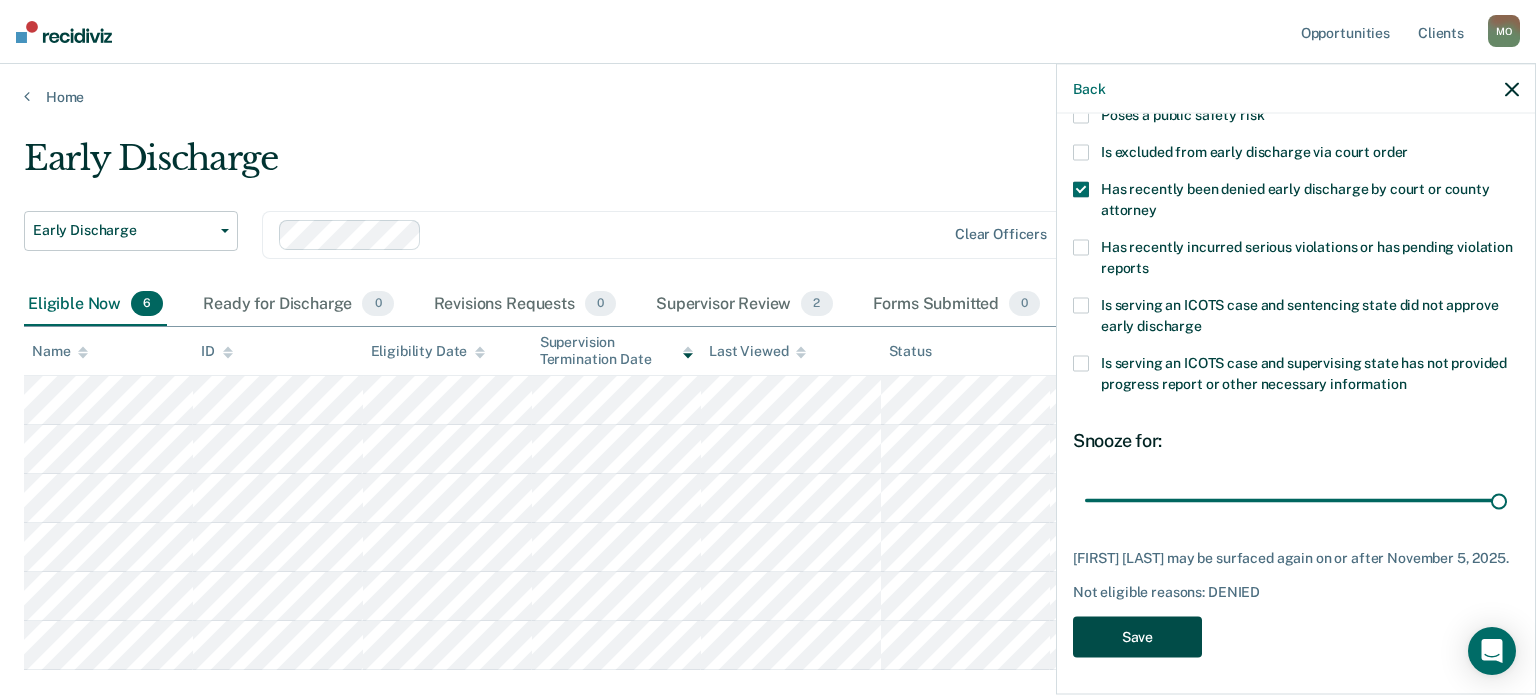 click on "Save" at bounding box center [1137, 636] 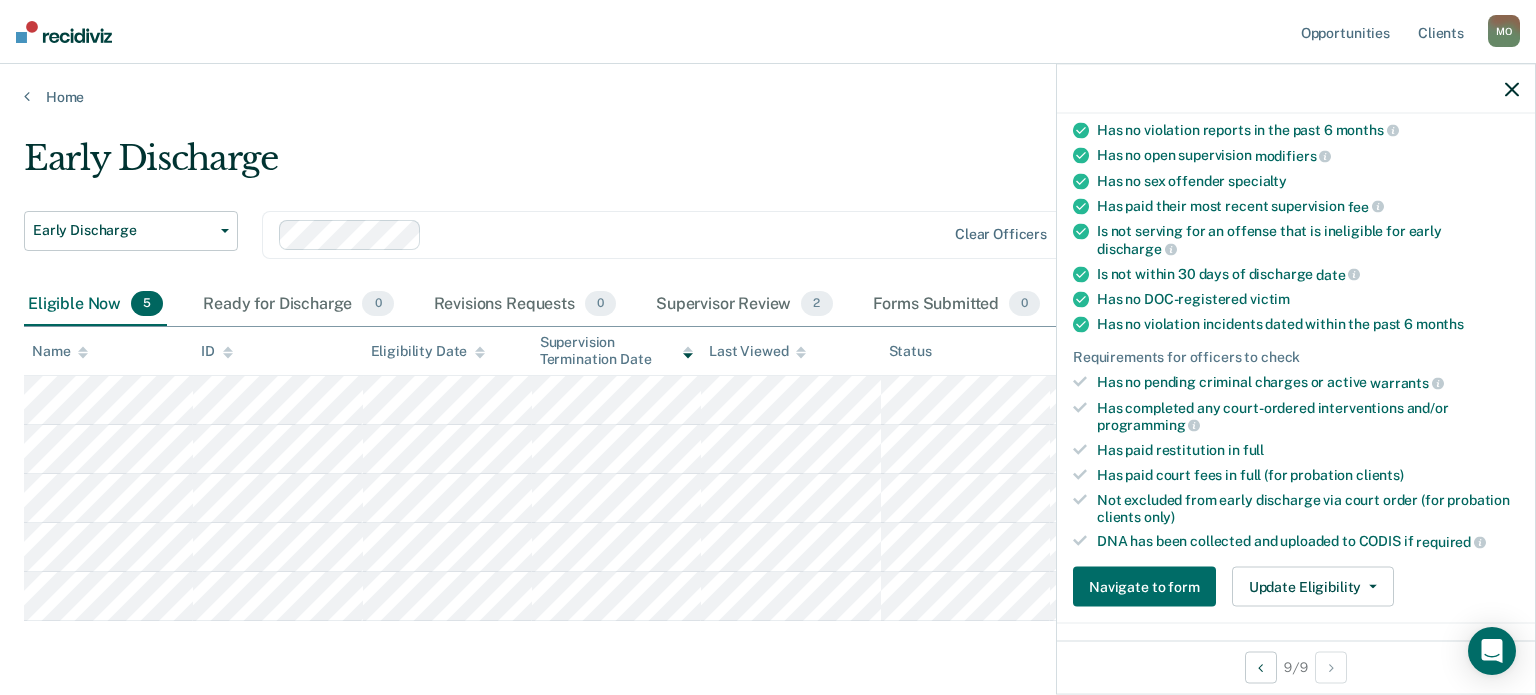 scroll, scrollTop: 390, scrollLeft: 0, axis: vertical 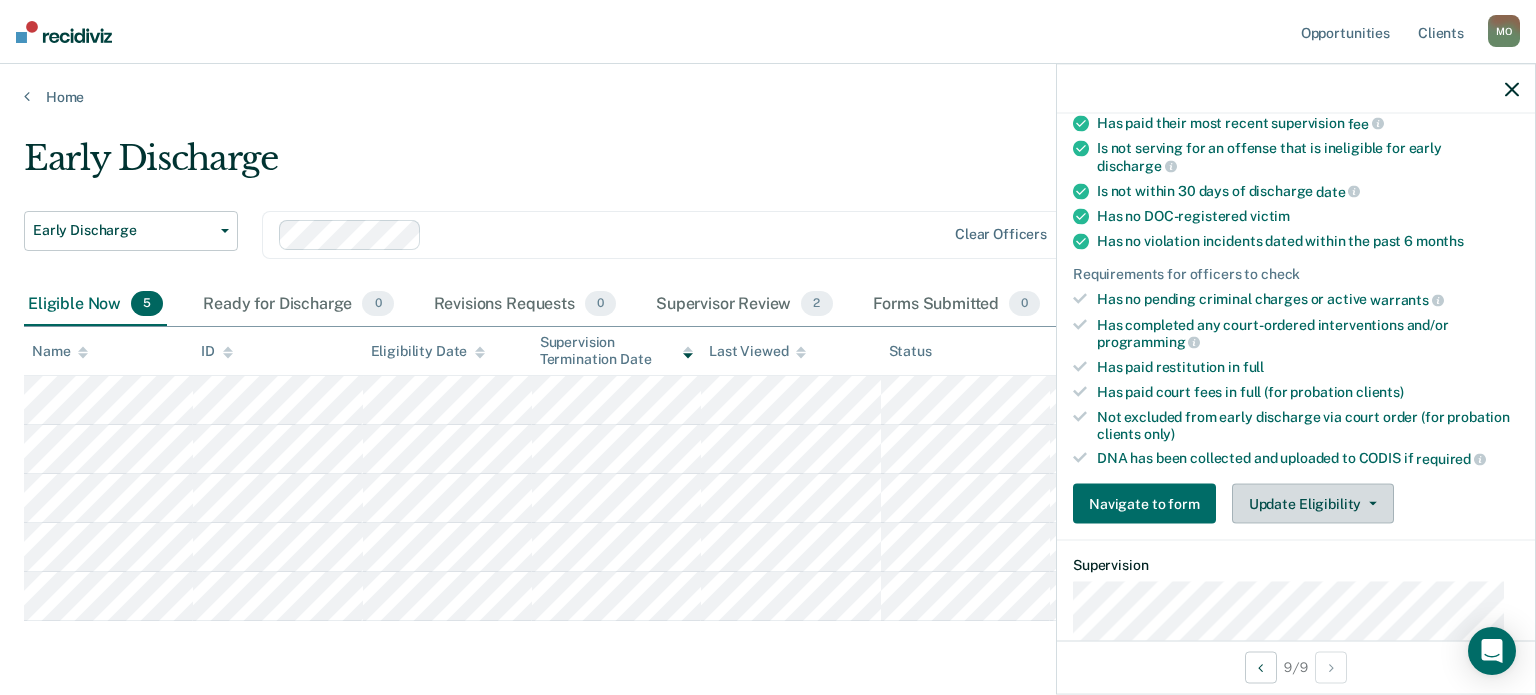 click on "Update Eligibility" at bounding box center (1313, 503) 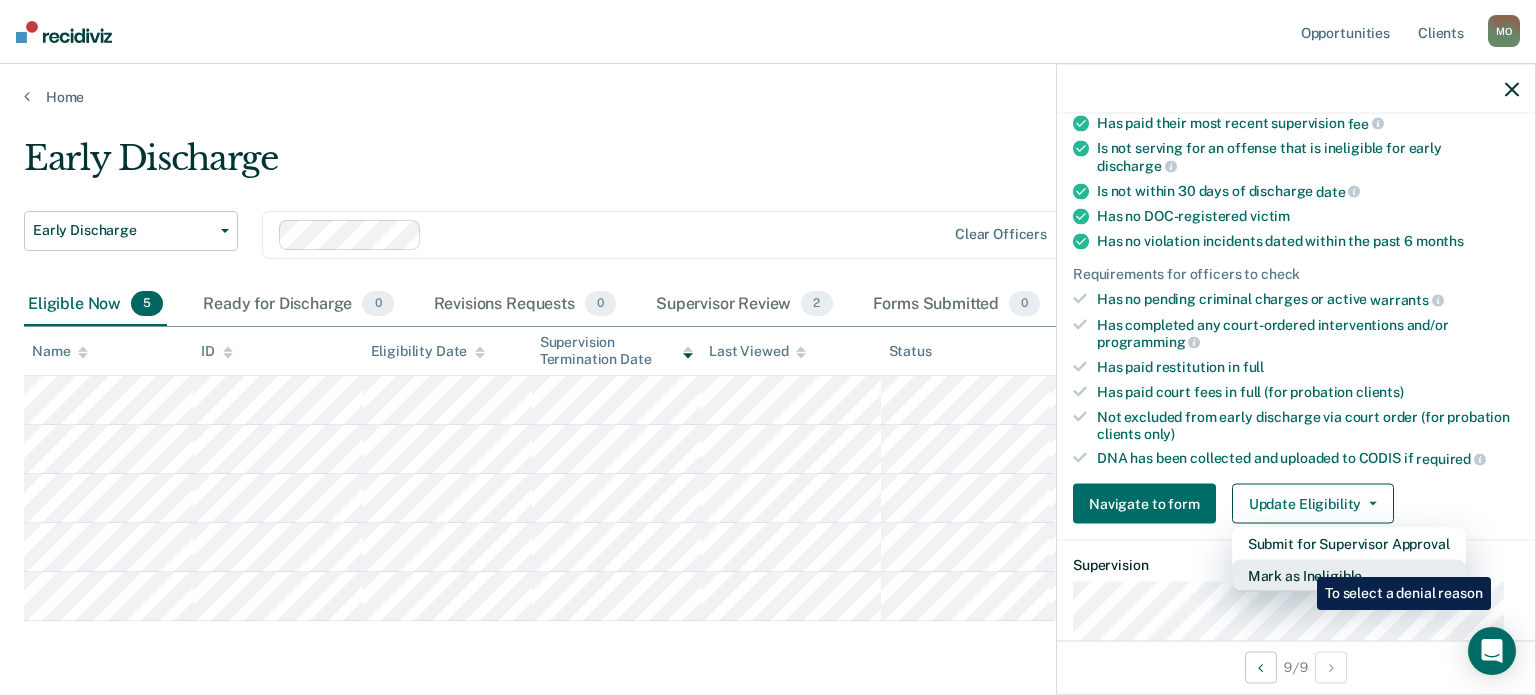 click on "Mark as Ineligible" at bounding box center [1349, 575] 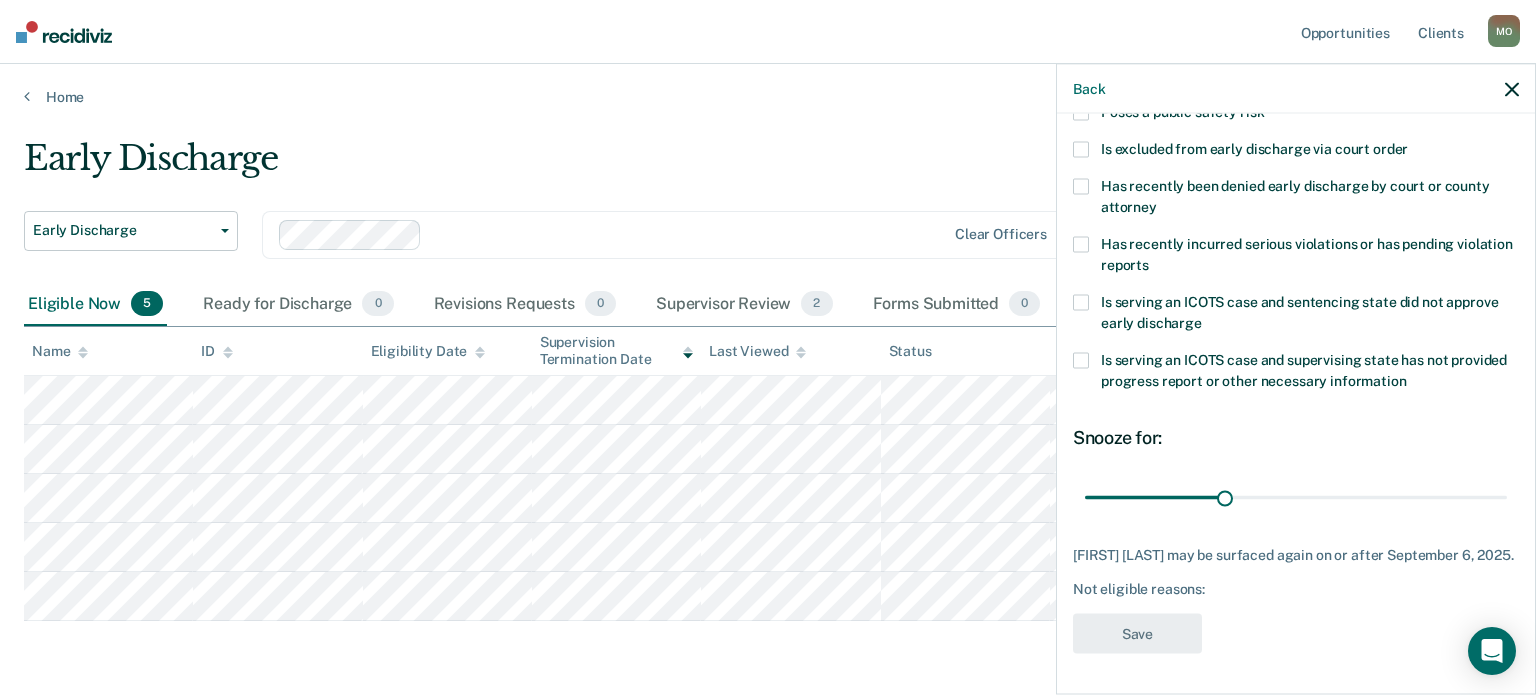 scroll, scrollTop: 324, scrollLeft: 0, axis: vertical 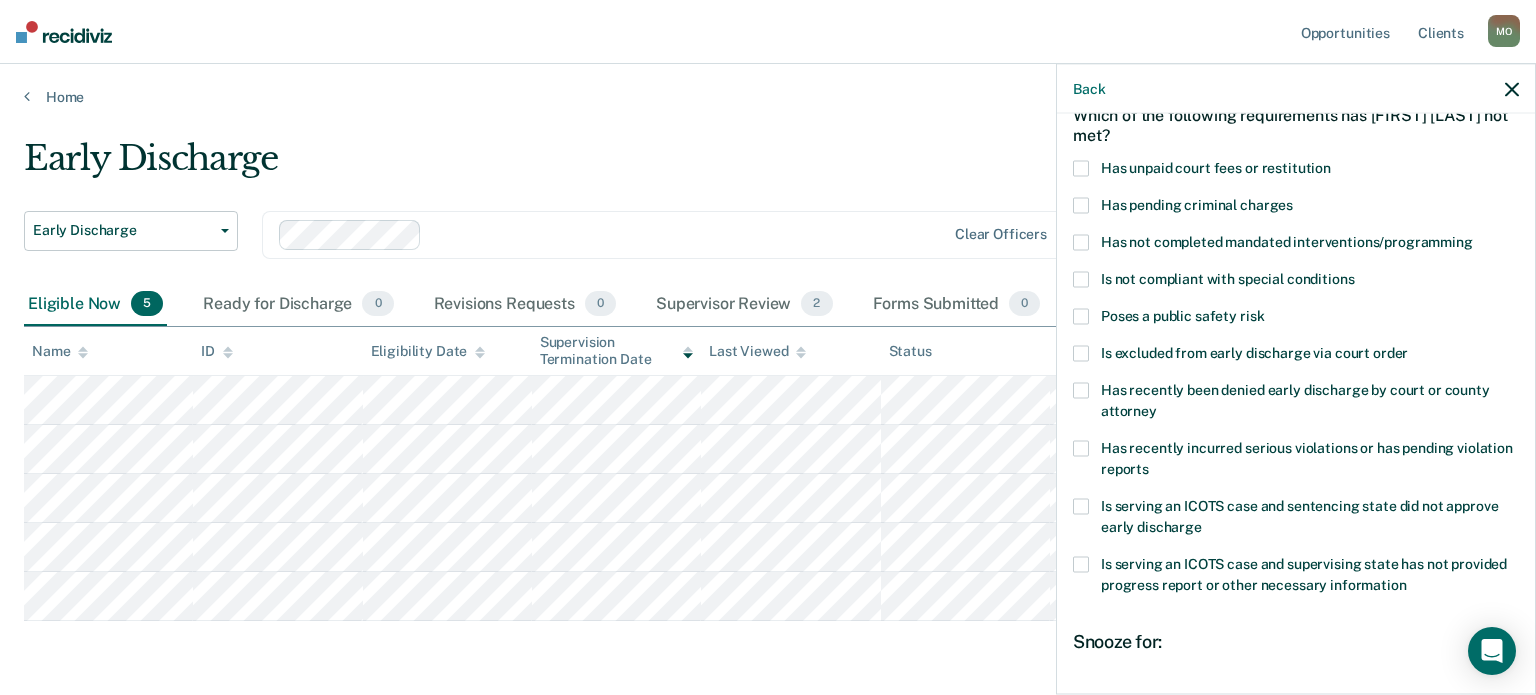 click on "Has not completed mandated interventions/programming" at bounding box center [1287, 241] 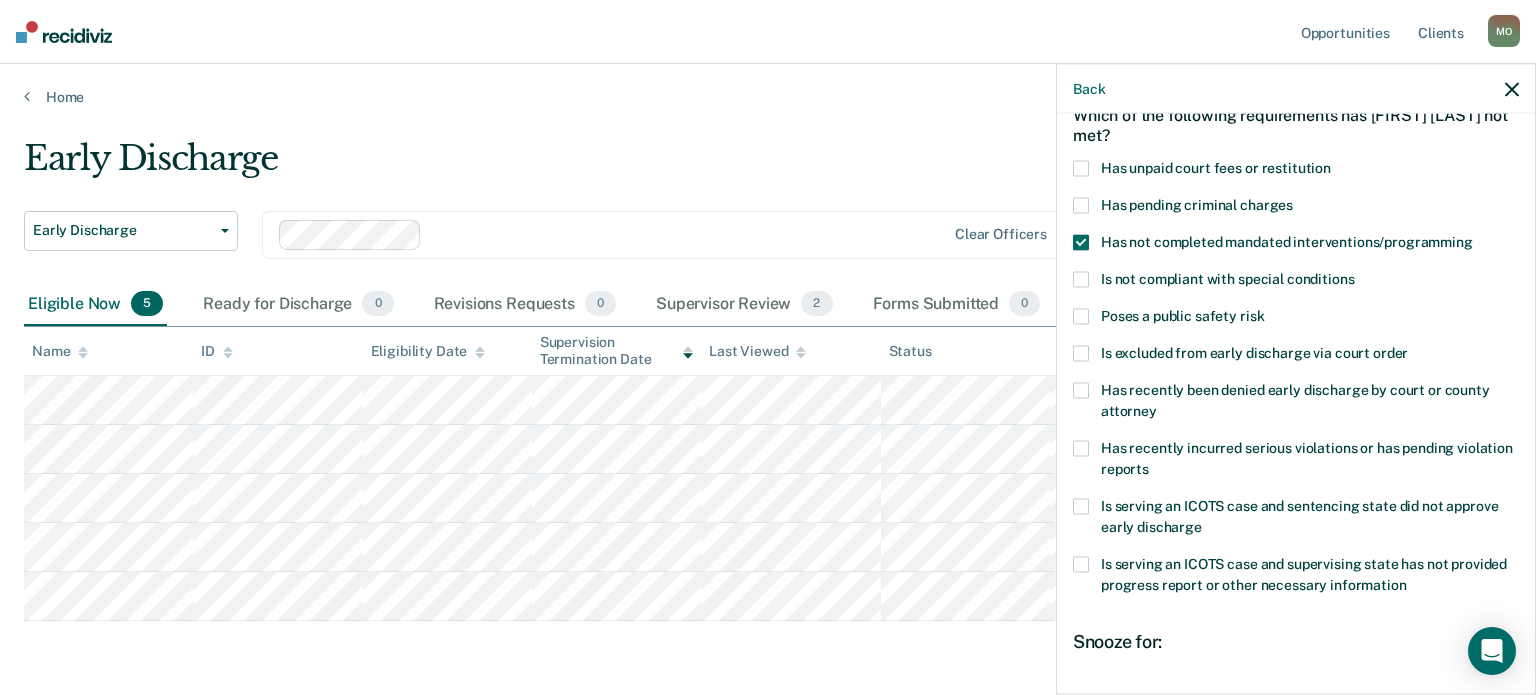 scroll, scrollTop: 324, scrollLeft: 0, axis: vertical 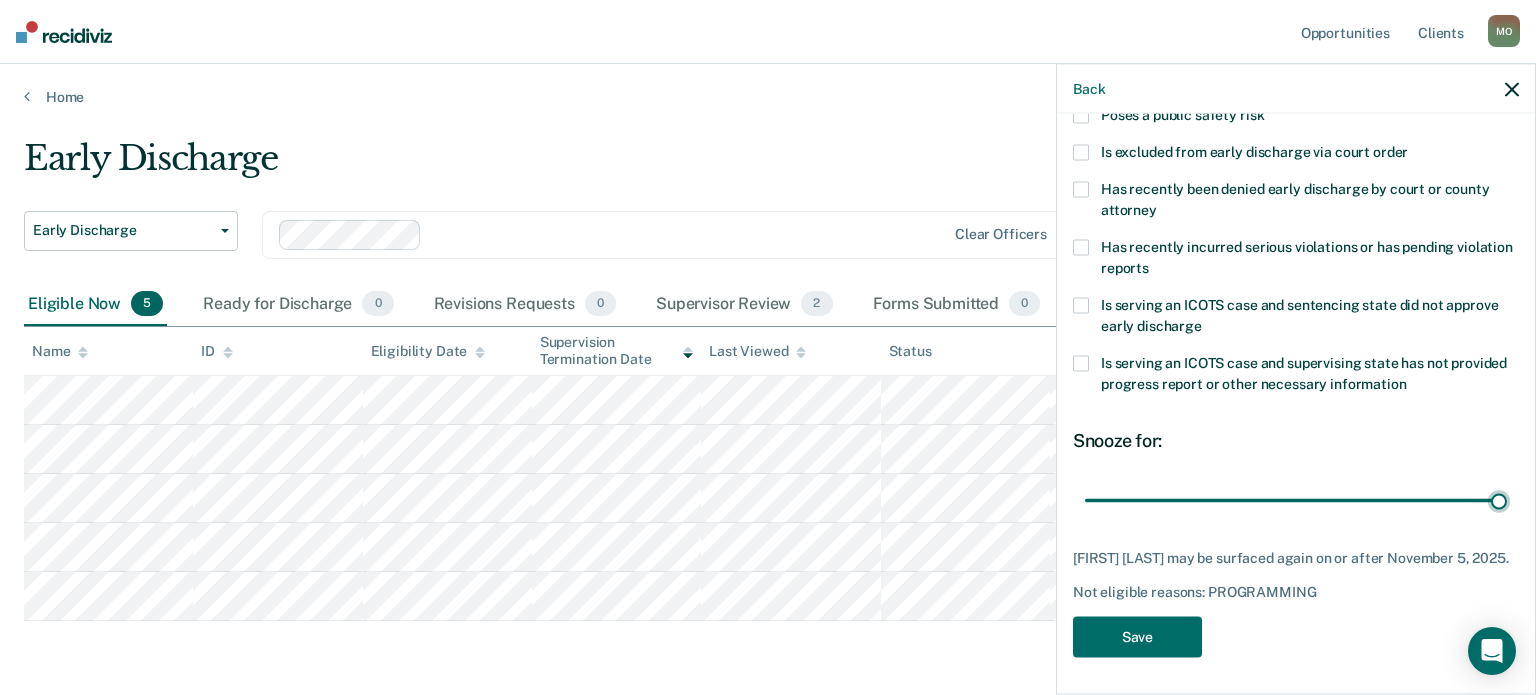 drag, startPoint x: 1216, startPoint y: 477, endPoint x: 1504, endPoint y: 481, distance: 288.02777 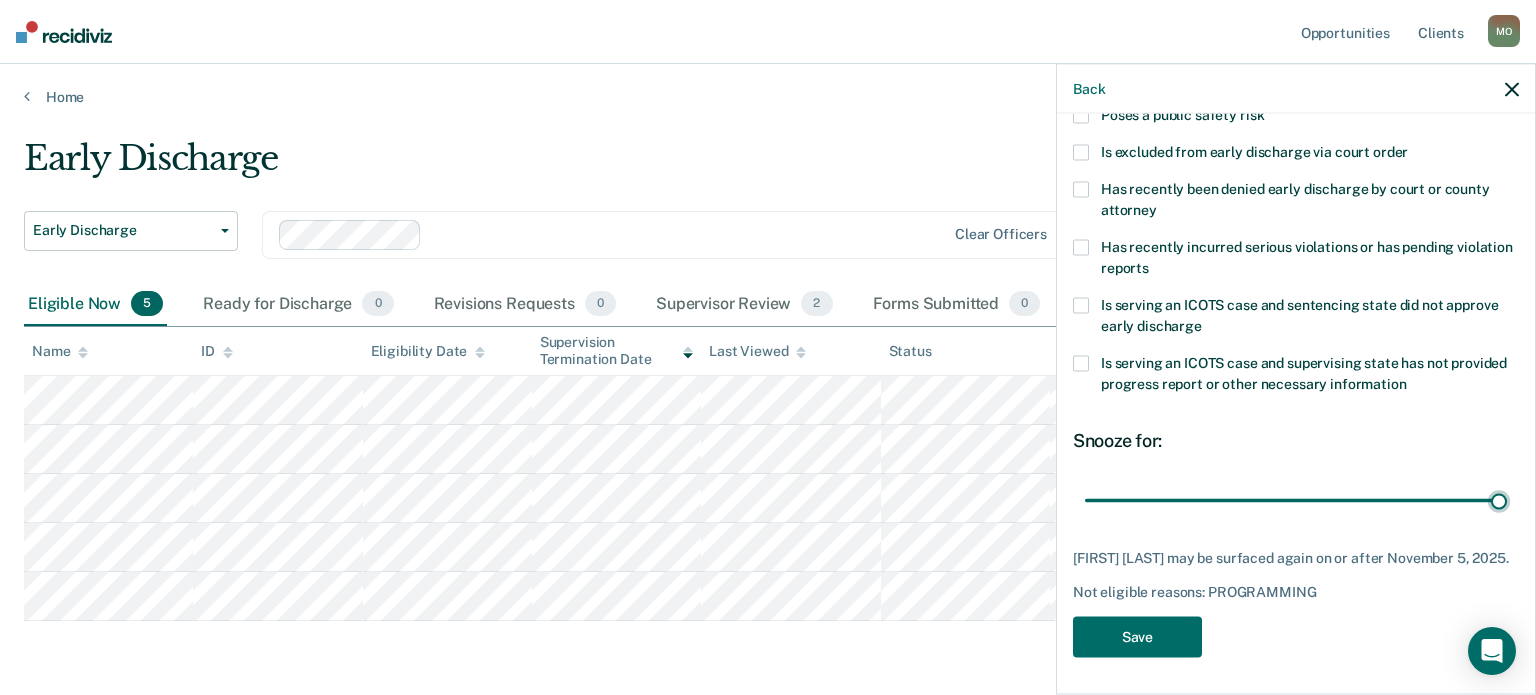 type on "90" 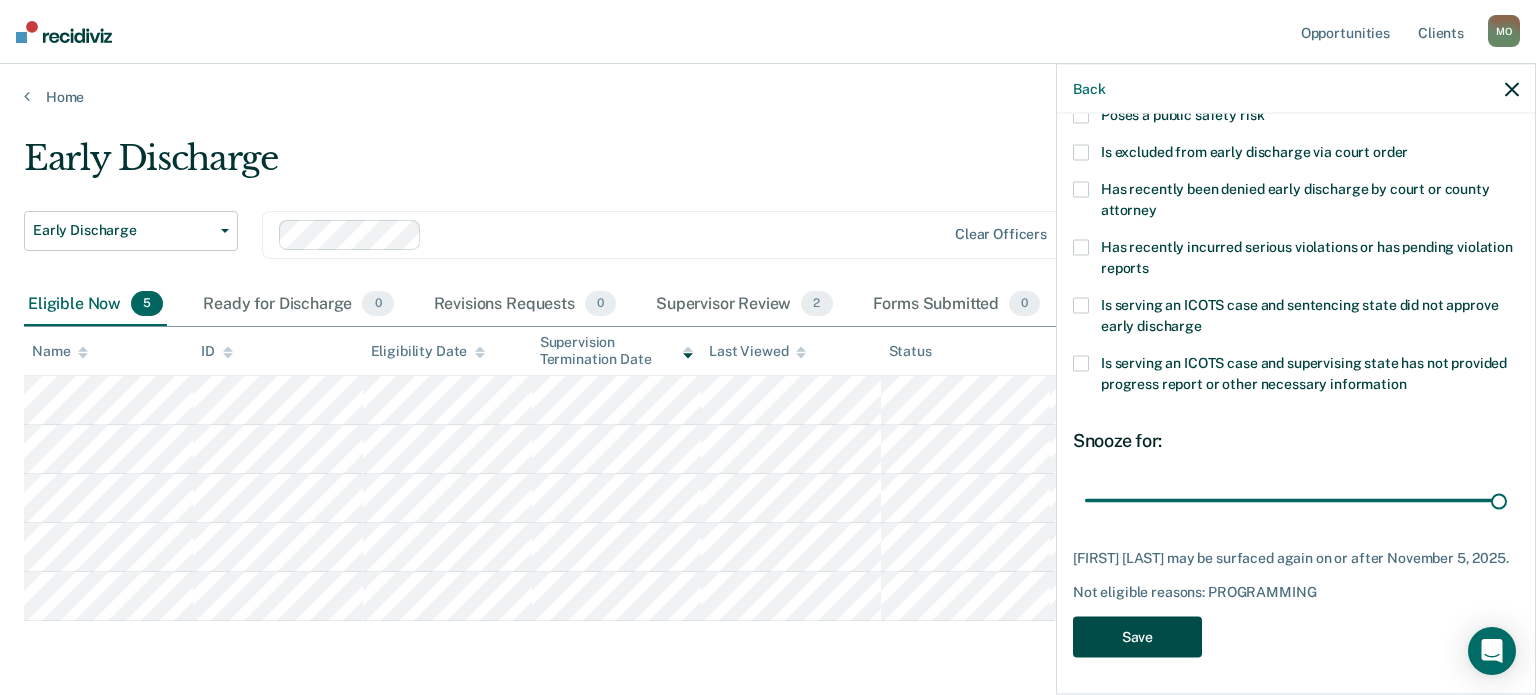 click on "Save" at bounding box center (1137, 636) 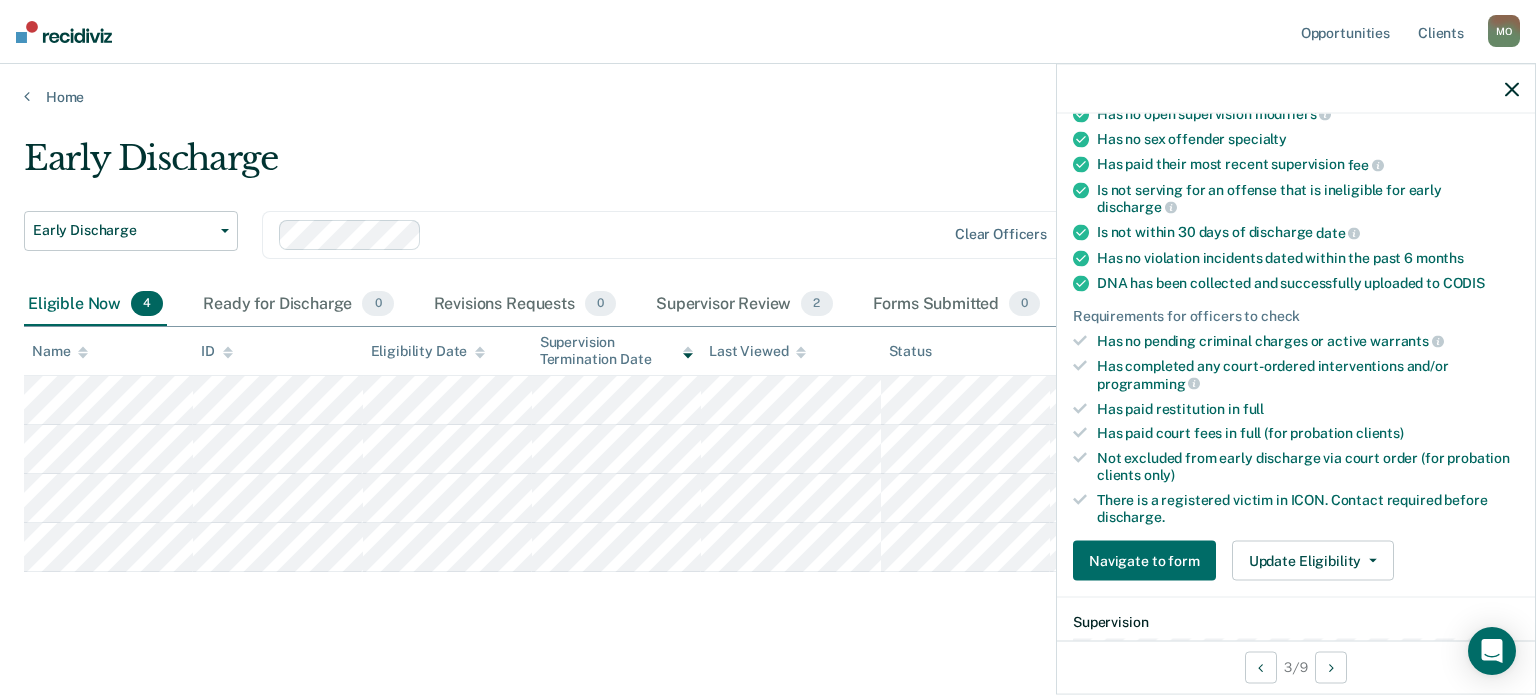 scroll, scrollTop: 265, scrollLeft: 0, axis: vertical 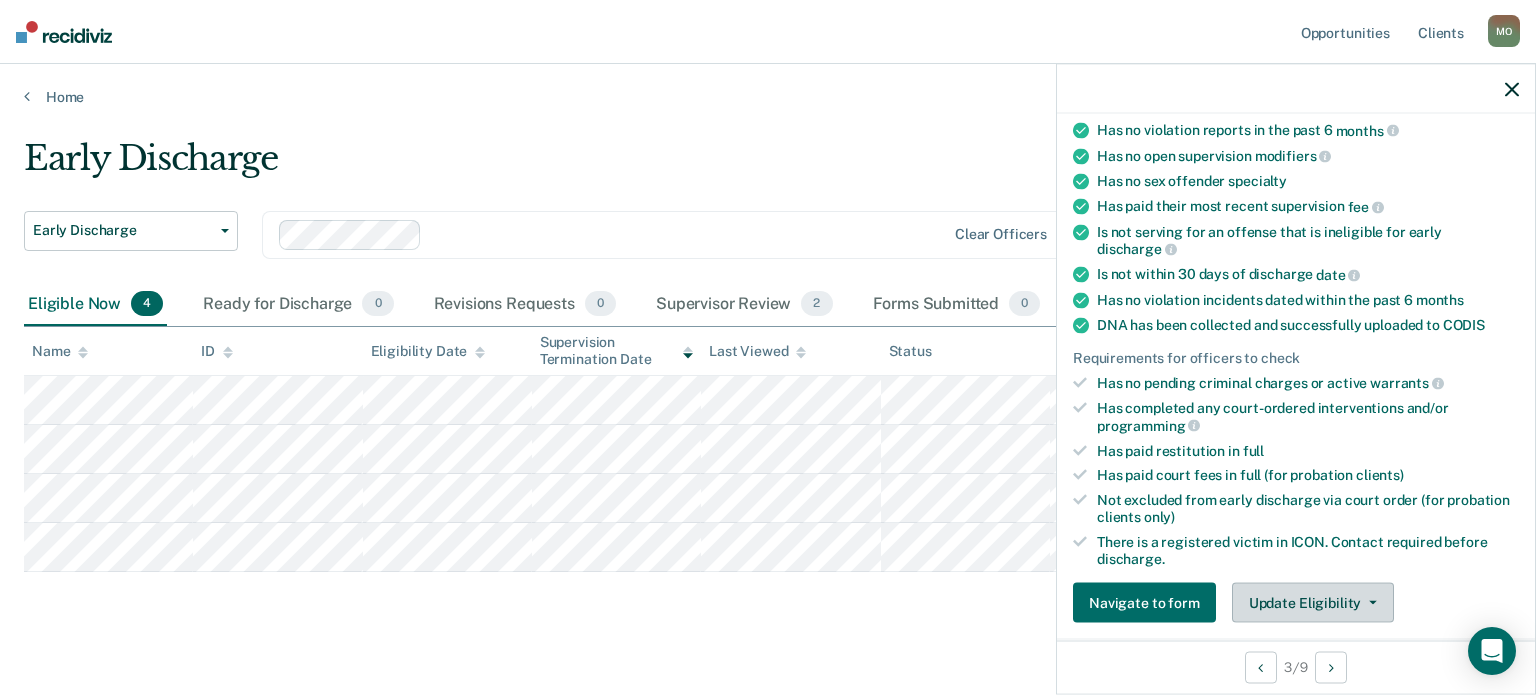 click on "Update Eligibility" at bounding box center (1313, 603) 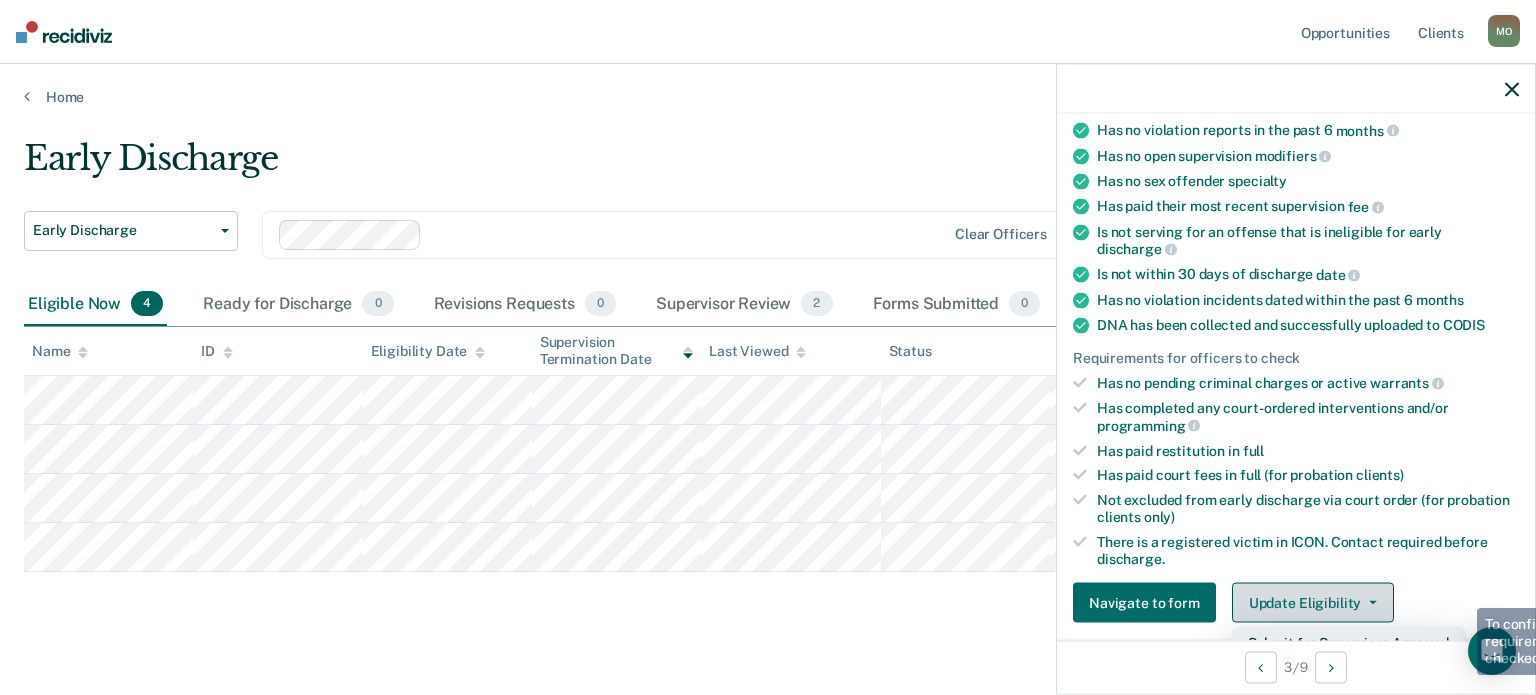 scroll, scrollTop: 275, scrollLeft: 0, axis: vertical 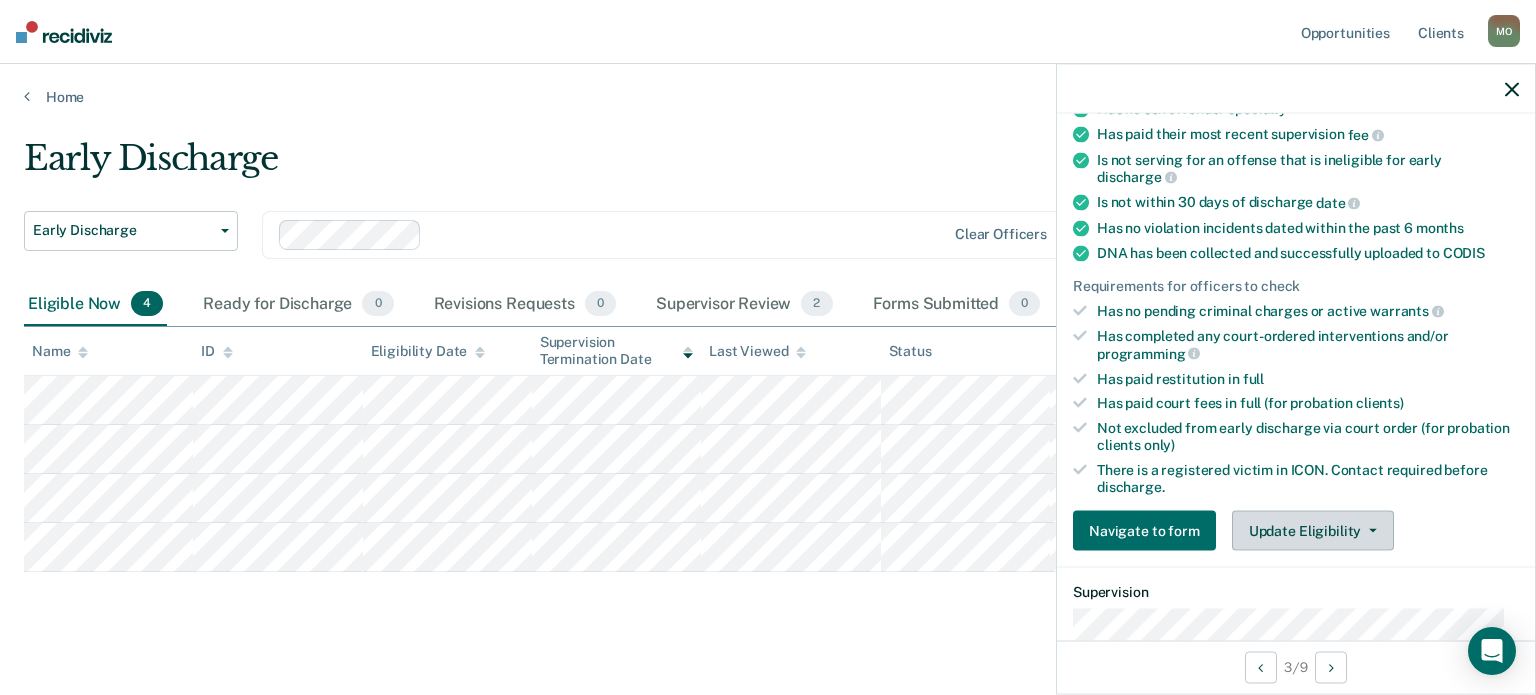 click on "Update Eligibility" at bounding box center [1313, 531] 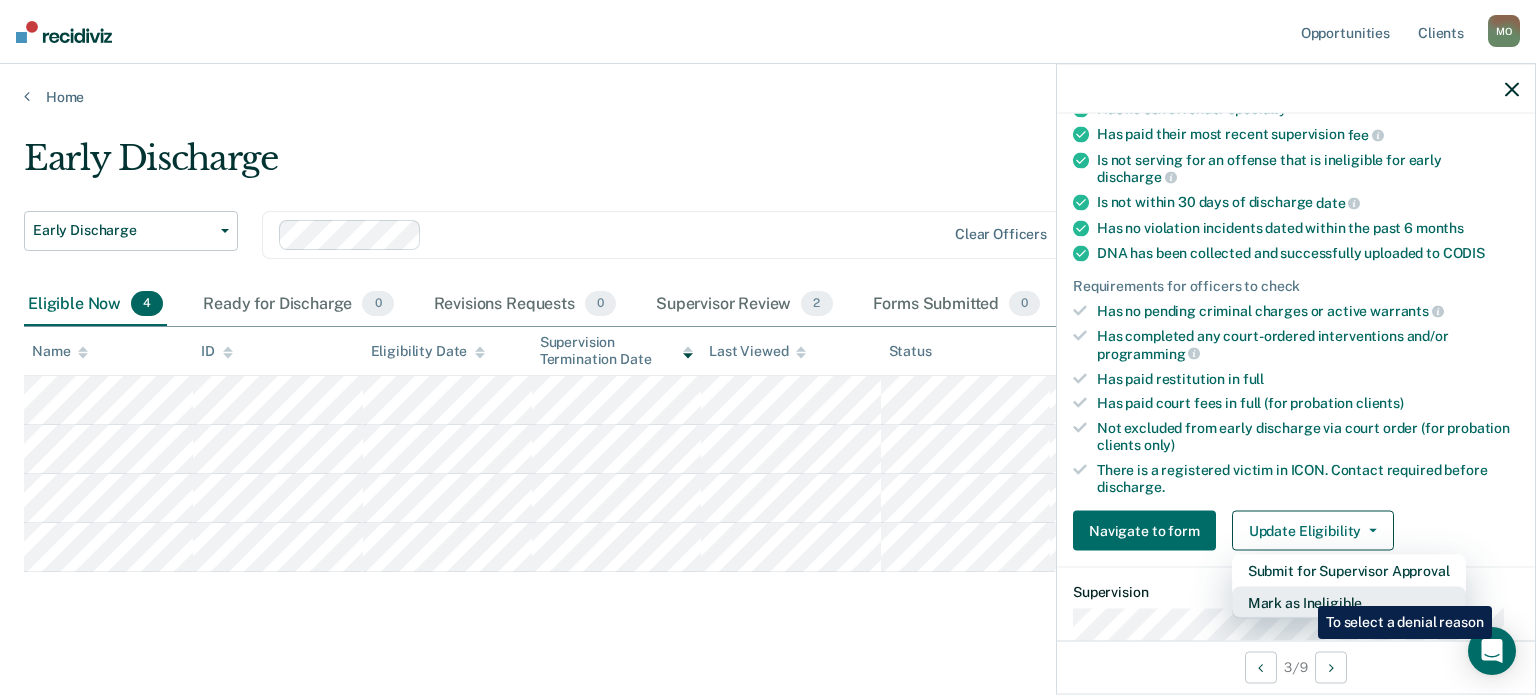 click on "Mark as Ineligible" at bounding box center (1349, 603) 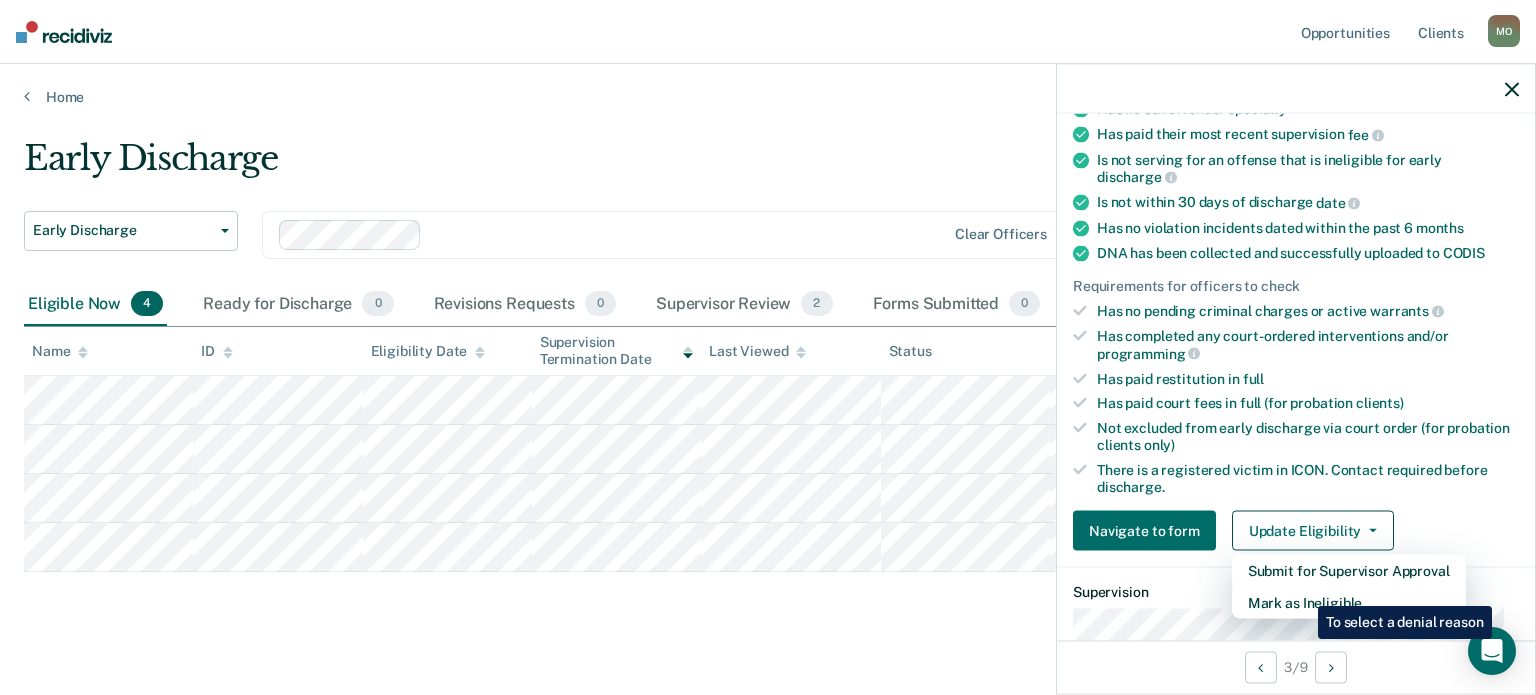 scroll, scrollTop: 307, scrollLeft: 0, axis: vertical 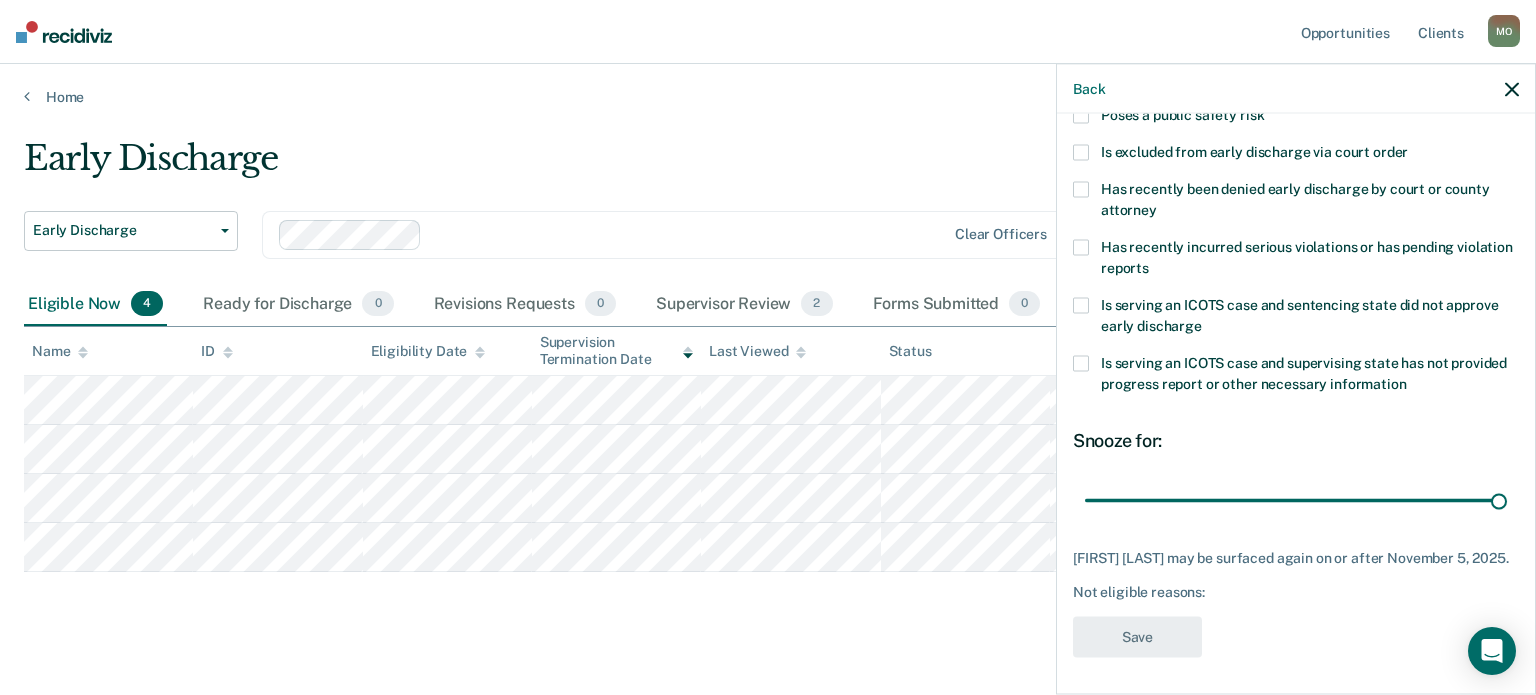 drag, startPoint x: 1213, startPoint y: 501, endPoint x: 1535, endPoint y: 450, distance: 326.0138 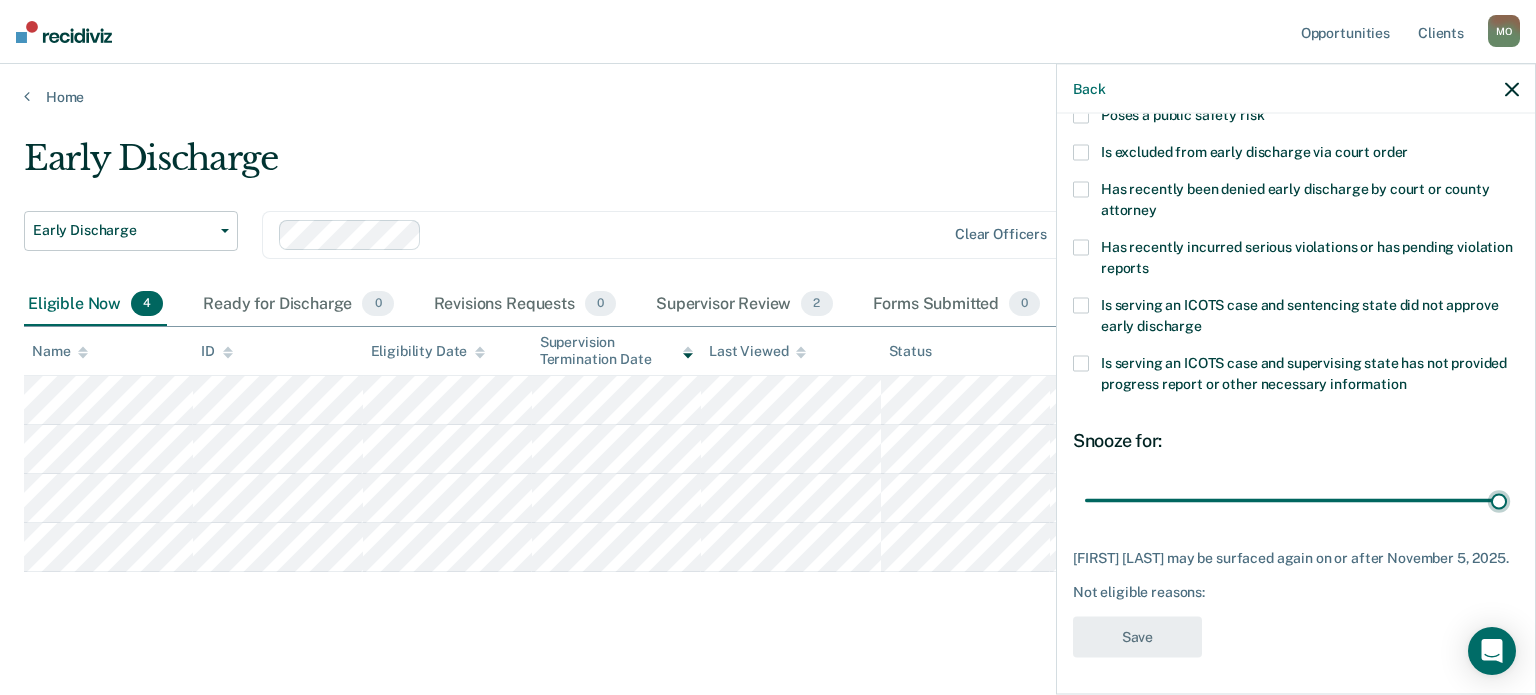 type on "90" 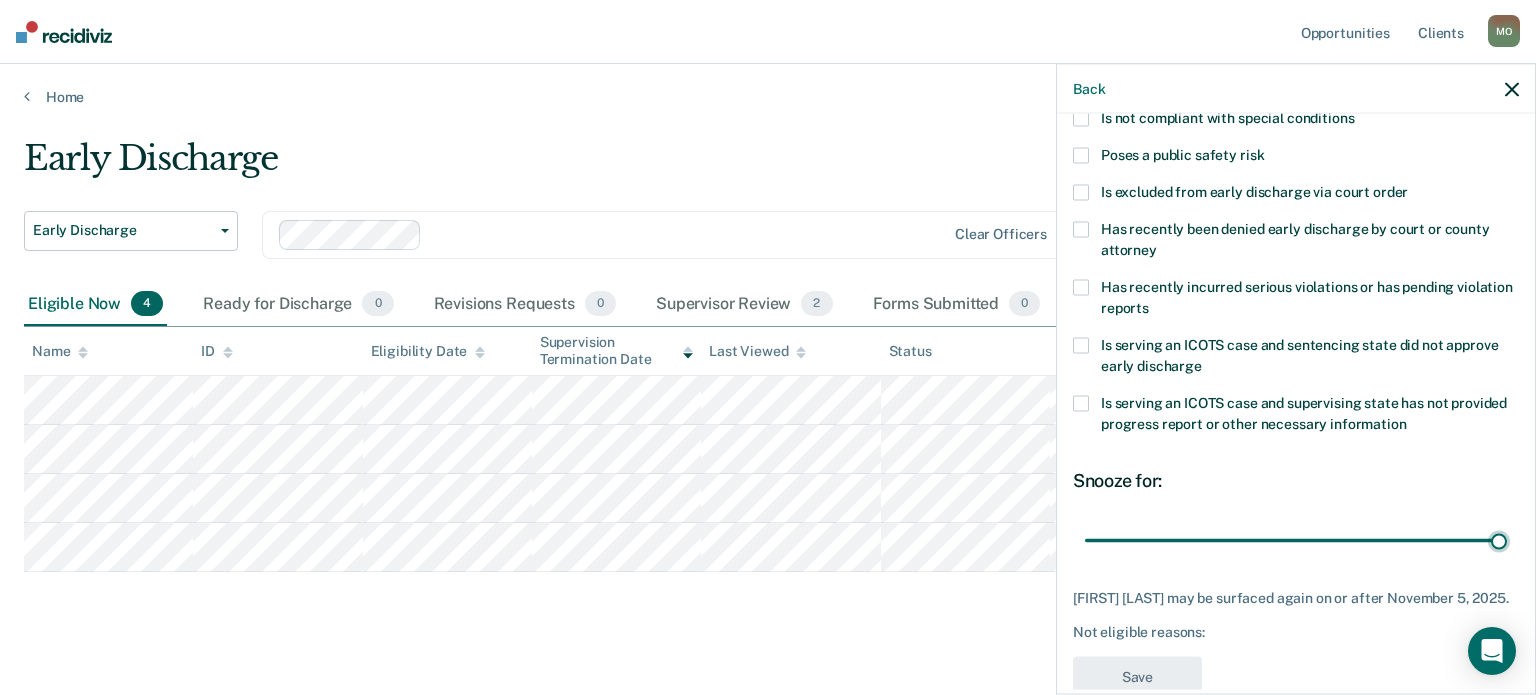 scroll, scrollTop: 264, scrollLeft: 0, axis: vertical 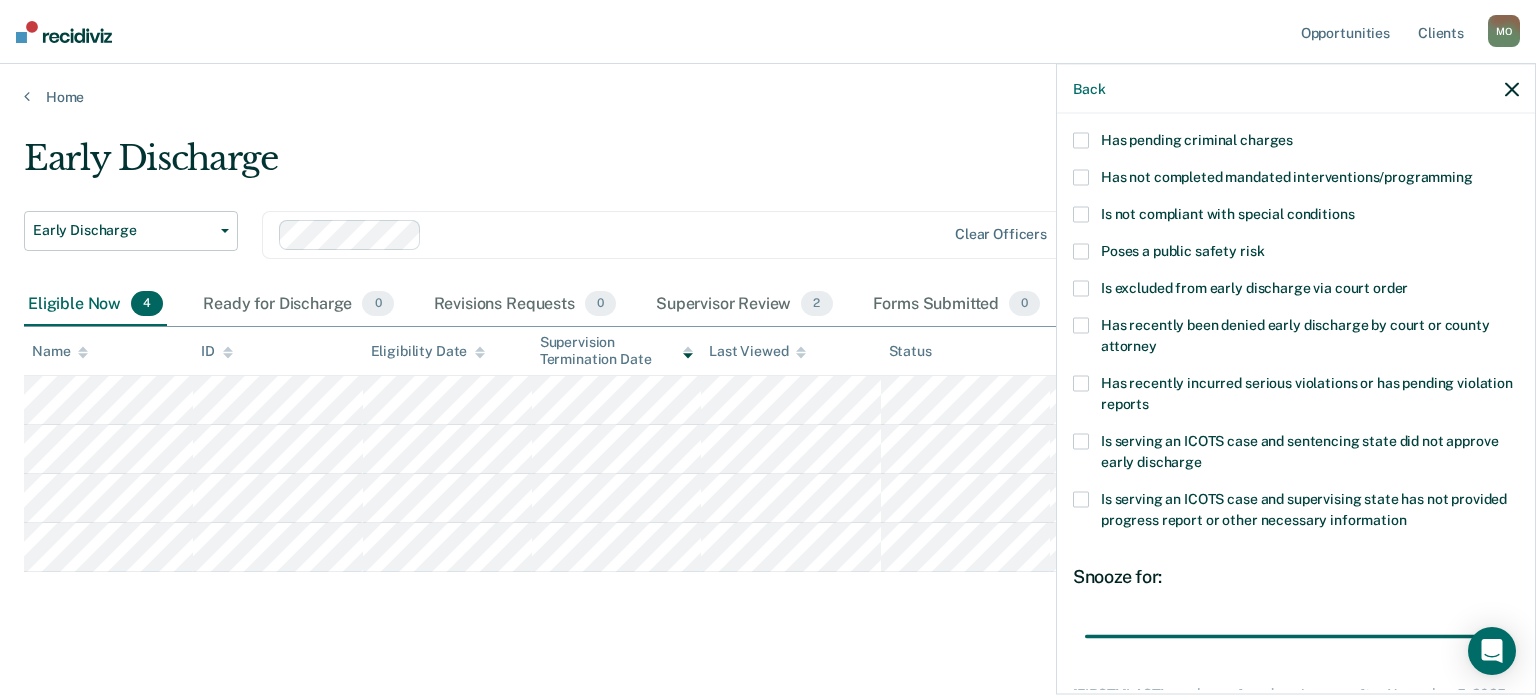 click on "Poses a public safety risk" at bounding box center (1182, 250) 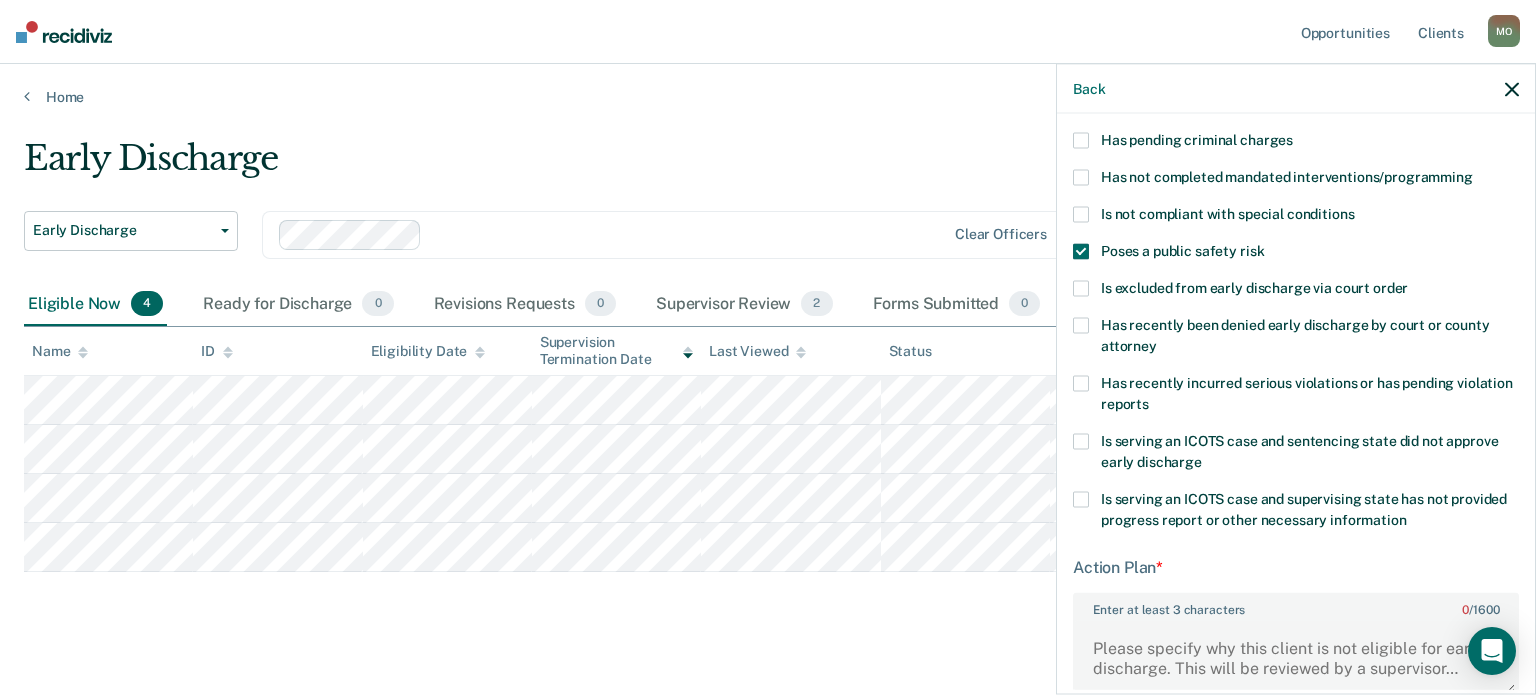 drag, startPoint x: 1532, startPoint y: 405, endPoint x: 1533, endPoint y: 508, distance: 103.00485 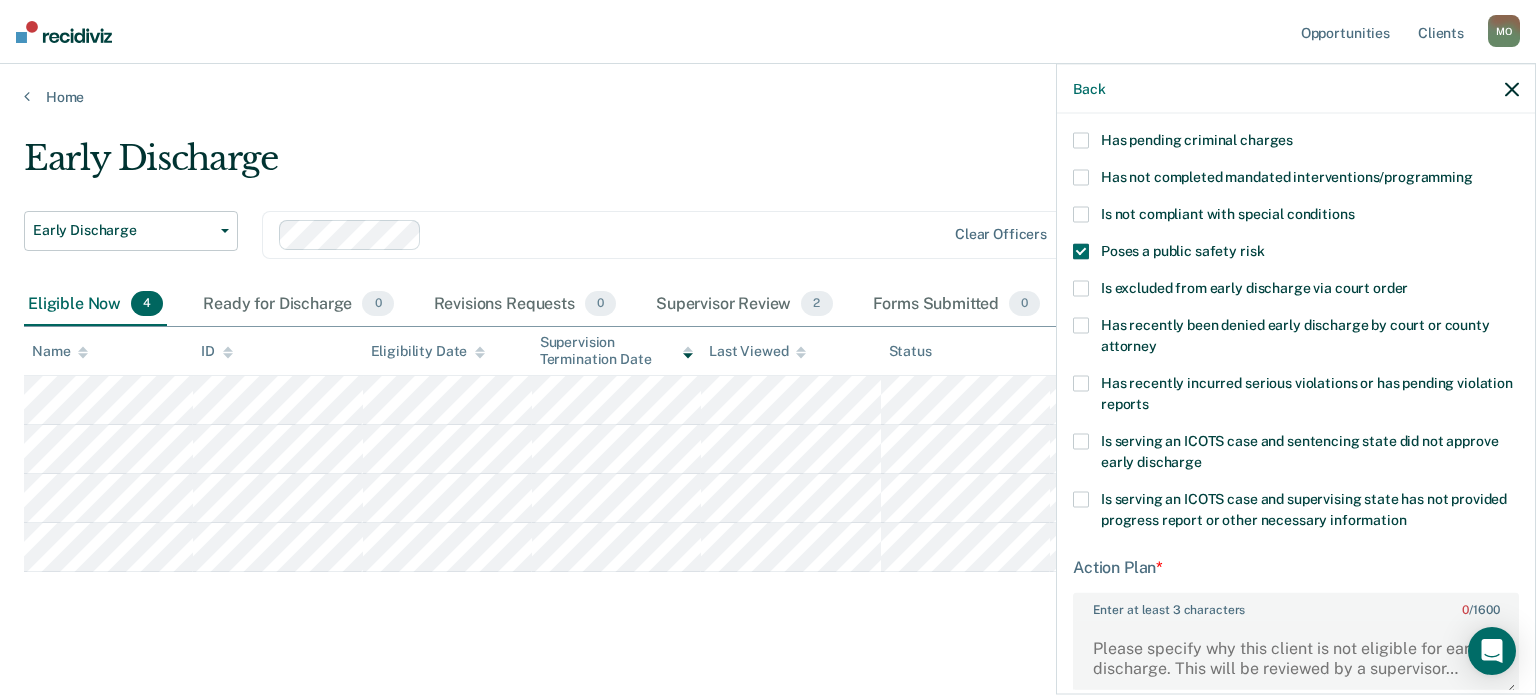 click on "Back DT   Which of the following requirements has Dylan Trigg not met? Has unpaid court fees or restitution  Has pending criminal charges Has not completed mandated interventions/programming Is not compliant with special conditions Poses a public safety risk Is excluded from early discharge via court order  Has recently been denied early discharge by court or county attorney Has recently incurred serious violations or has pending violation reports Is serving an ICOTS case and sentencing state did not approve early discharge Is serving an ICOTS case and supervising state has not provided progress report or other necessary information Action Plan * Enter at least 3 characters 0  /  1600 Snooze for: 90 days Dylan Trigg may be surfaced again on or after November 5, 2025. Not eligible reasons: PUBLIC SAFETY Save" at bounding box center [1296, 378] 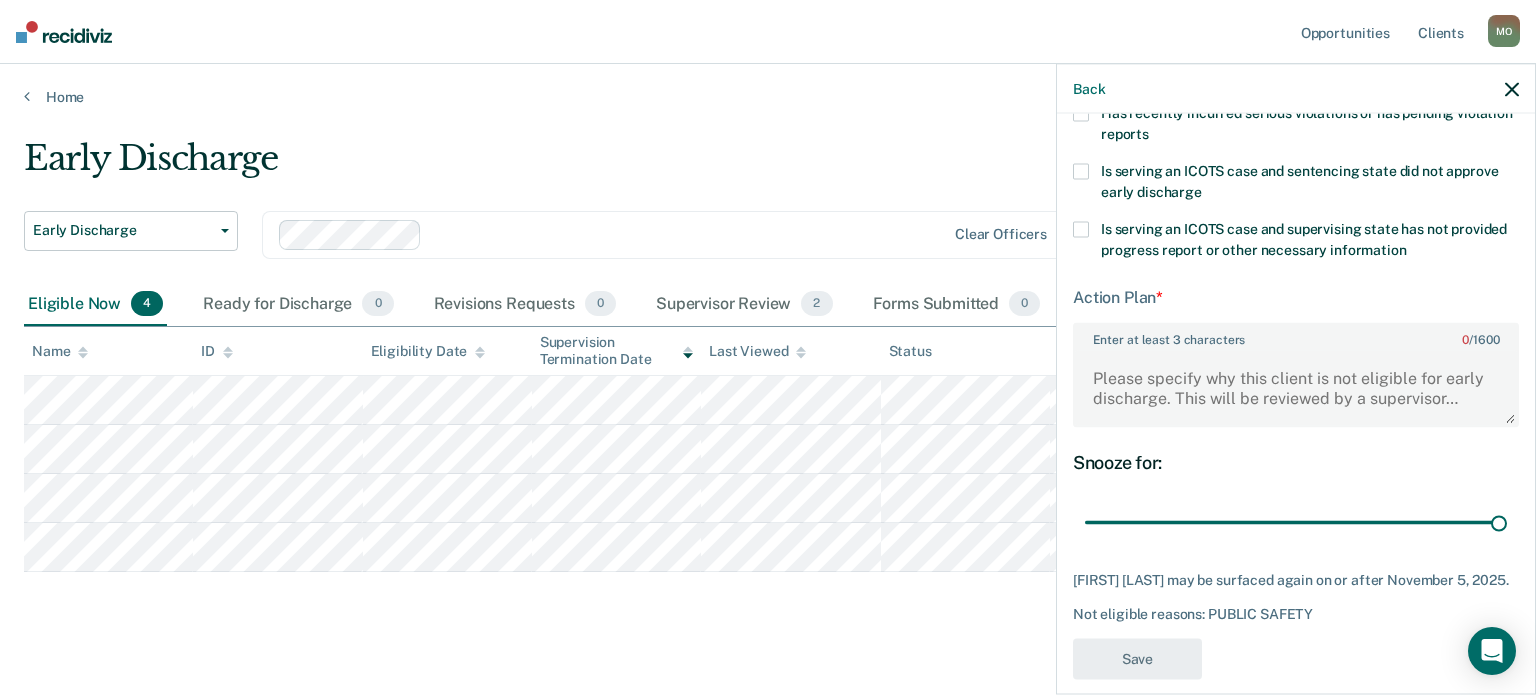 scroll, scrollTop: 461, scrollLeft: 0, axis: vertical 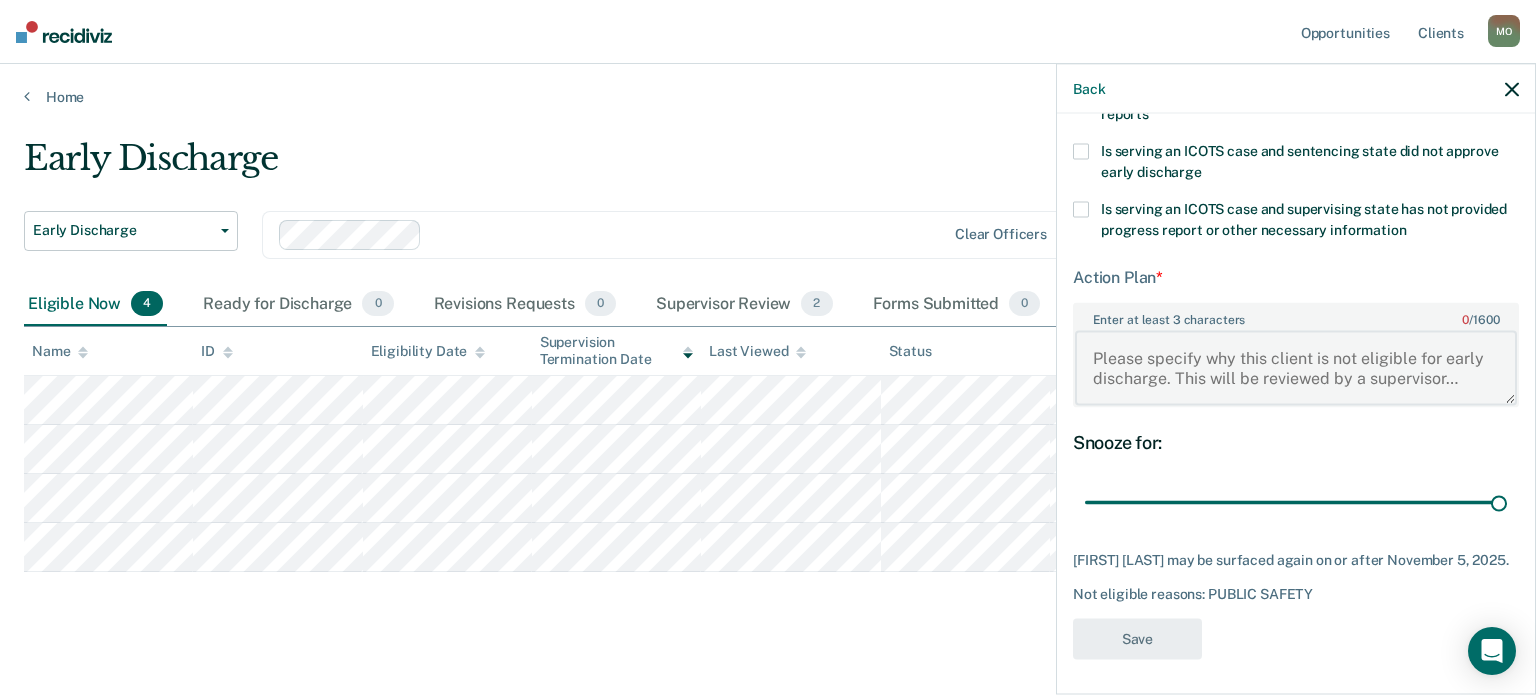 click on "Enter at least 3 characters 0  /  1600" at bounding box center (1296, 368) 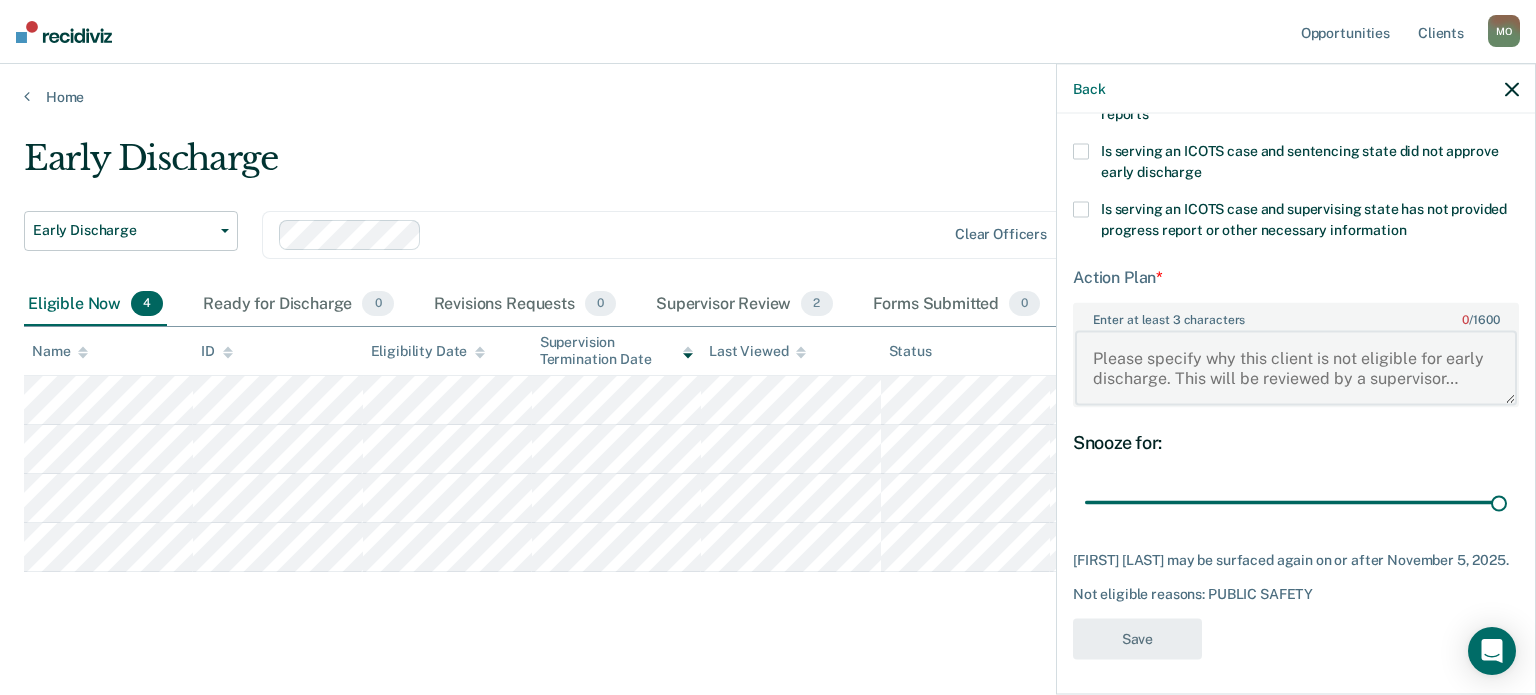click on "Enter at least 3 characters 0  /  1600" at bounding box center (1296, 368) 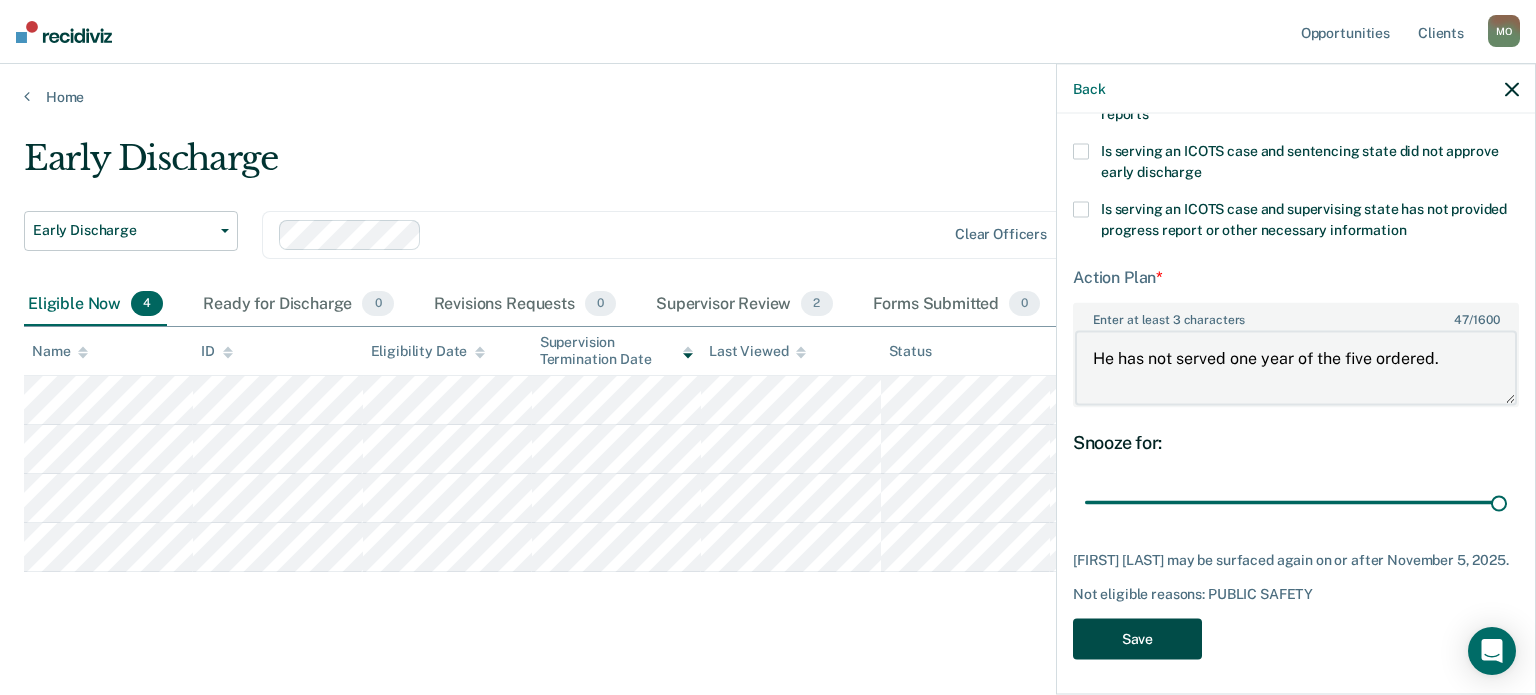 type on "He has not served one year of the five ordered." 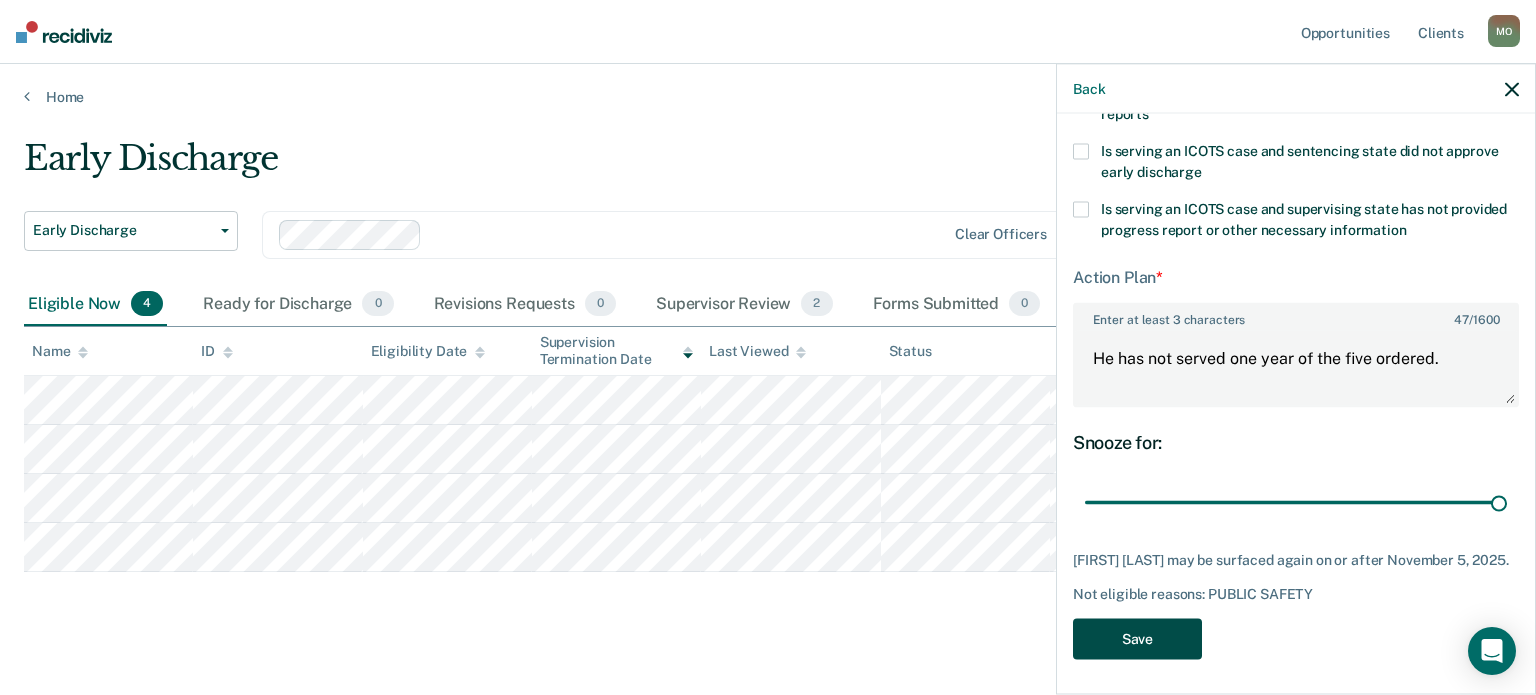 click on "Save" at bounding box center [1137, 638] 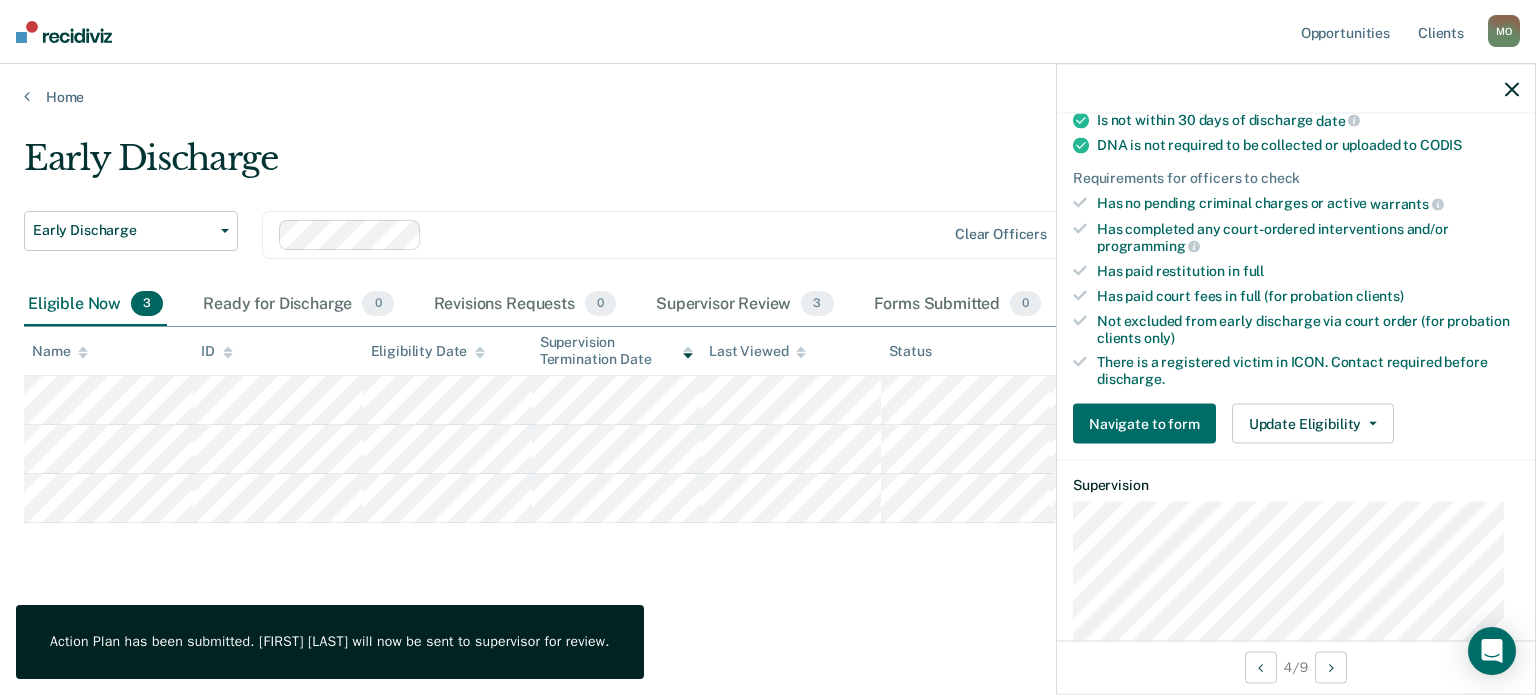 scroll, scrollTop: 478, scrollLeft: 0, axis: vertical 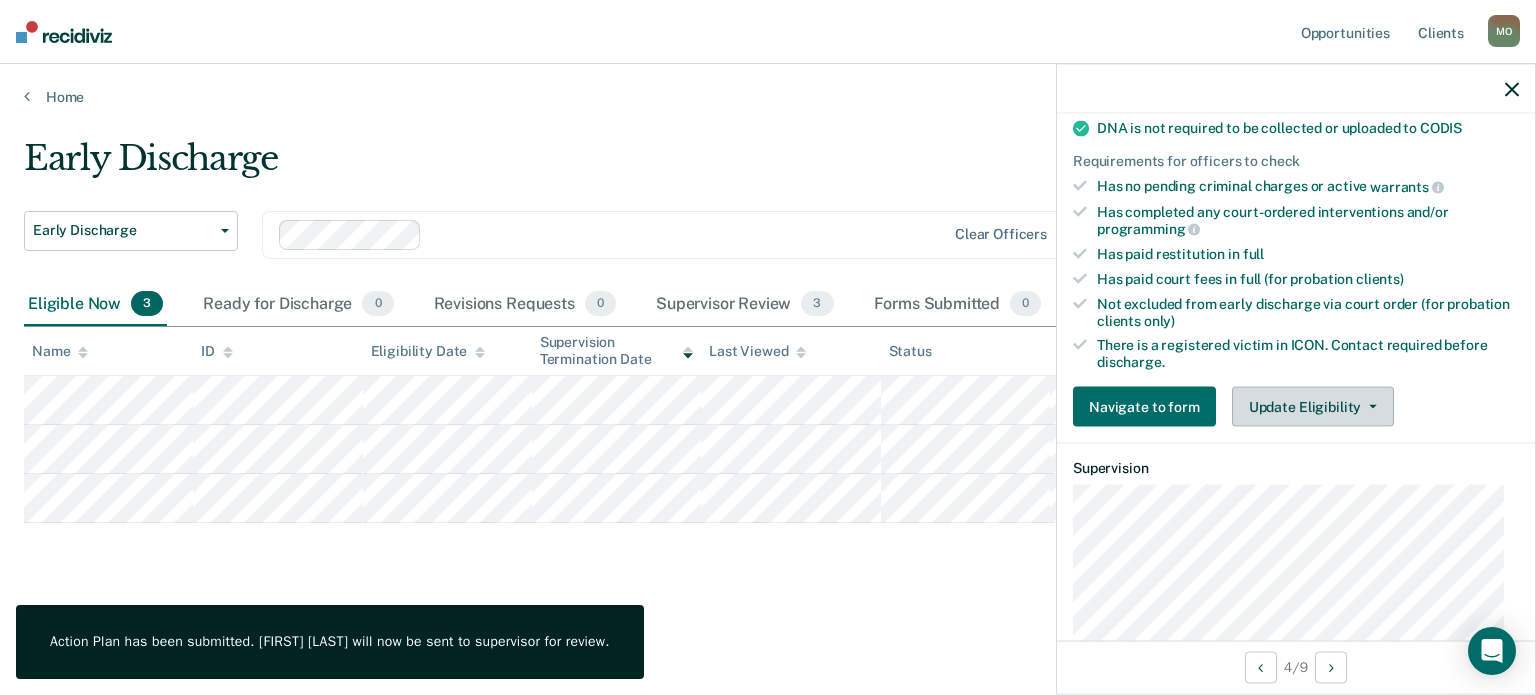 click on "Update Eligibility" at bounding box center [1313, 406] 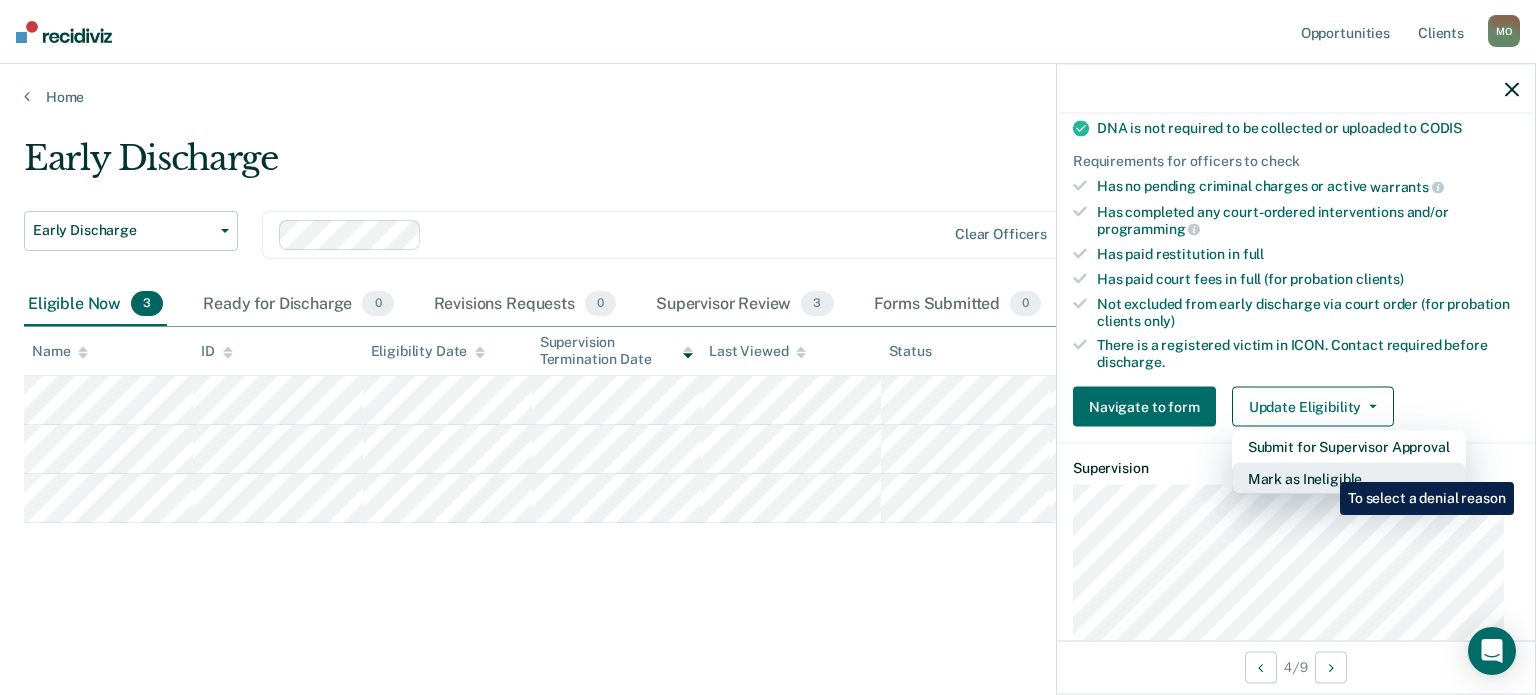 click on "Mark as Ineligible" at bounding box center (1349, 478) 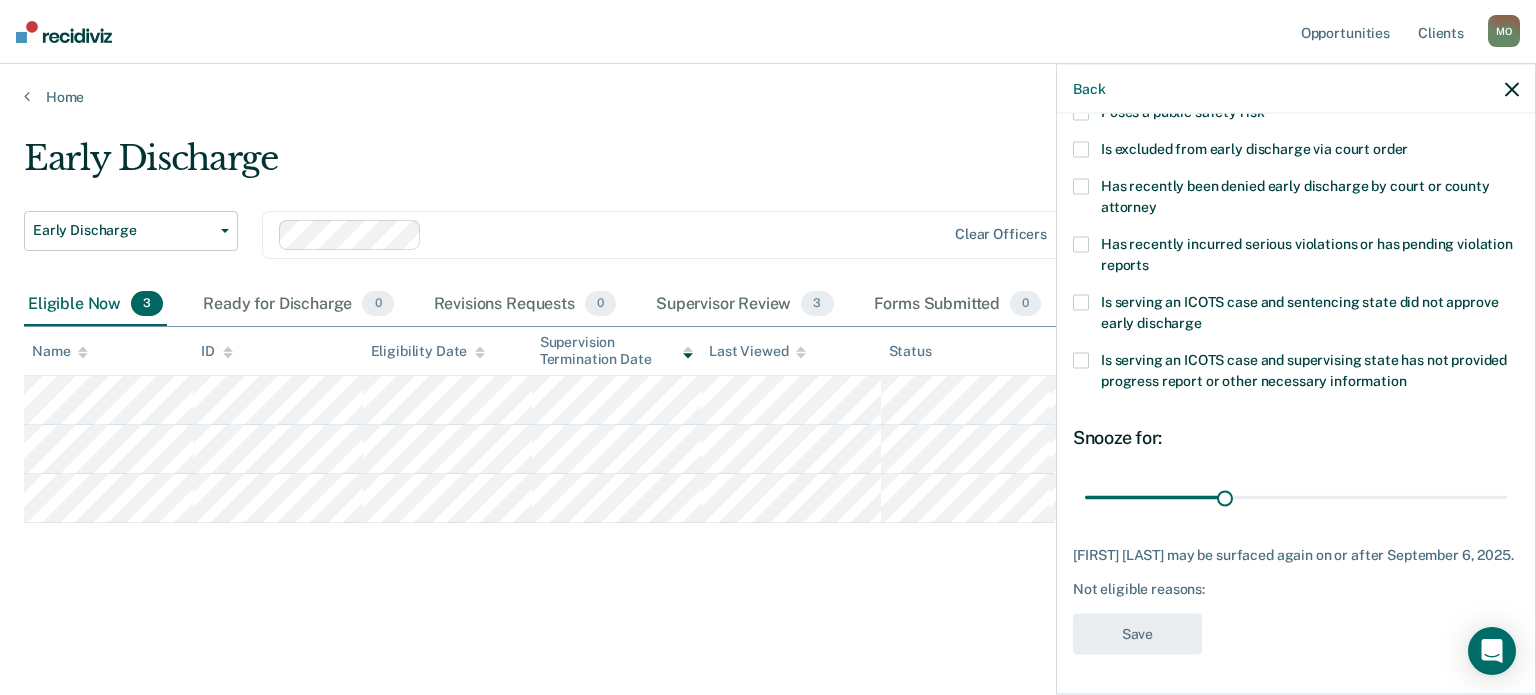 scroll, scrollTop: 307, scrollLeft: 0, axis: vertical 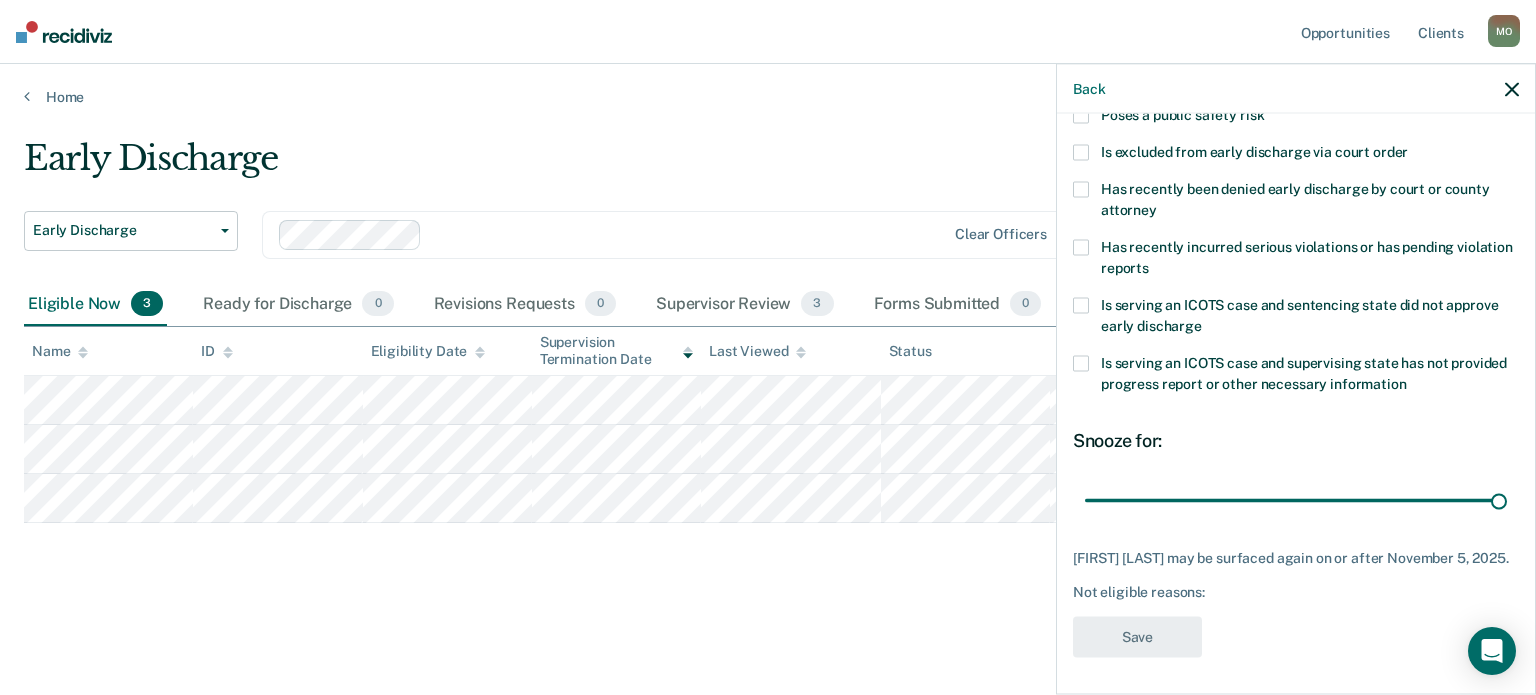 drag, startPoint x: 1214, startPoint y: 492, endPoint x: 1522, endPoint y: 458, distance: 309.87094 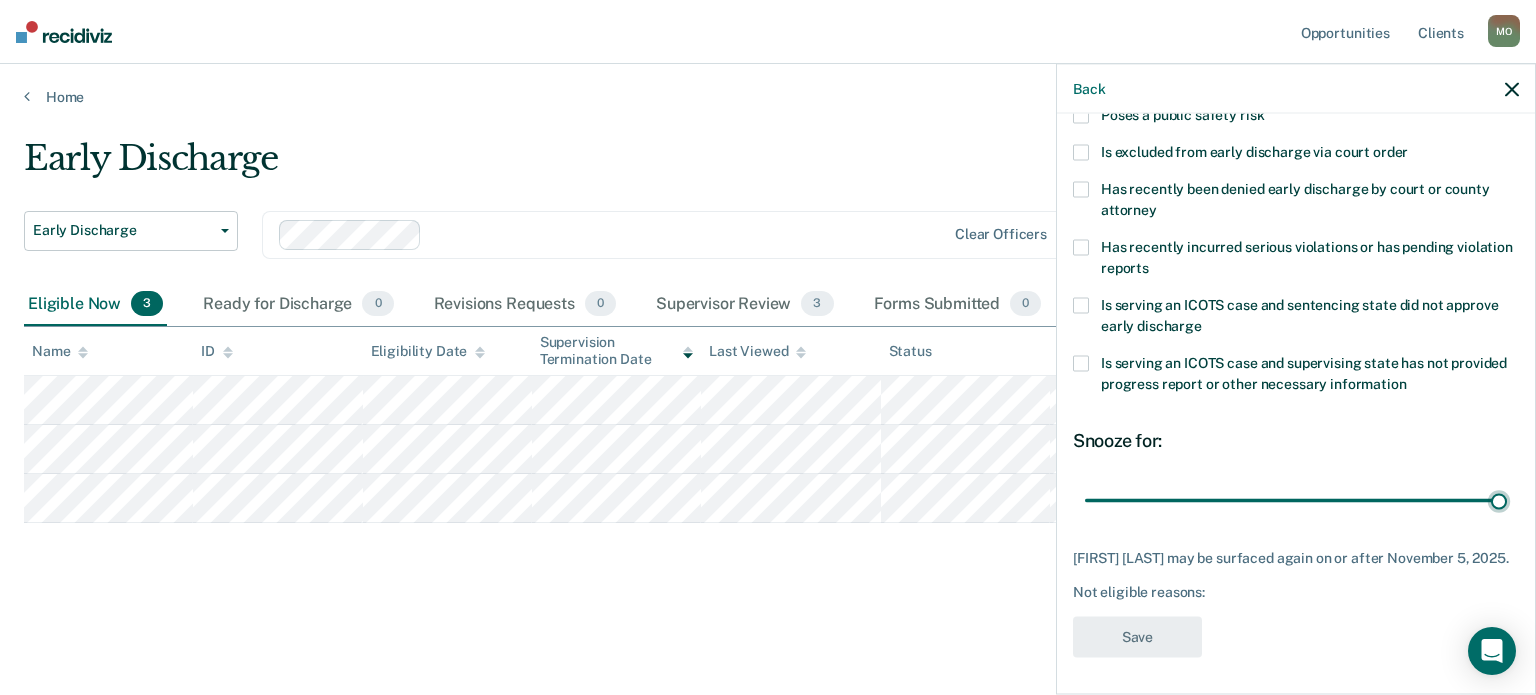 type on "90" 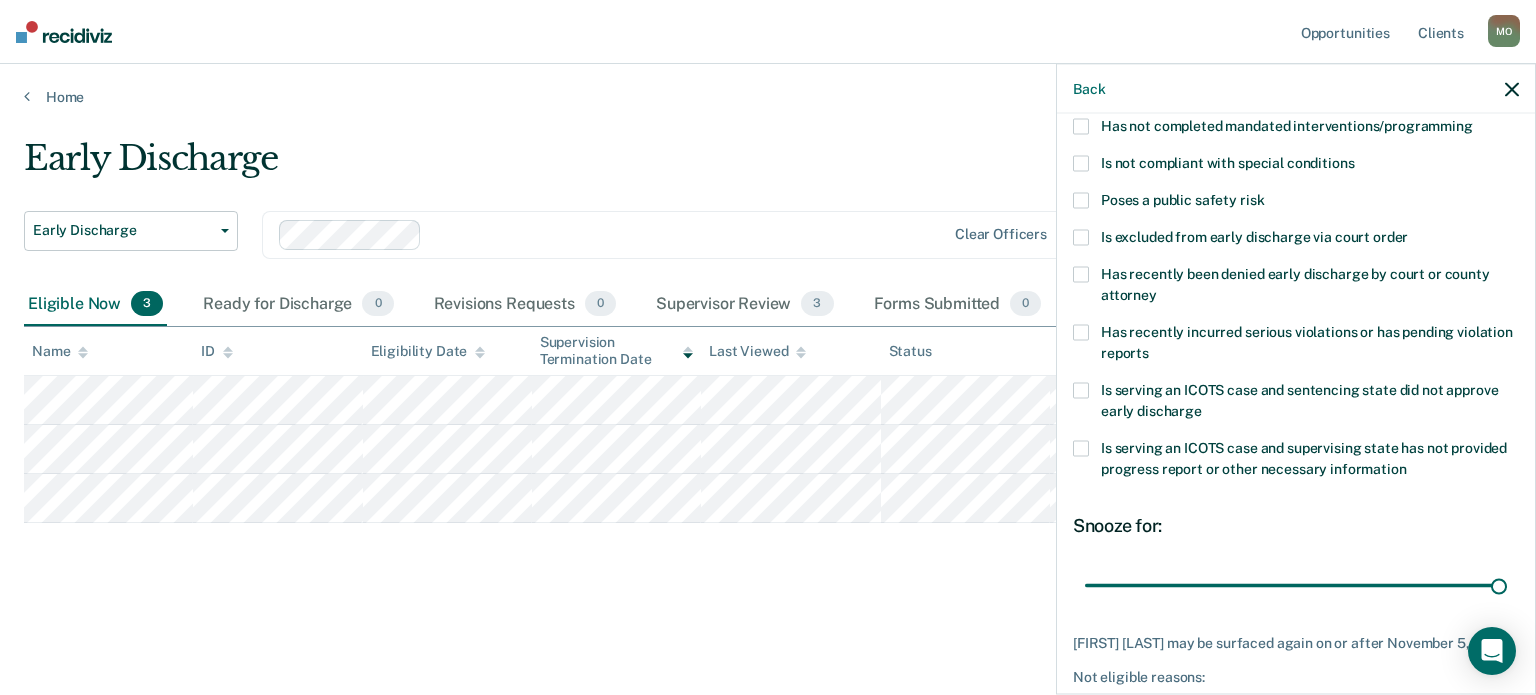 scroll, scrollTop: 216, scrollLeft: 0, axis: vertical 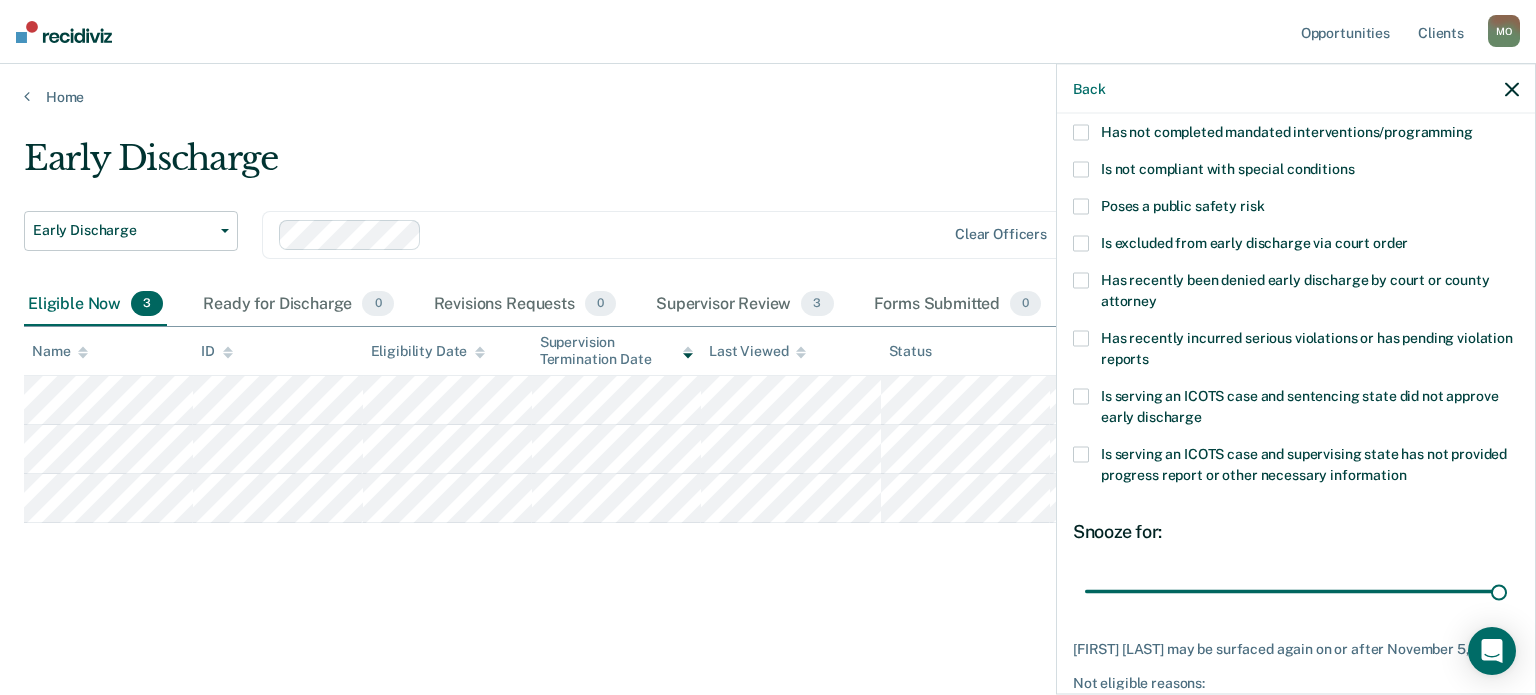 drag, startPoint x: 1535, startPoint y: 405, endPoint x: 1534, endPoint y: 258, distance: 147.0034 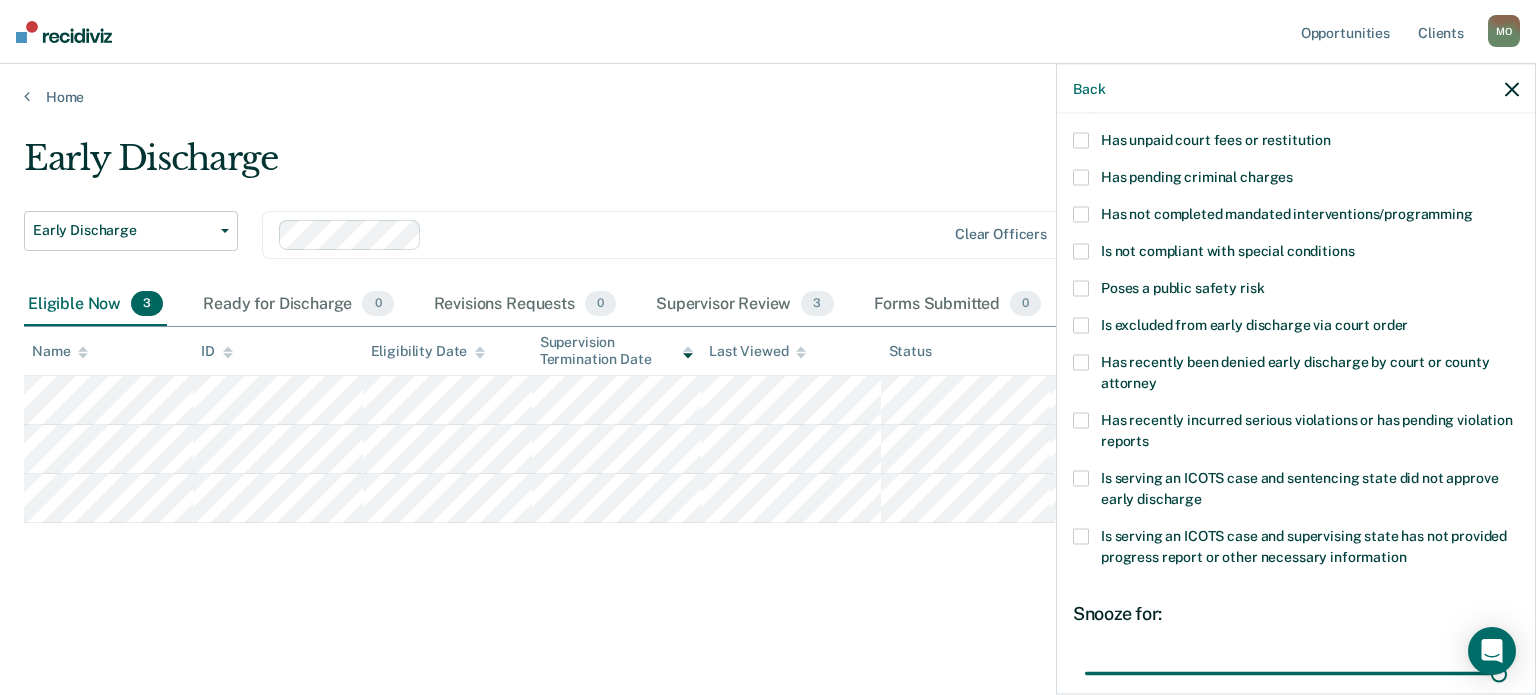 scroll, scrollTop: 140, scrollLeft: 0, axis: vertical 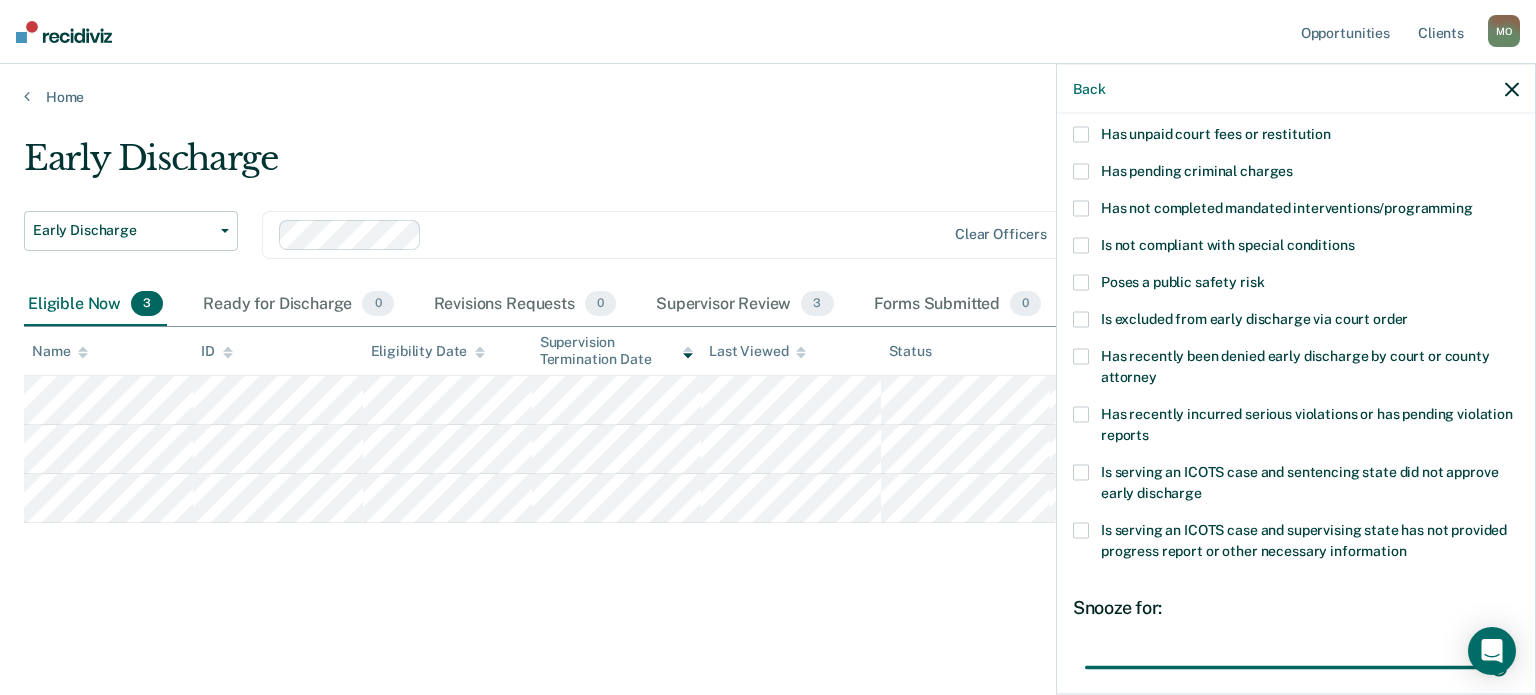 click on "Poses a public safety risk" at bounding box center (1182, 281) 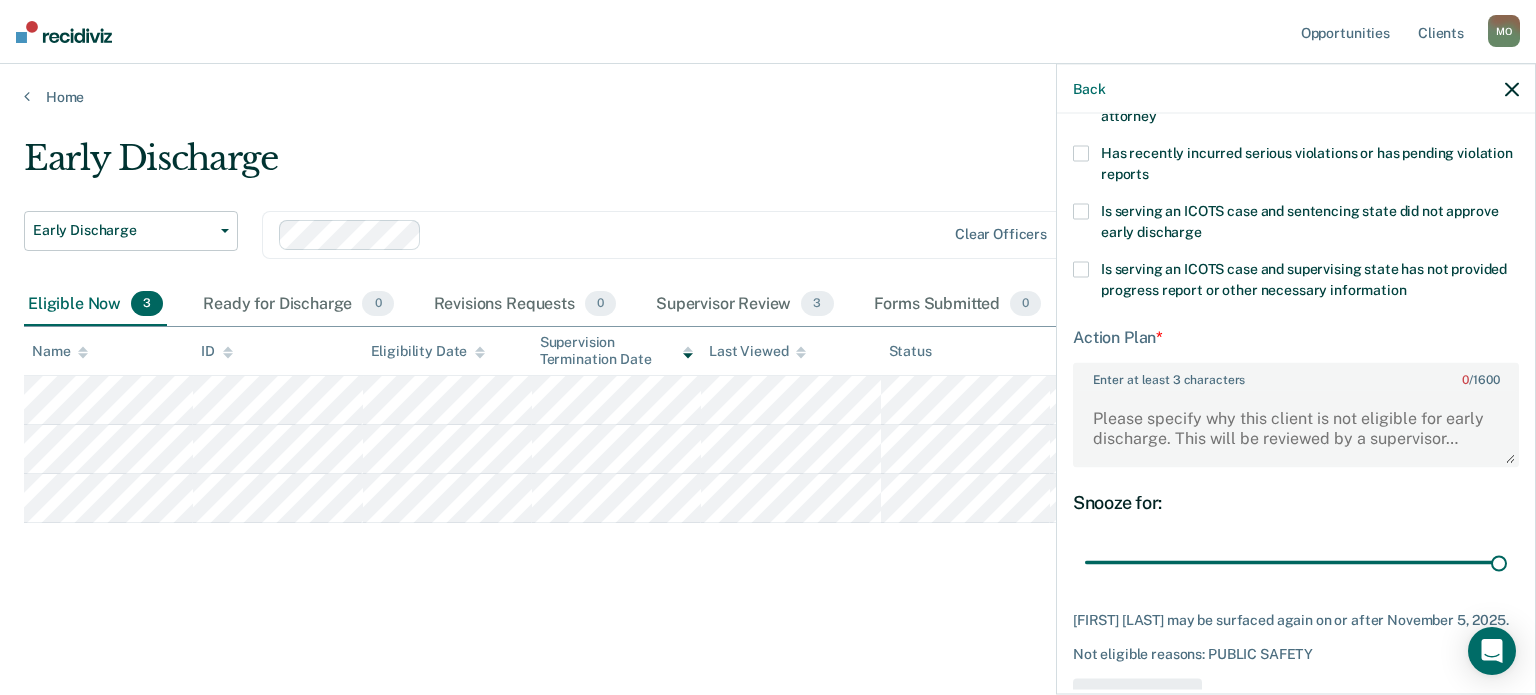 scroll, scrollTop: 418, scrollLeft: 0, axis: vertical 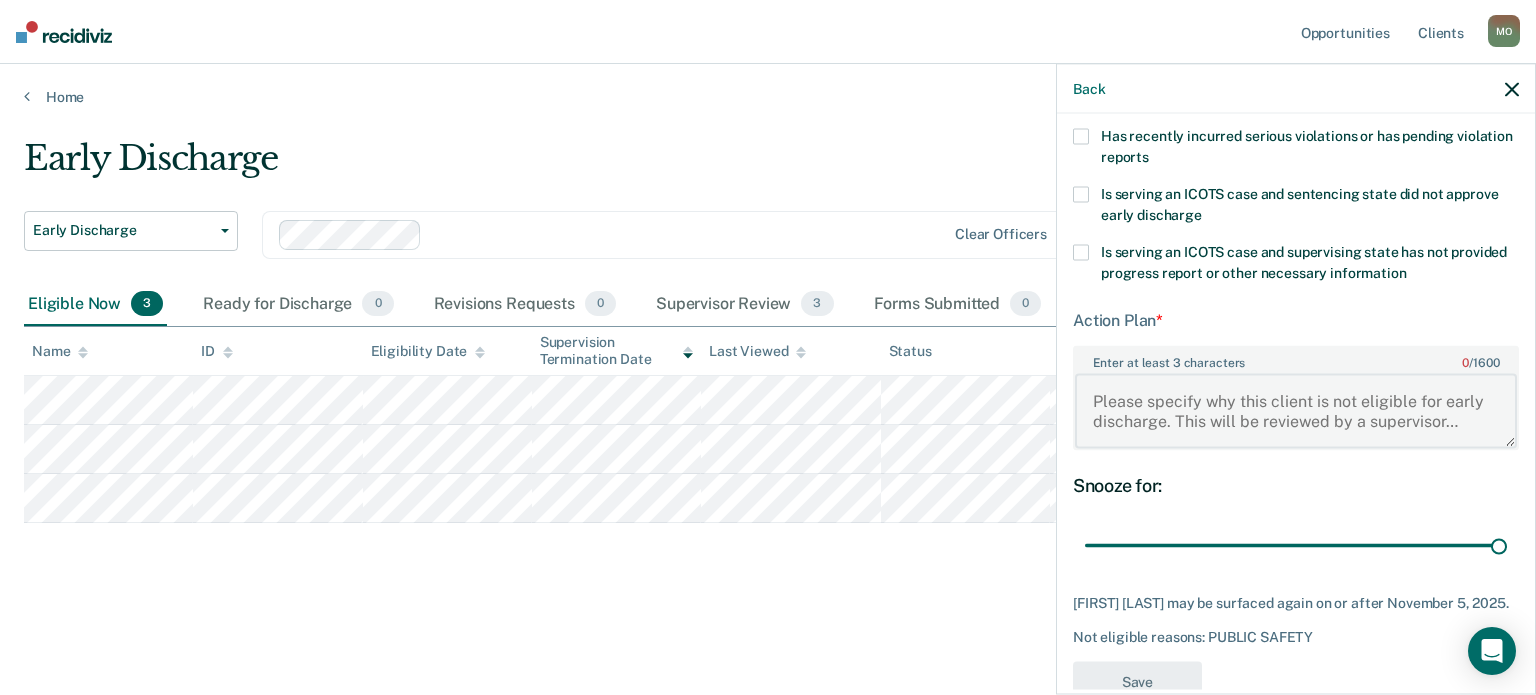 click on "Enter at least 3 characters 0  /  1600" at bounding box center [1296, 411] 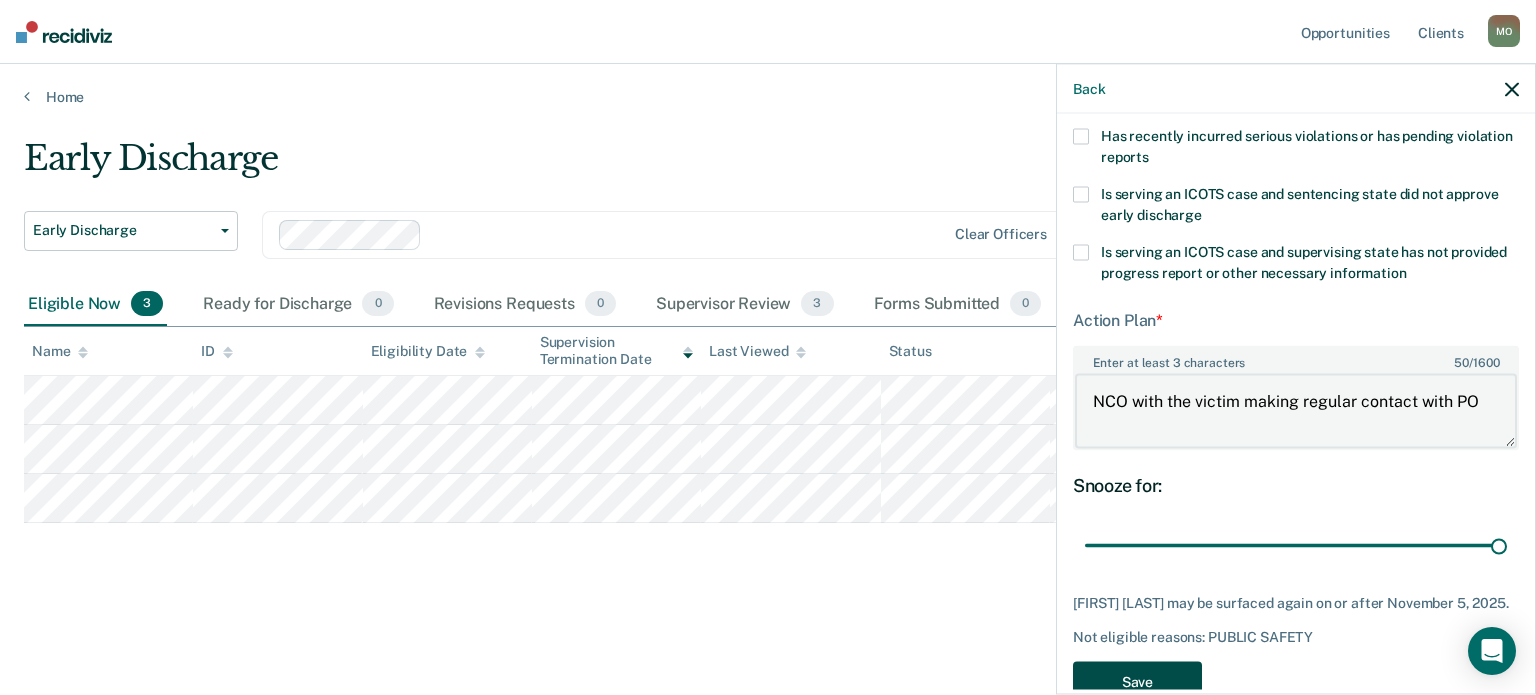 type on "NCO with the victim making regular contact with PO" 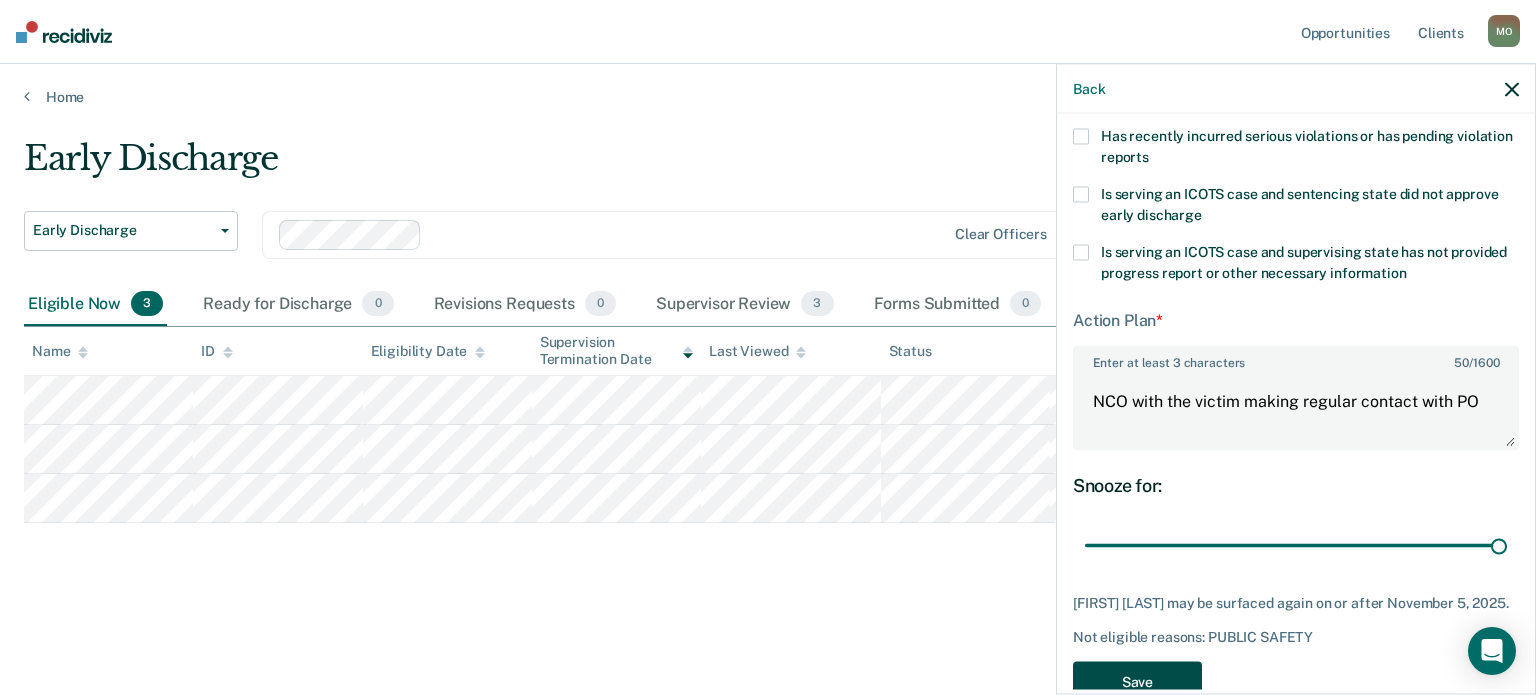 click on "Save" at bounding box center [1137, 681] 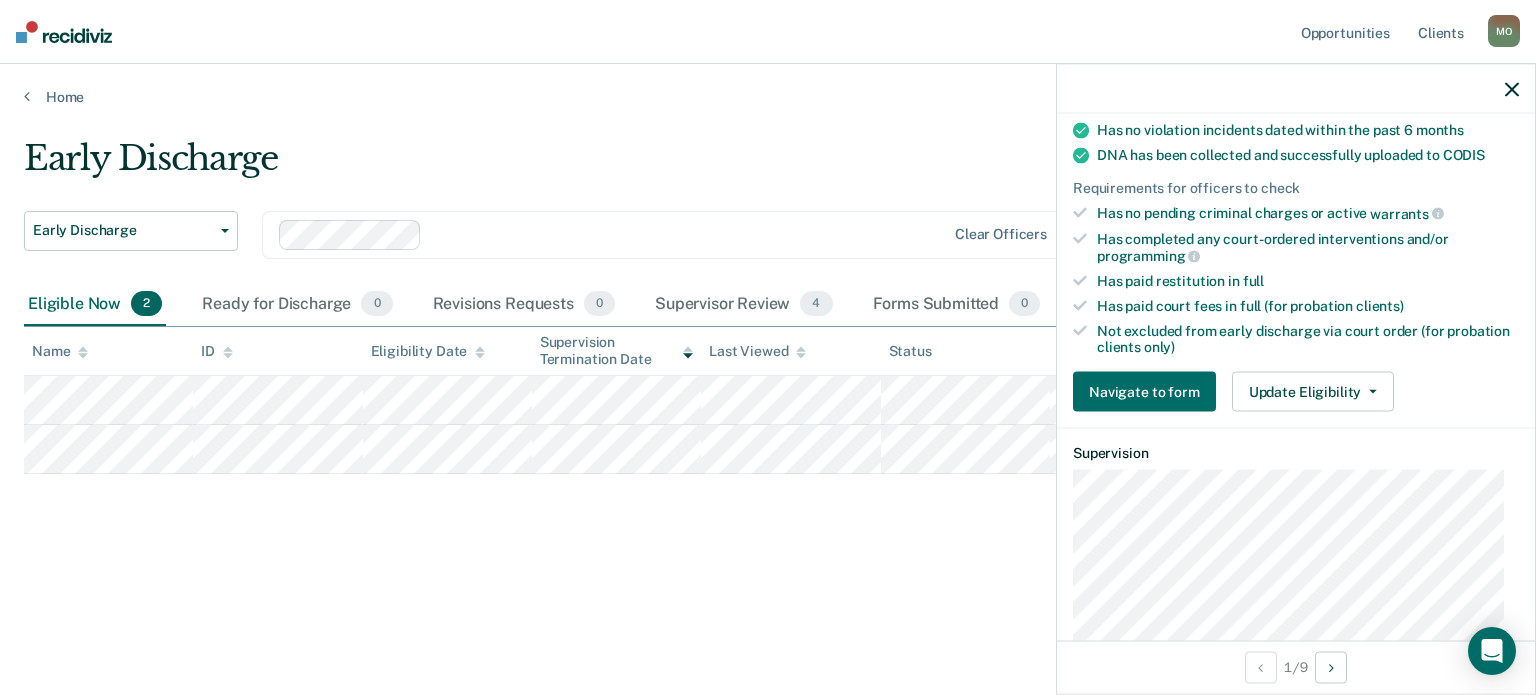 scroll, scrollTop: 335, scrollLeft: 0, axis: vertical 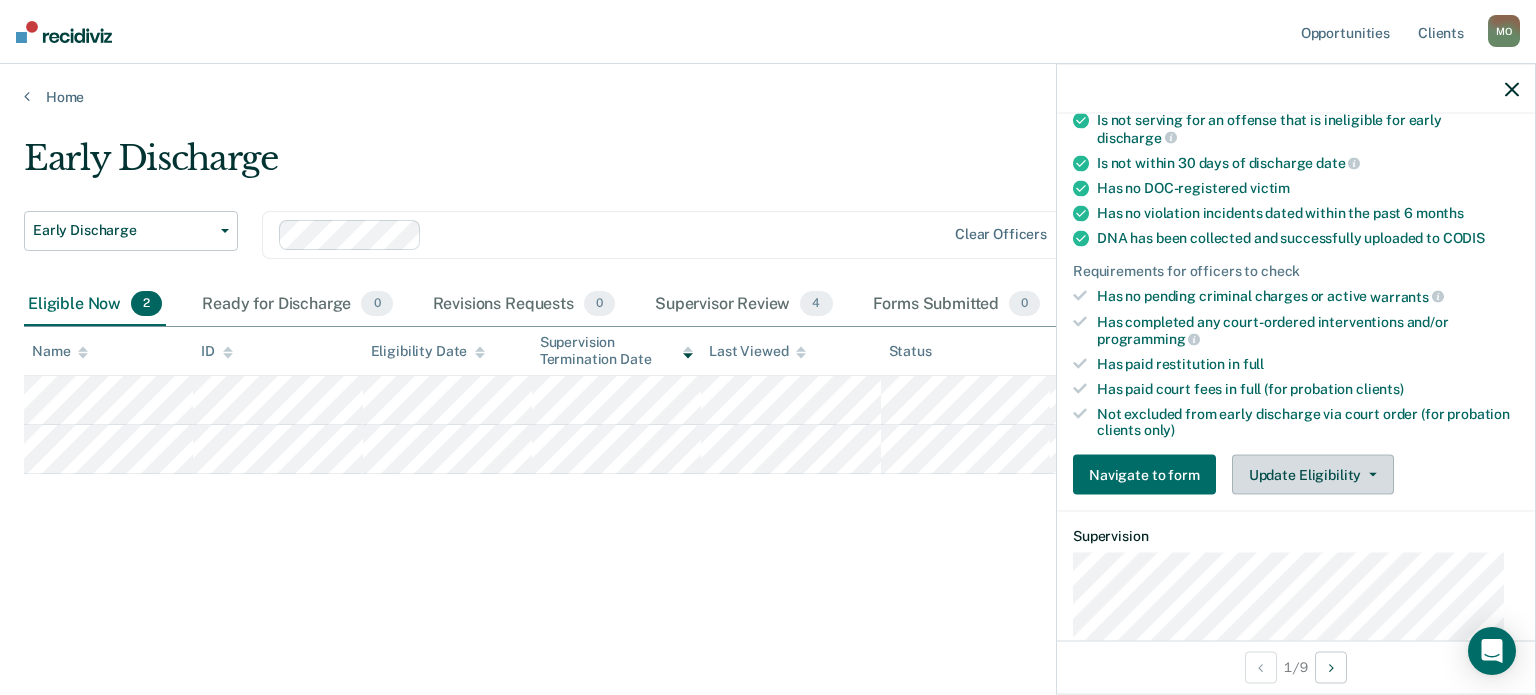 click on "Update Eligibility" at bounding box center (1313, 475) 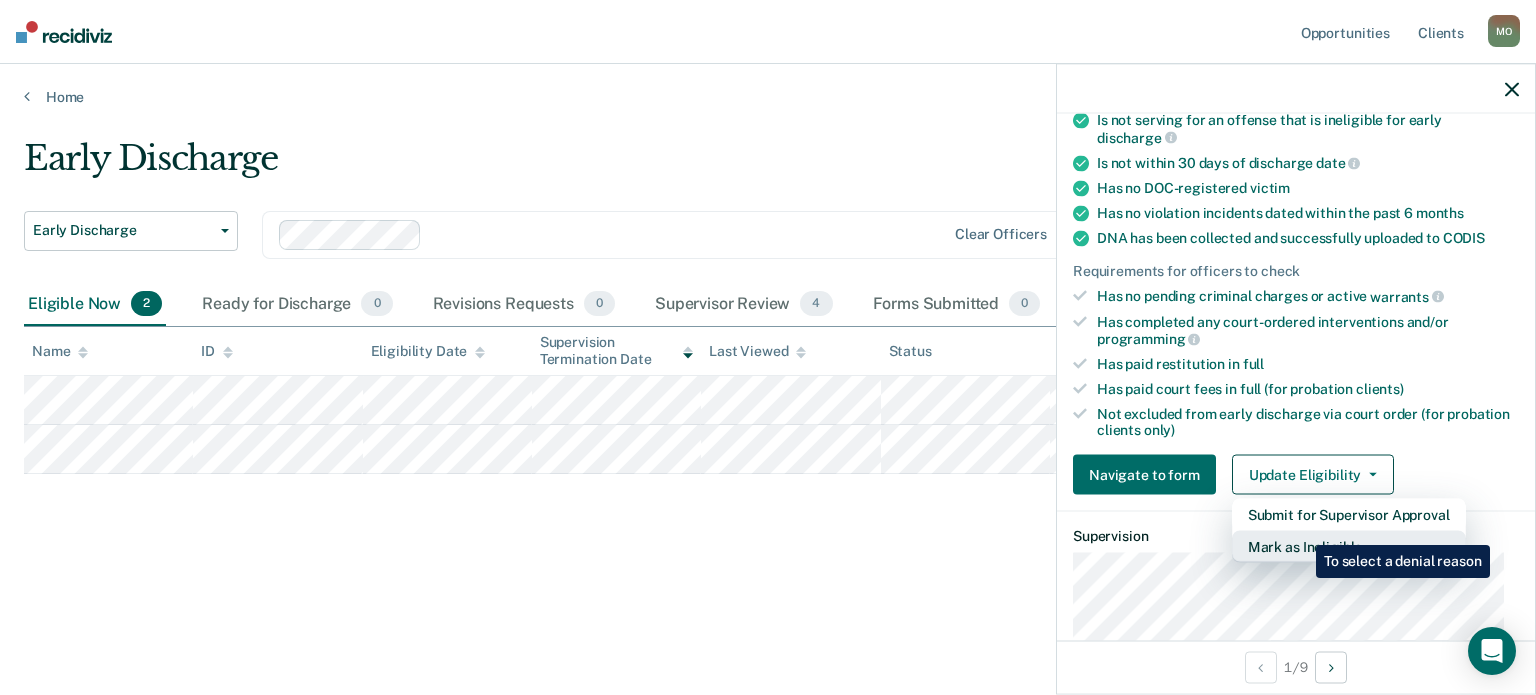 click on "Mark as Ineligible" at bounding box center (1349, 547) 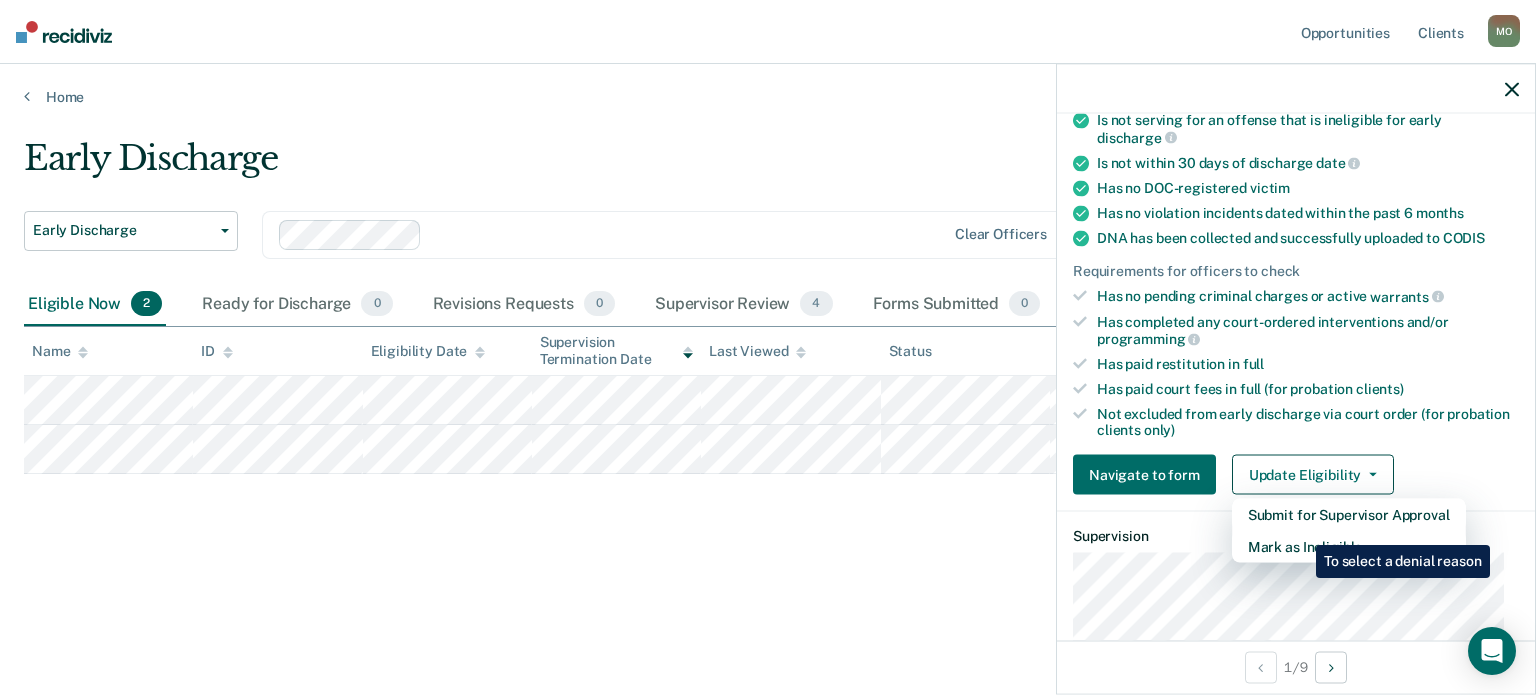 scroll, scrollTop: 288, scrollLeft: 0, axis: vertical 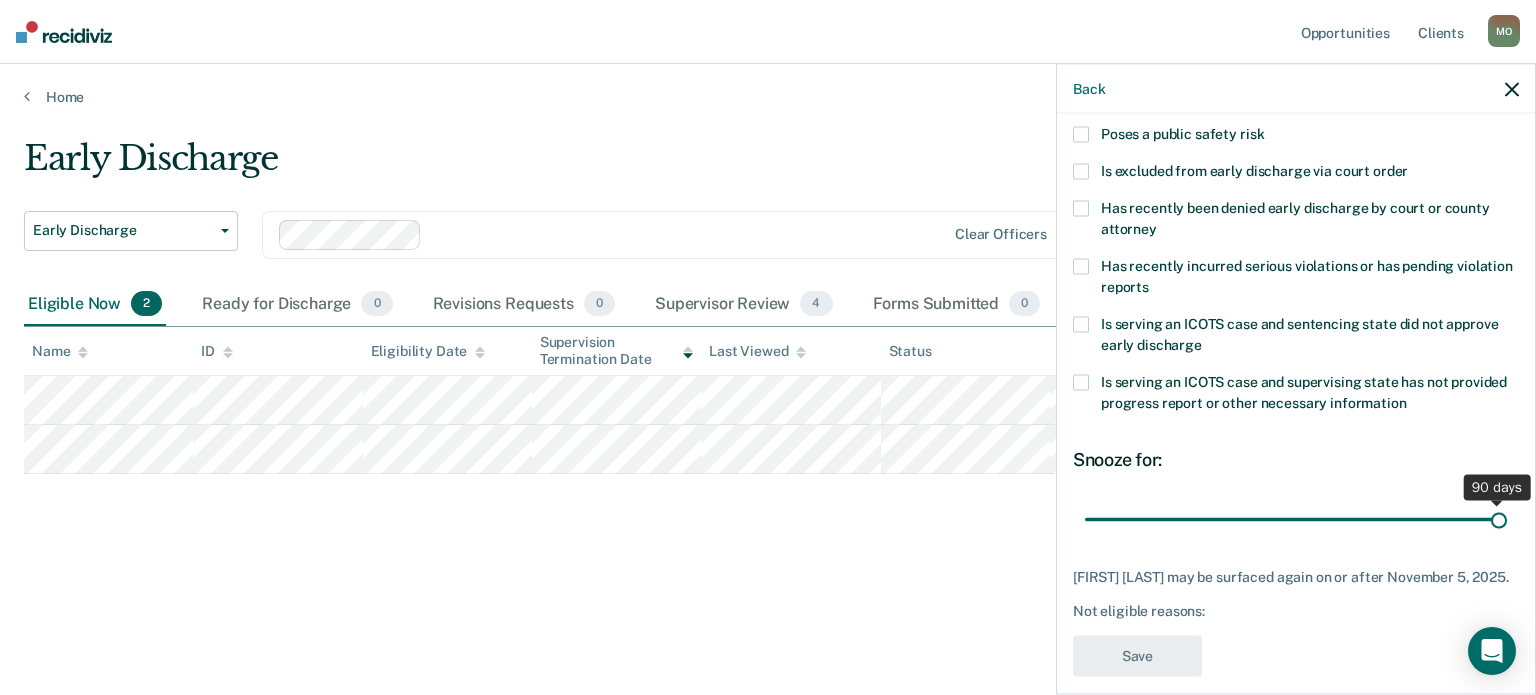 drag, startPoint x: 1216, startPoint y: 502, endPoint x: 1535, endPoint y: 483, distance: 319.56534 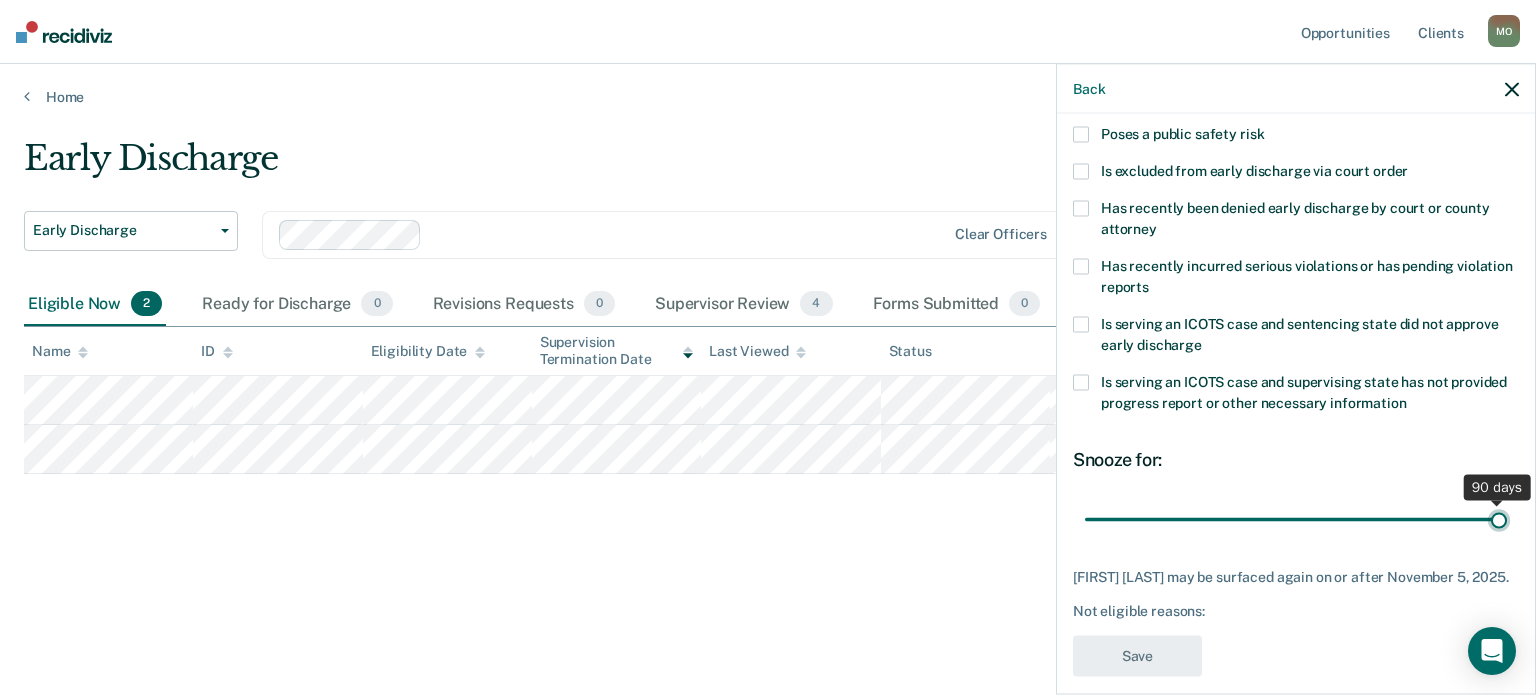 type on "90" 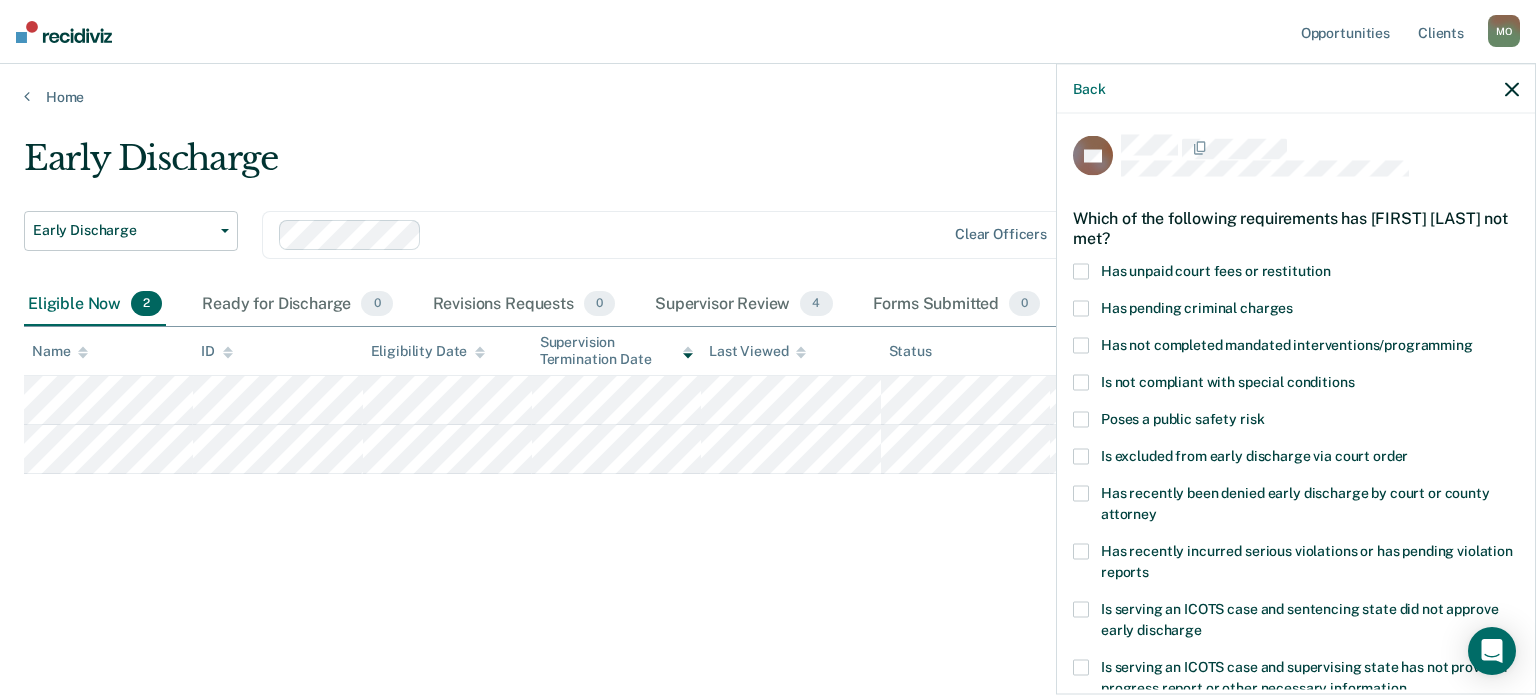 scroll, scrollTop: 0, scrollLeft: 0, axis: both 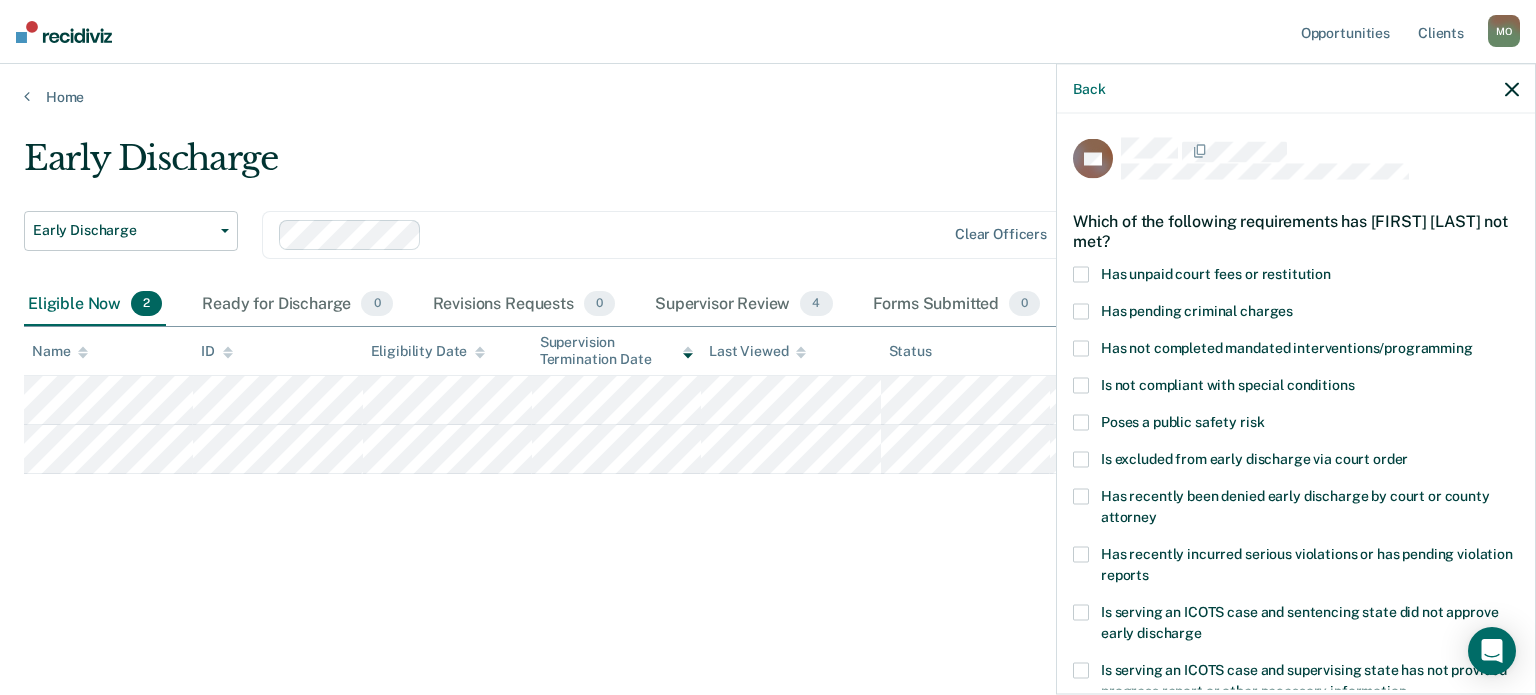 click on "Poses a public safety risk" at bounding box center [1296, 424] 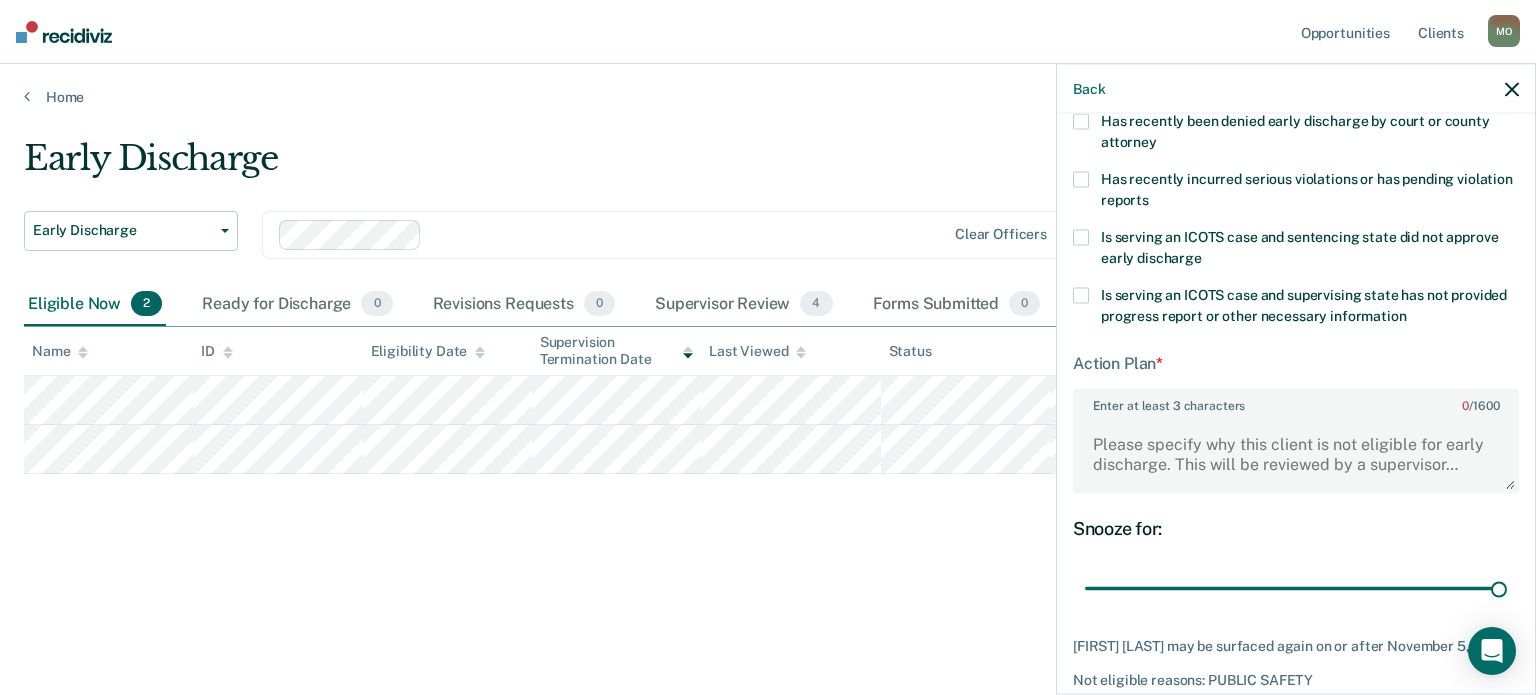 scroll, scrollTop: 408, scrollLeft: 0, axis: vertical 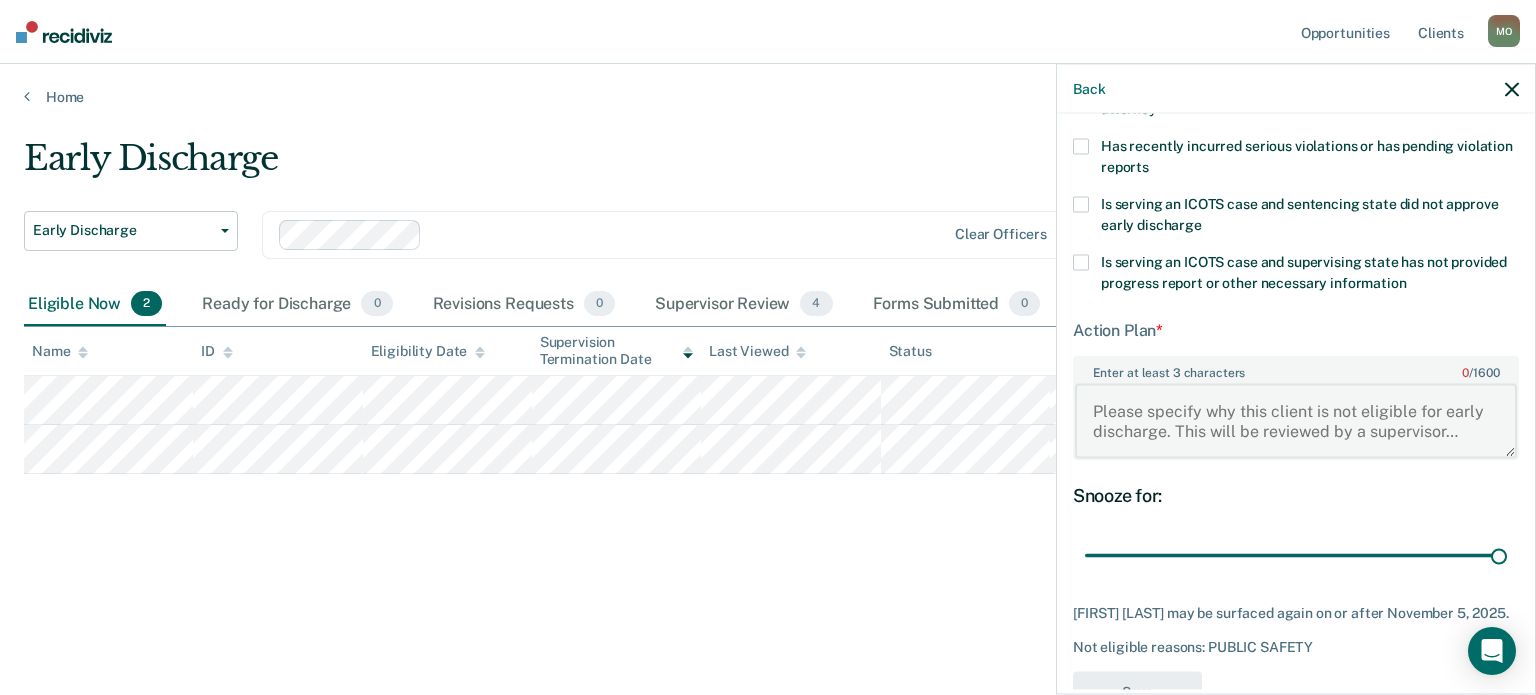 click on "Enter at least 3 characters 0  /  1600" at bounding box center [1296, 421] 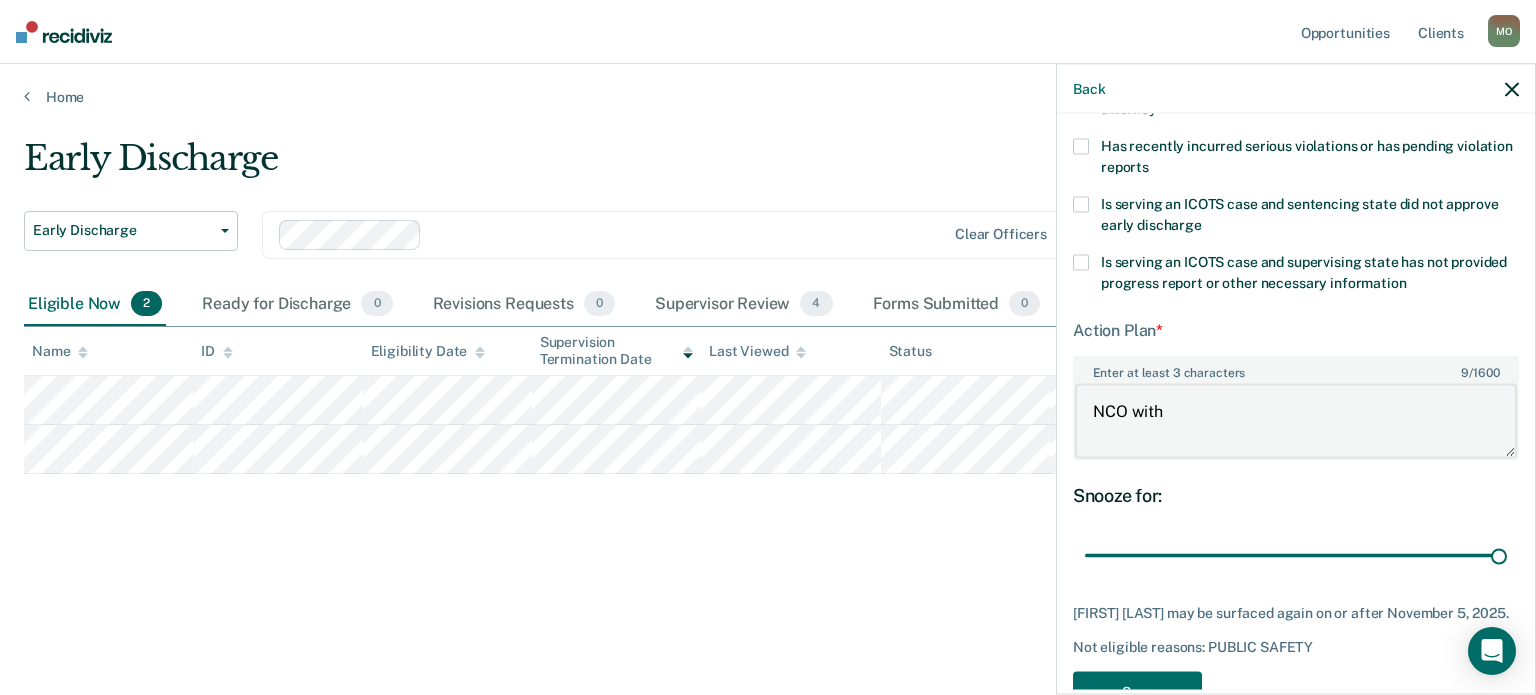 type on "NCO with" 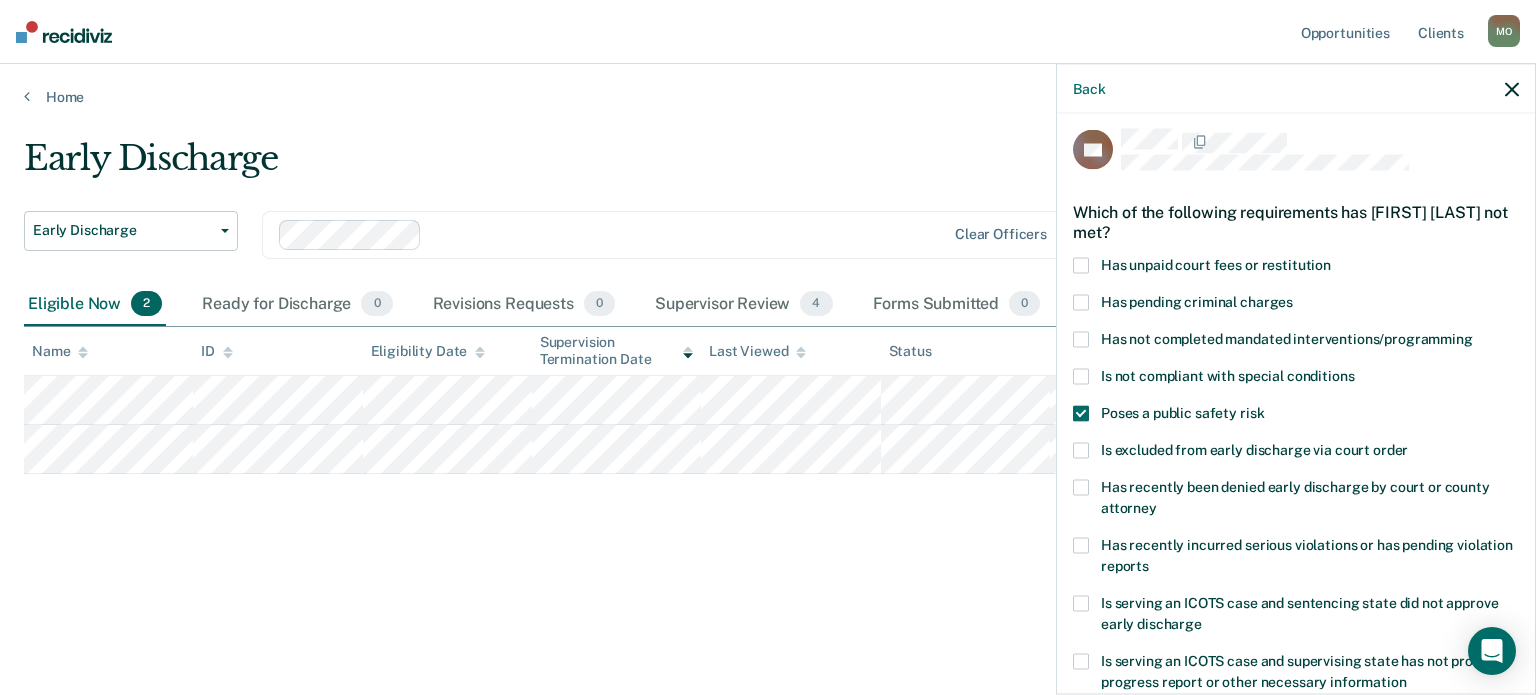 scroll, scrollTop: 0, scrollLeft: 0, axis: both 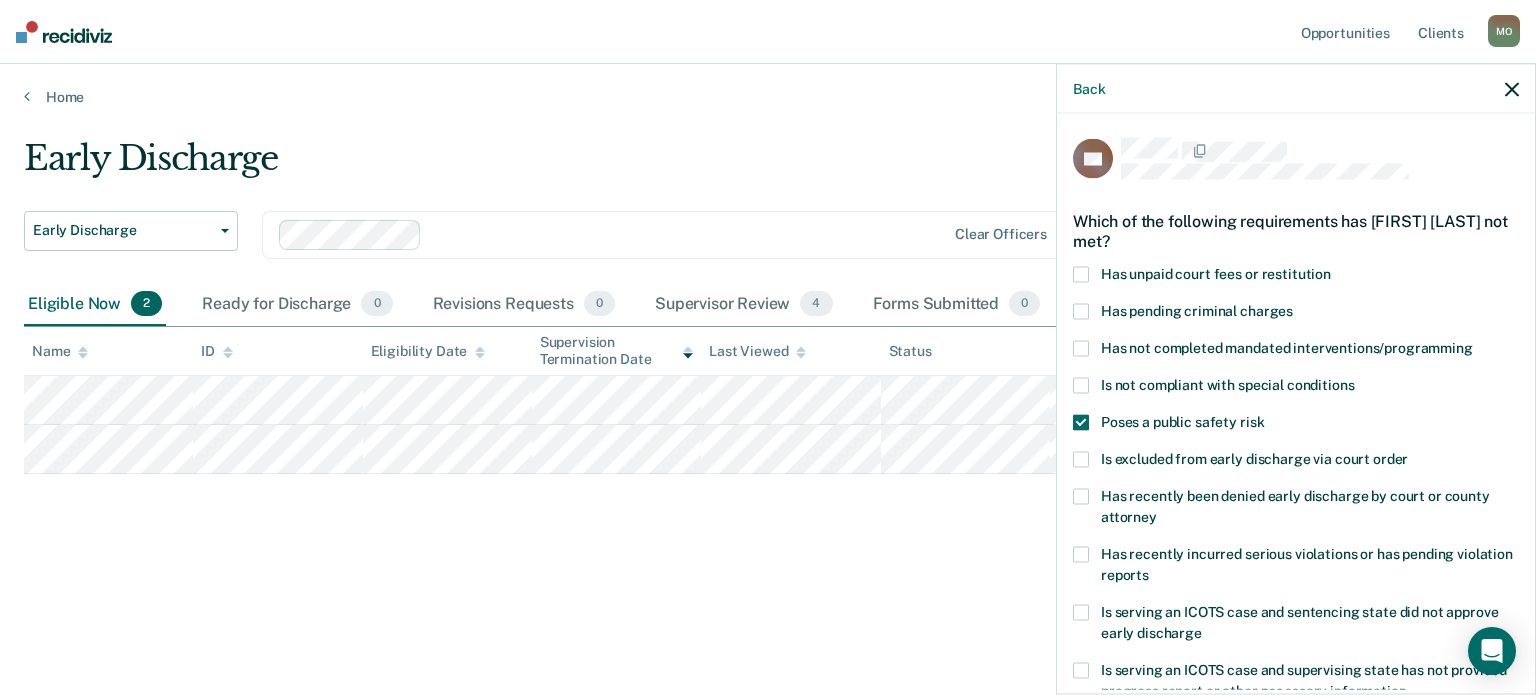 click on "Back" at bounding box center (1296, 89) 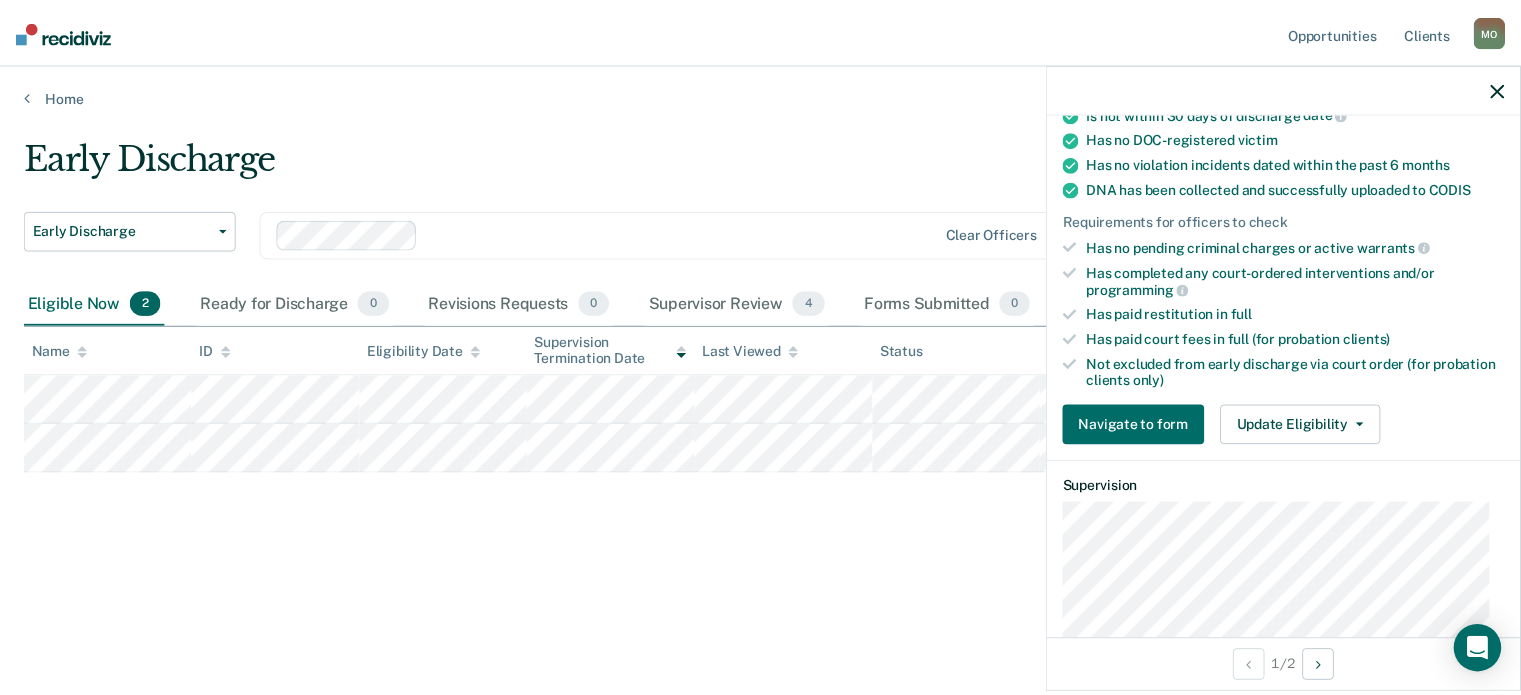 scroll, scrollTop: 426, scrollLeft: 0, axis: vertical 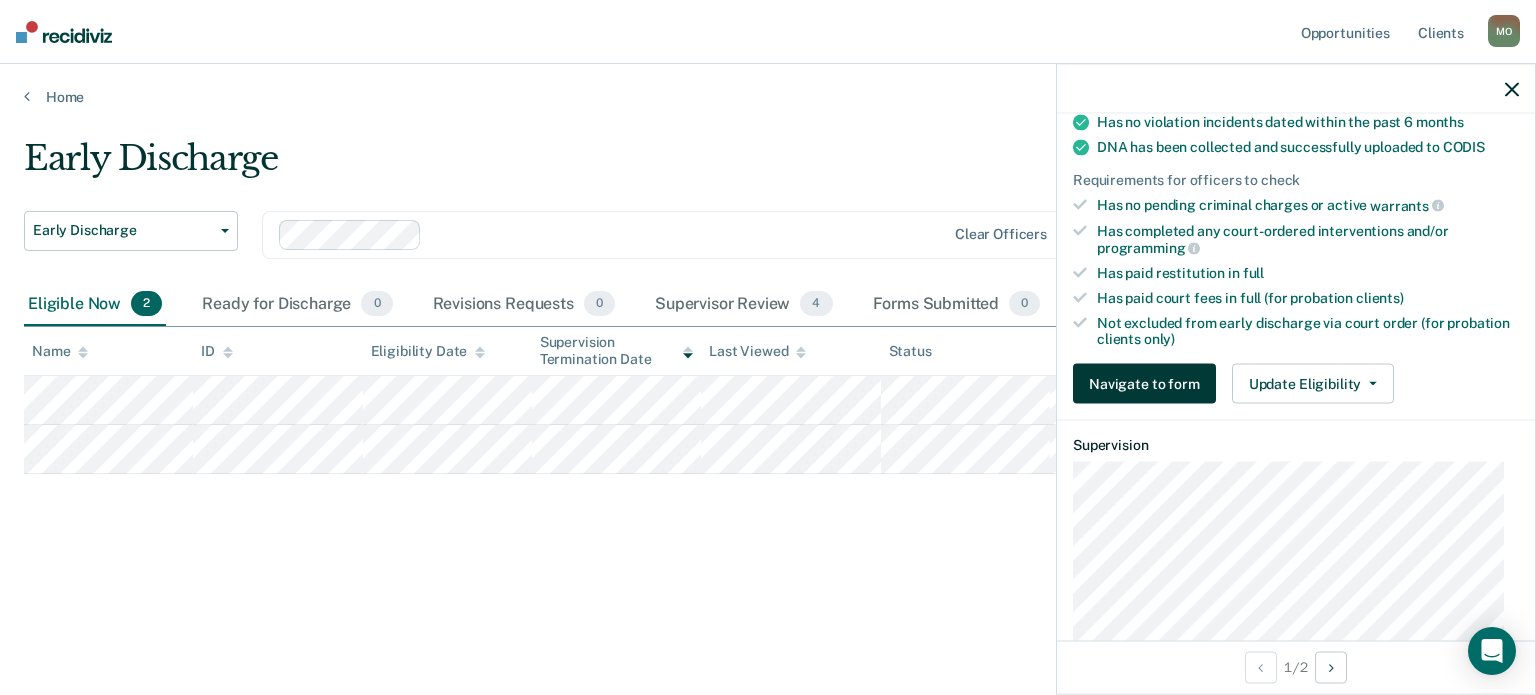 click on "Navigate to form" at bounding box center (1144, 384) 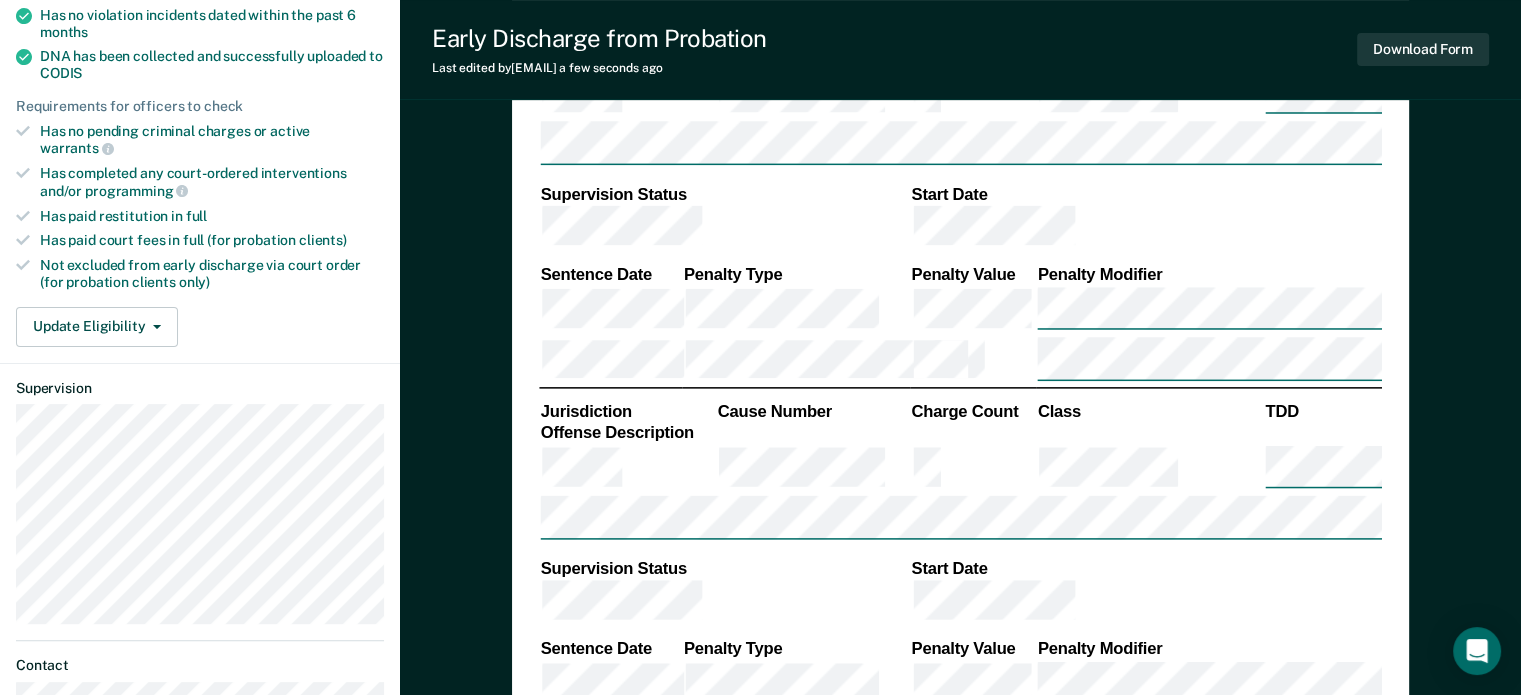 scroll, scrollTop: 546, scrollLeft: 0, axis: vertical 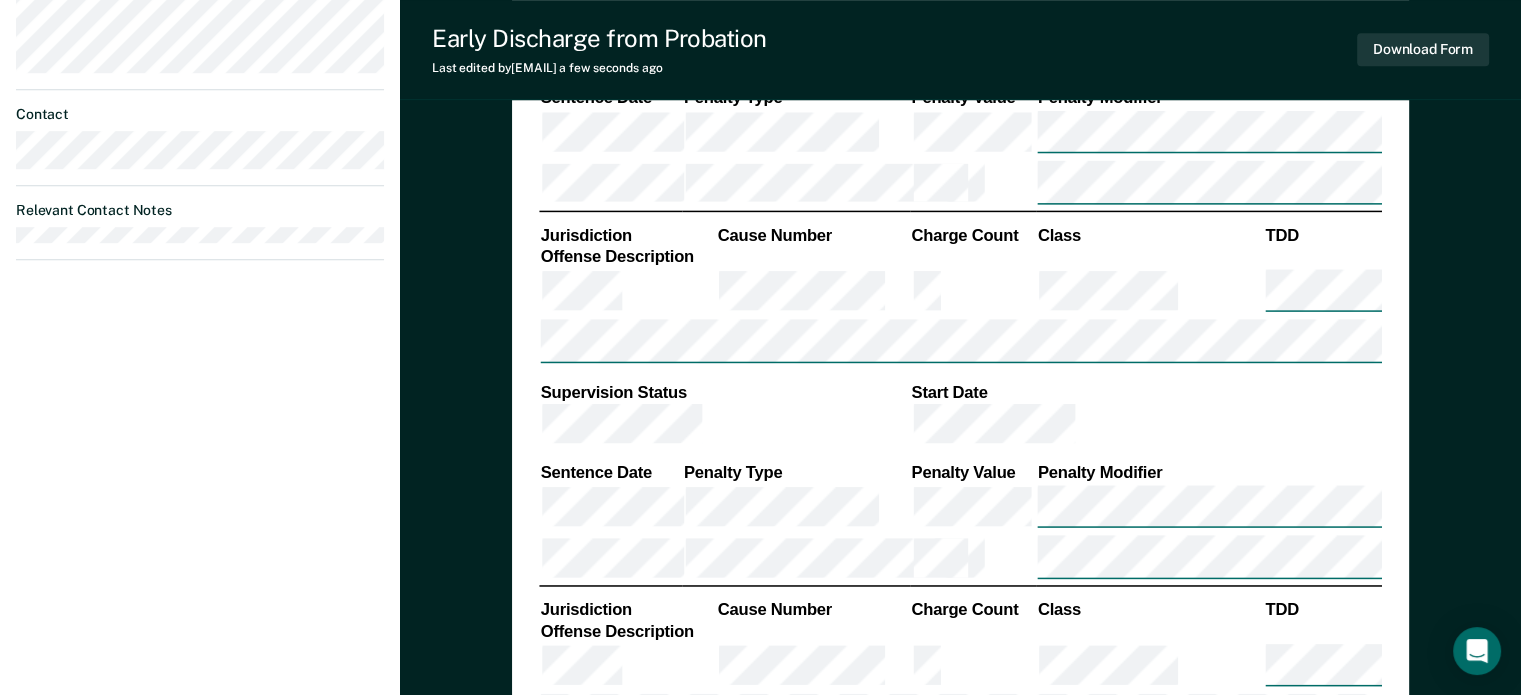 type on "x" 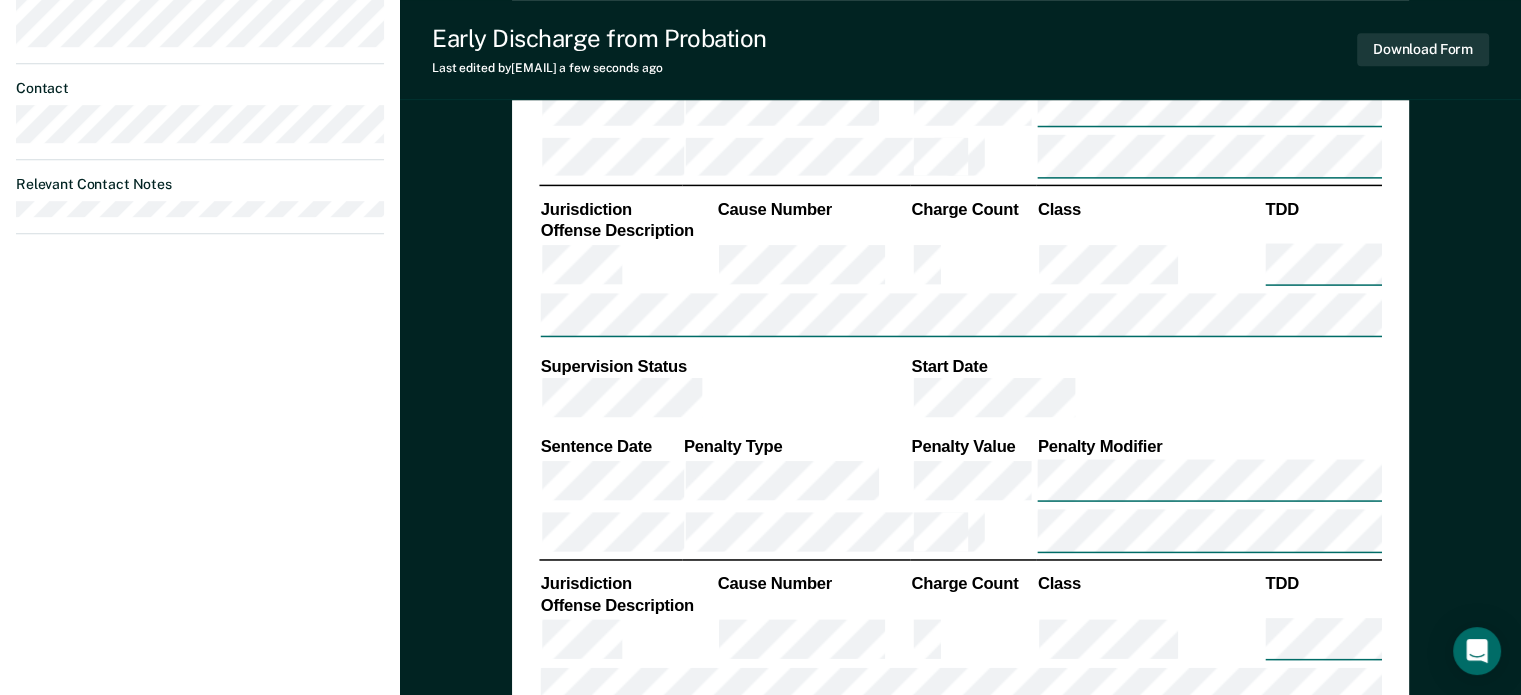 scroll, scrollTop: 0, scrollLeft: 0, axis: both 